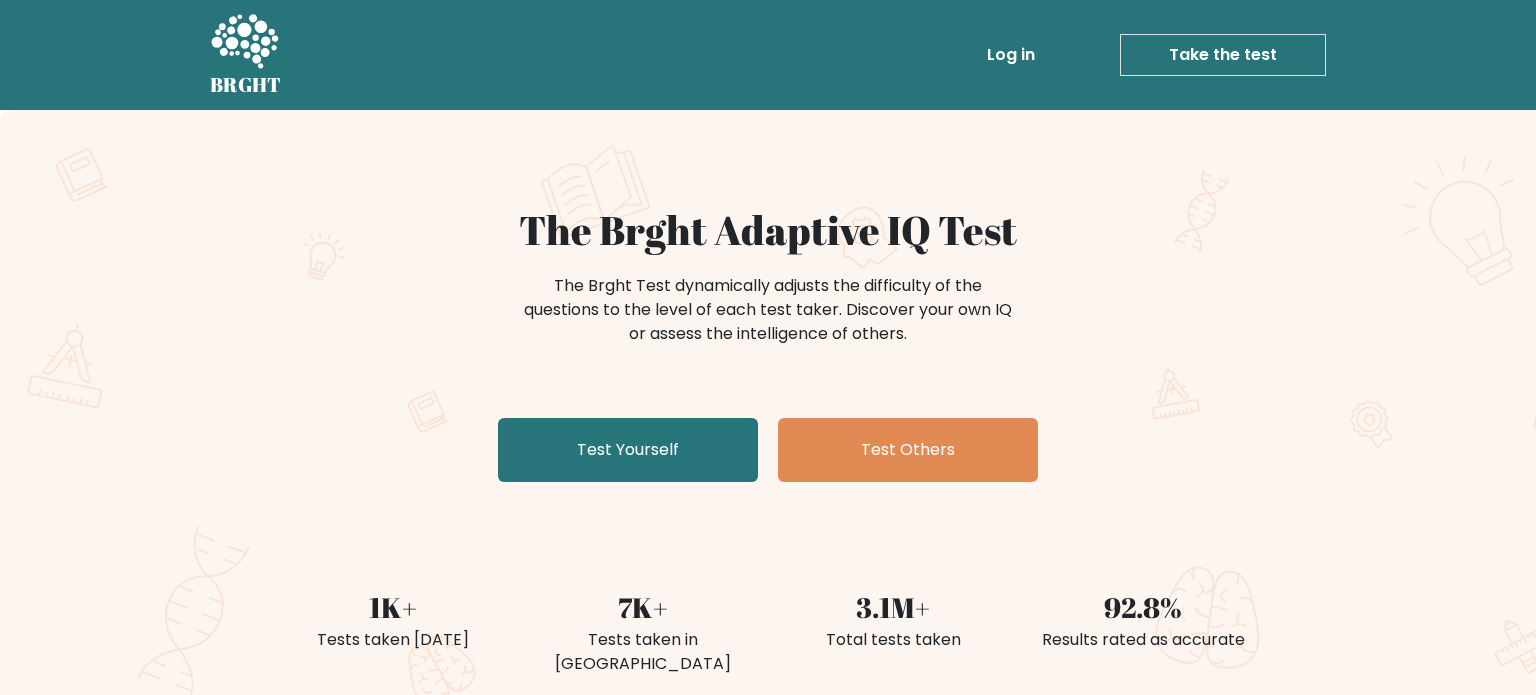 scroll, scrollTop: 0, scrollLeft: 0, axis: both 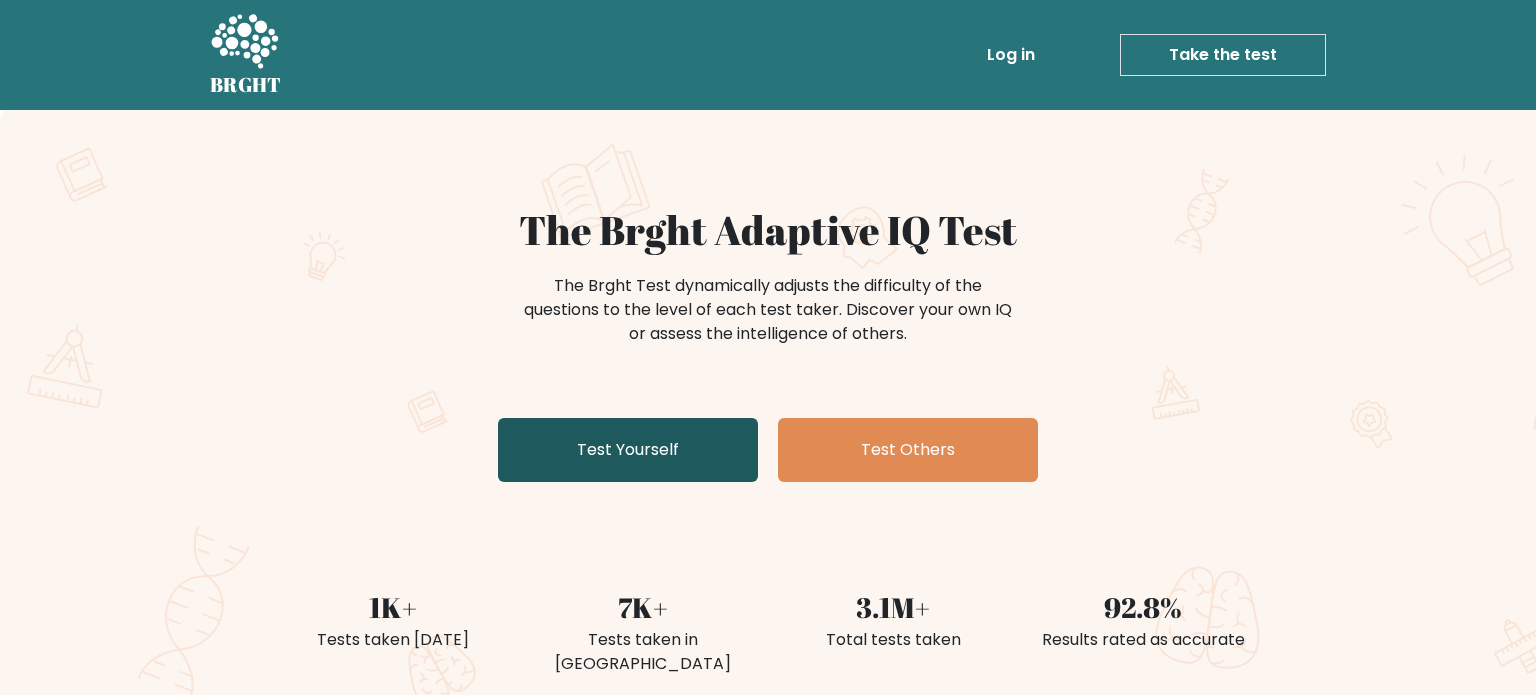 click on "Test Yourself" at bounding box center (628, 450) 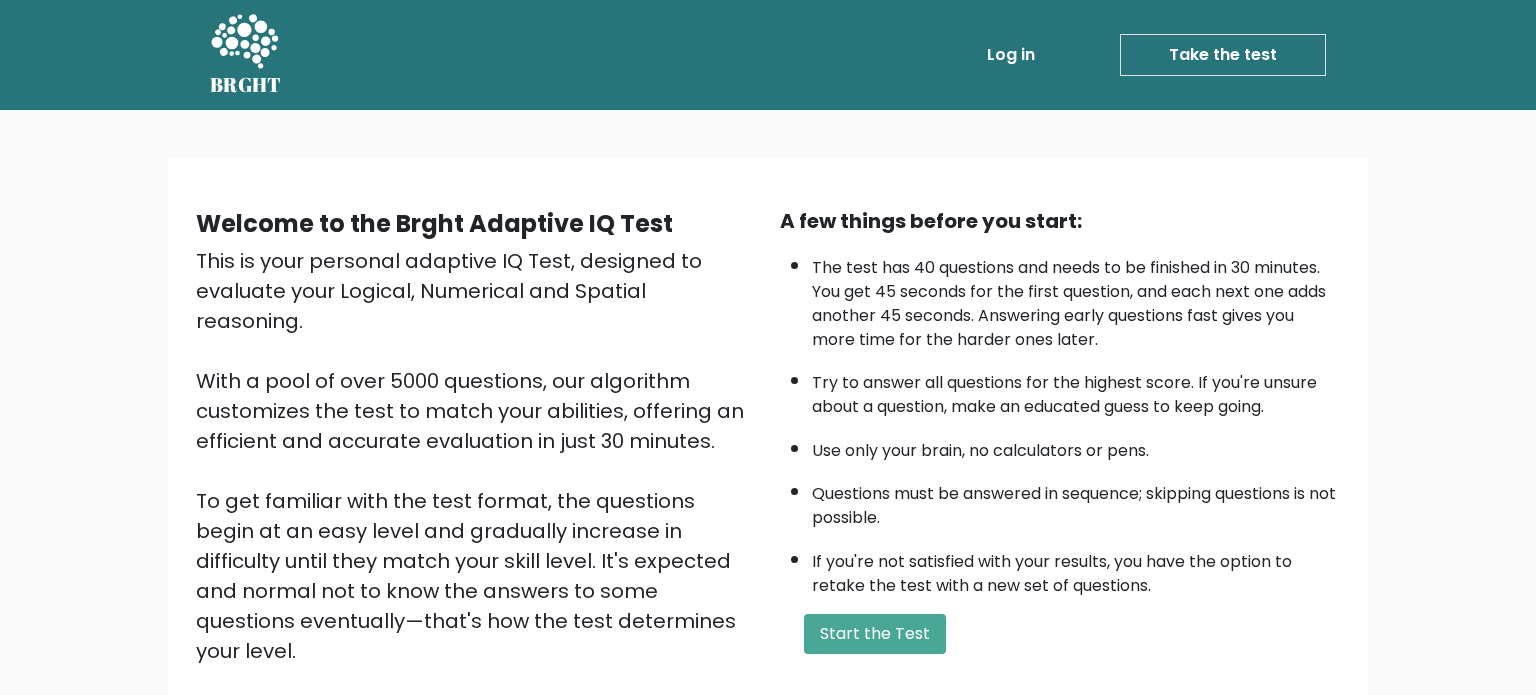 scroll, scrollTop: 0, scrollLeft: 0, axis: both 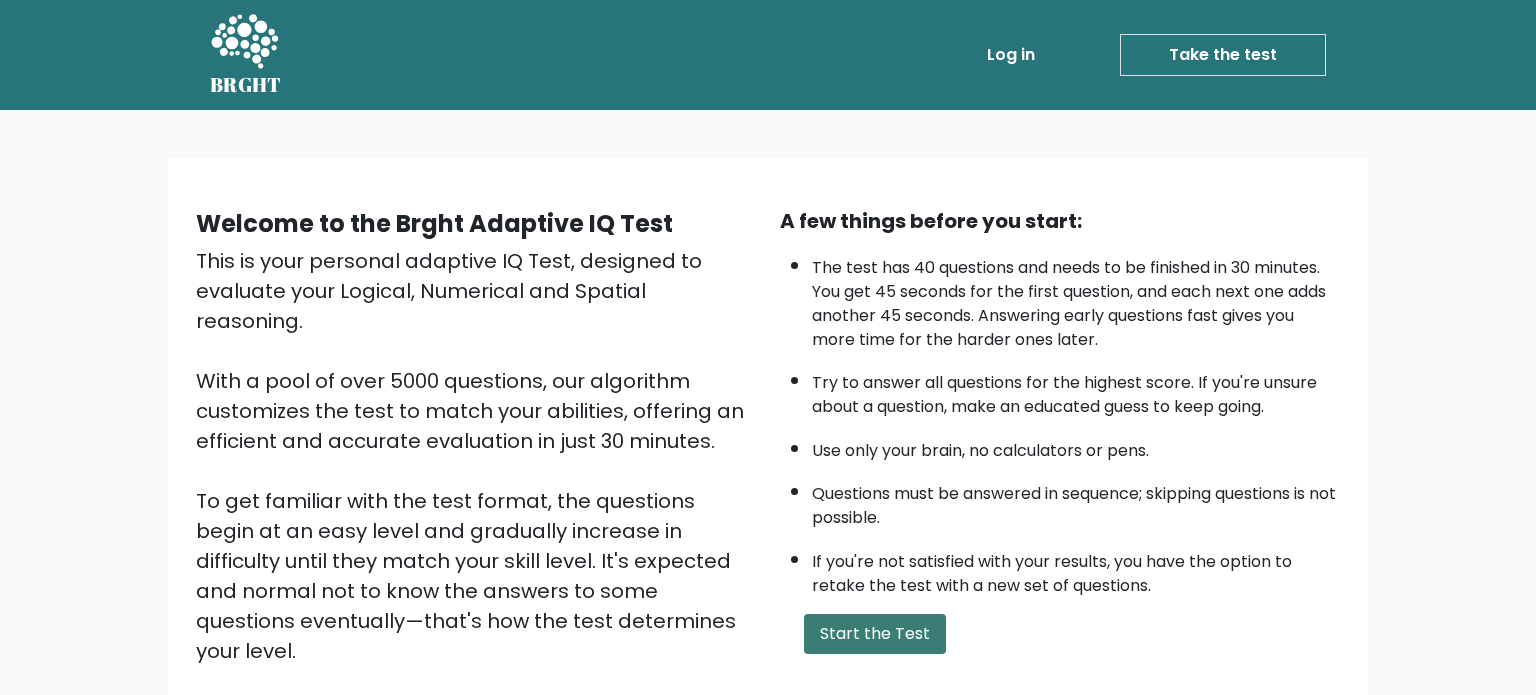 click on "Start the Test" at bounding box center (875, 634) 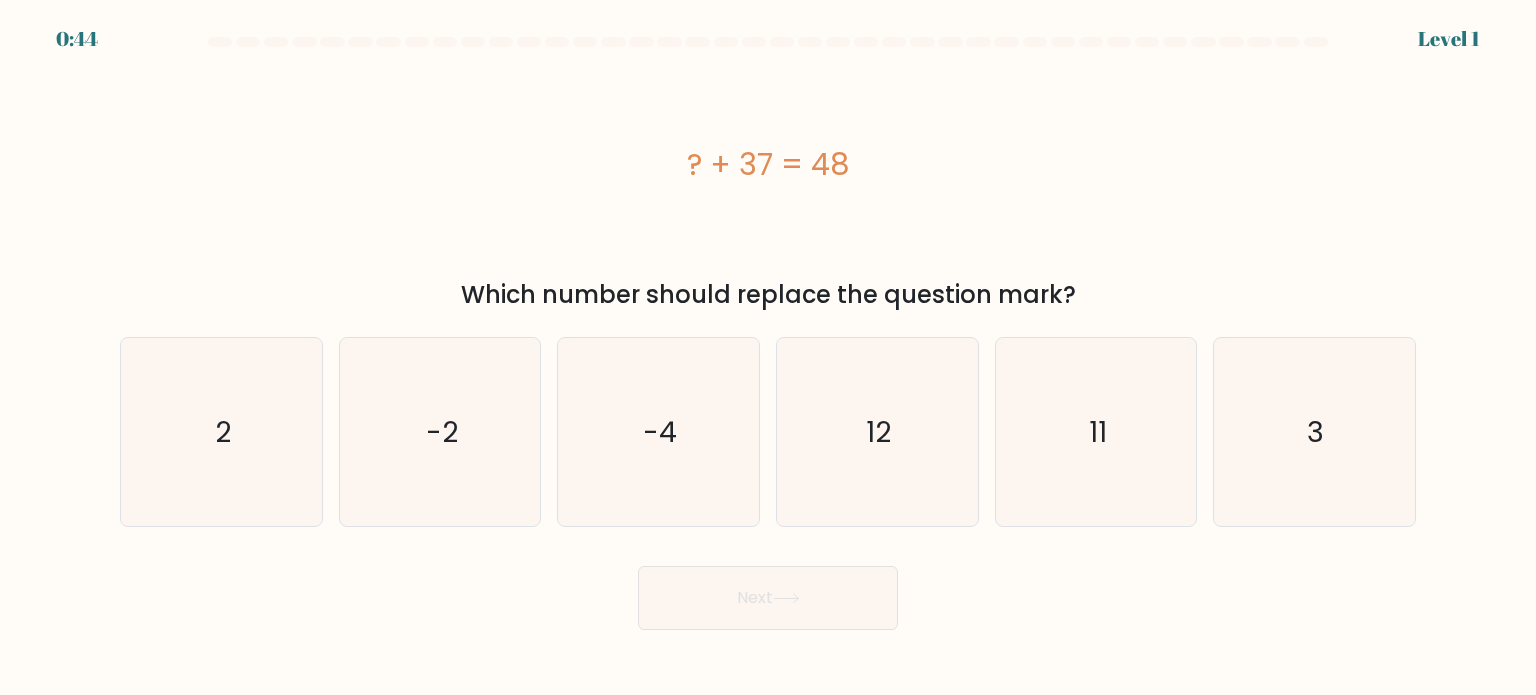 scroll, scrollTop: 0, scrollLeft: 0, axis: both 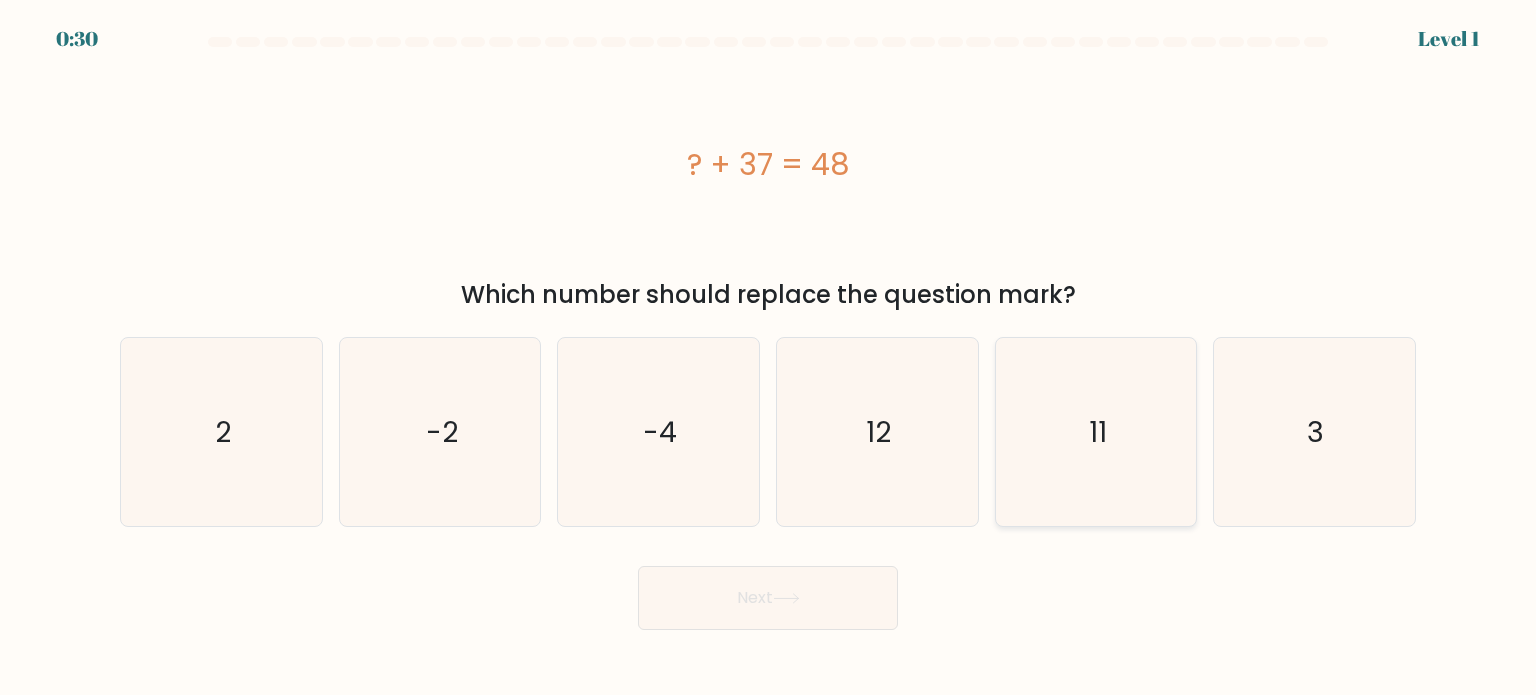 click on "11" 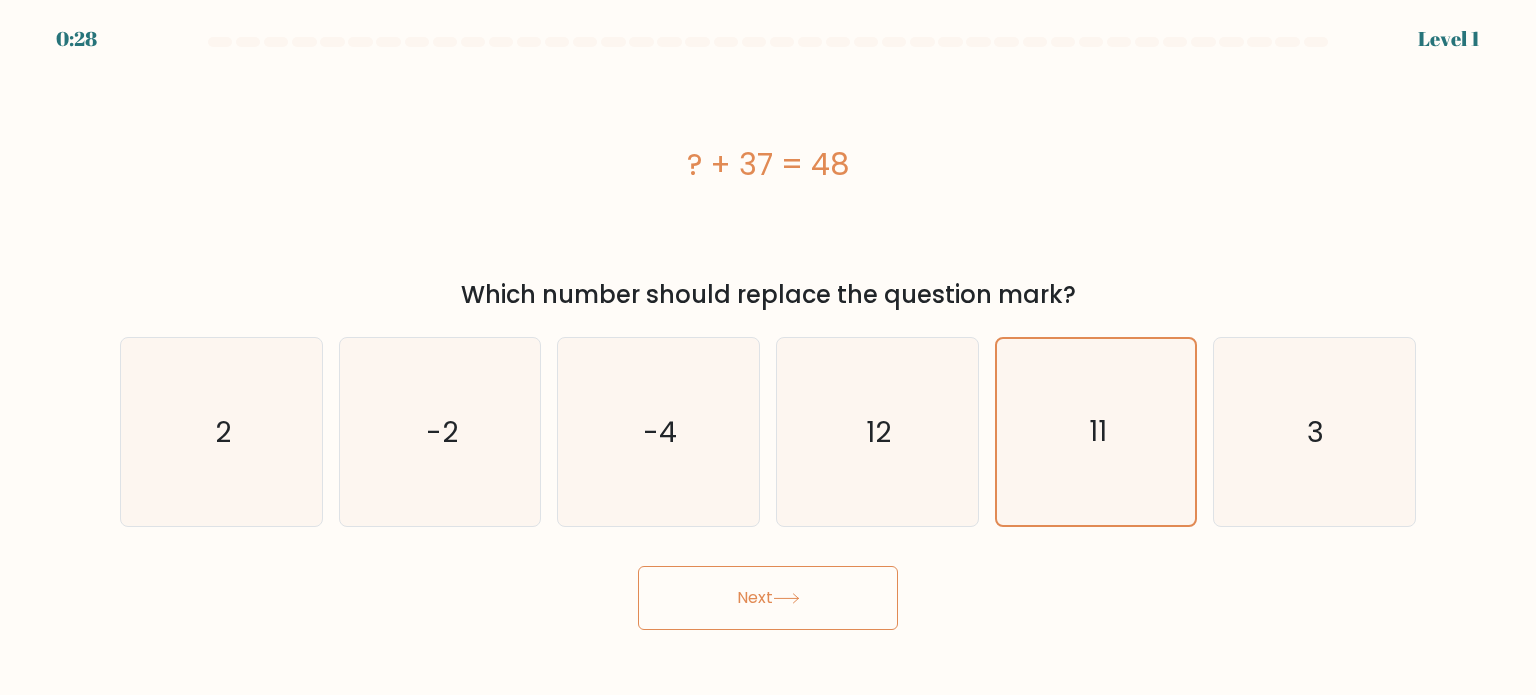click on "a. 2" at bounding box center [768, 333] 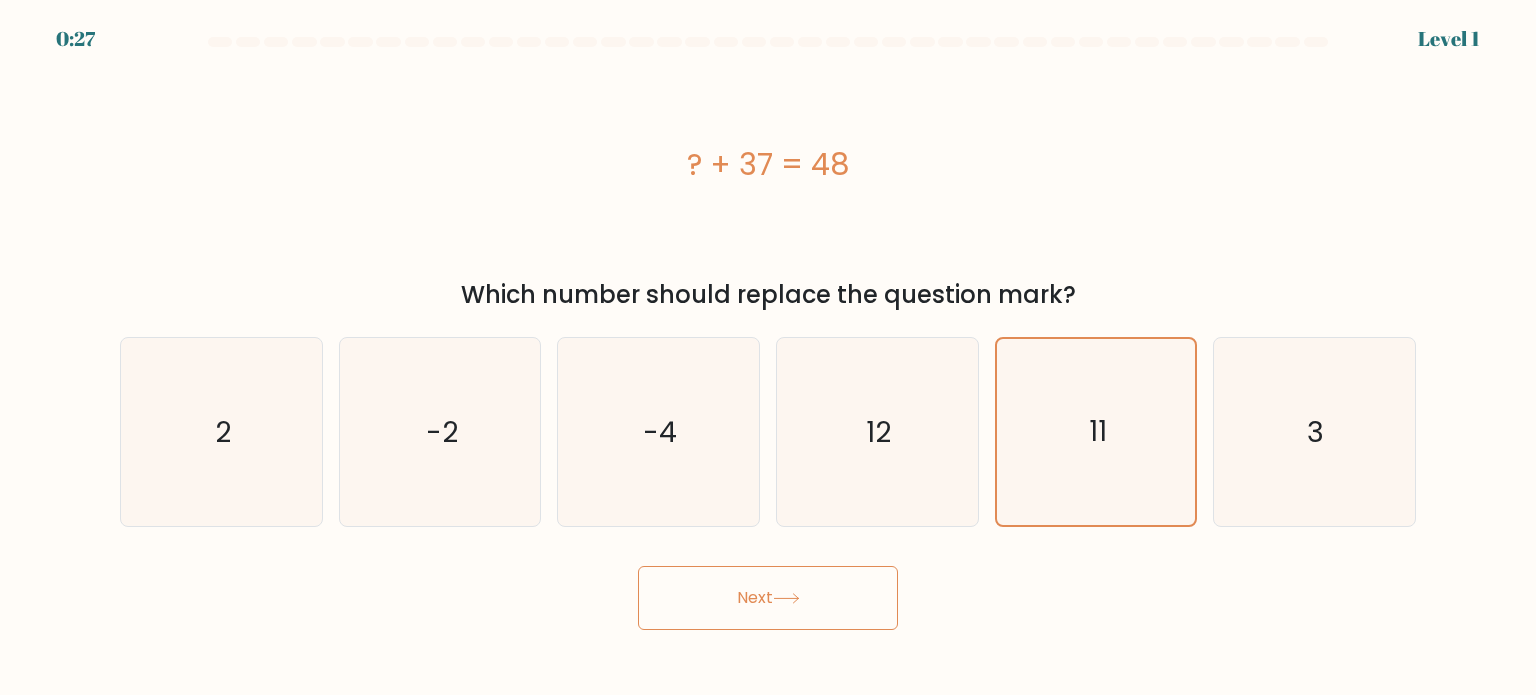 click on "Next" at bounding box center (768, 598) 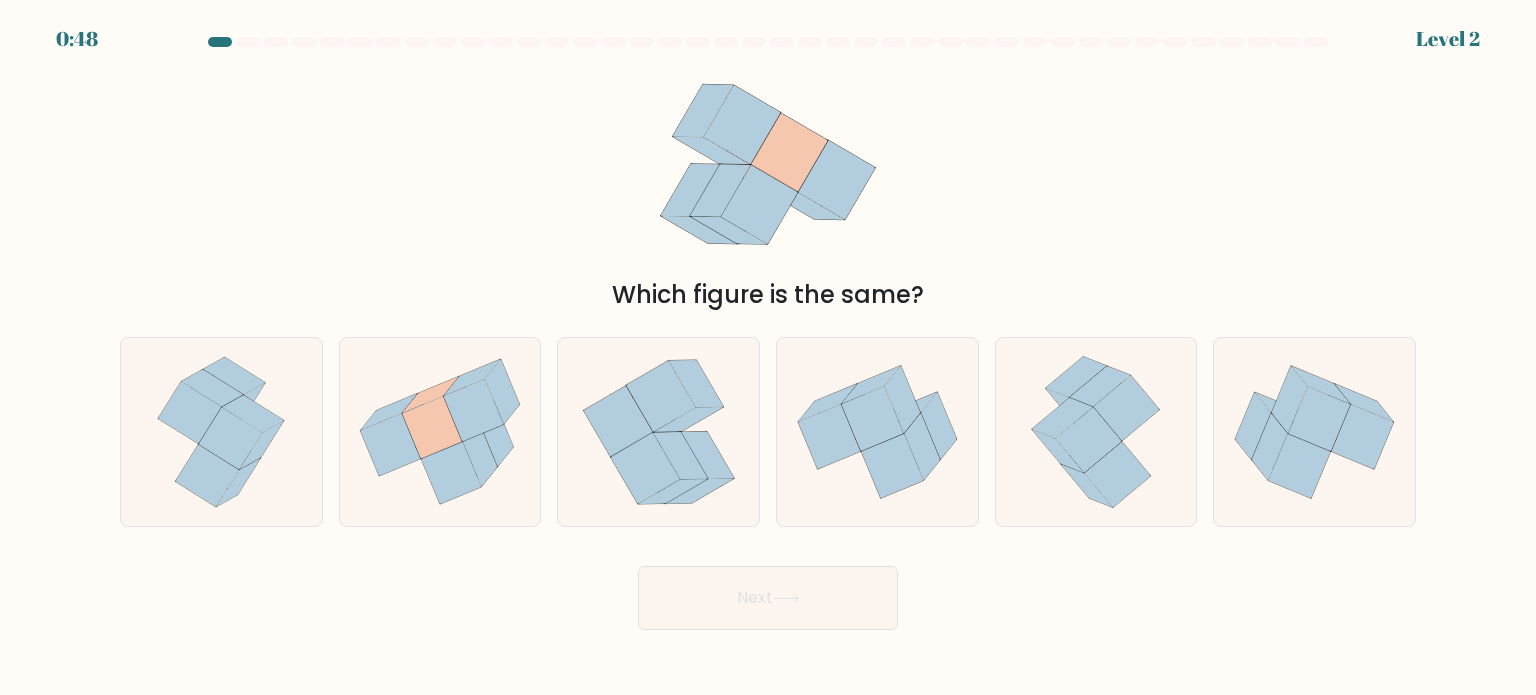 click on "Which figure is the same?" at bounding box center (768, 186) 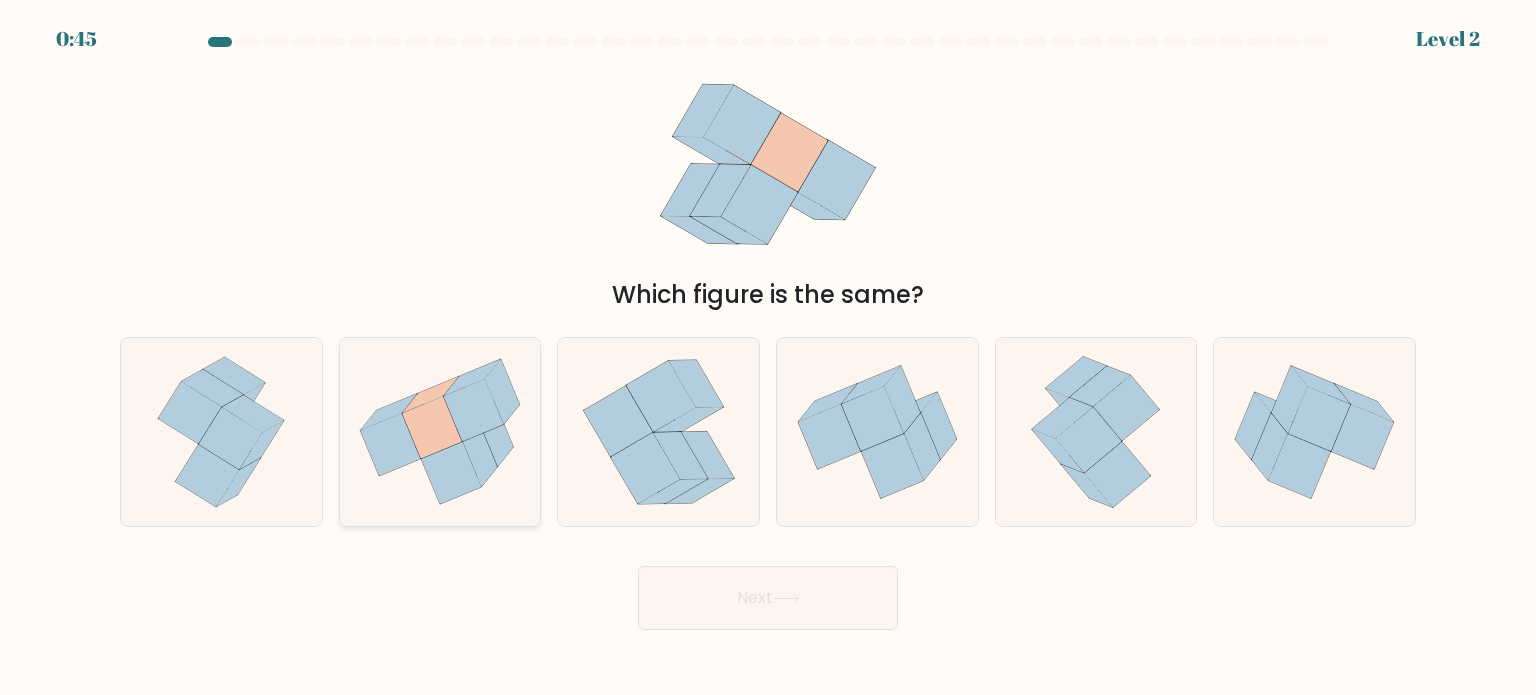 click 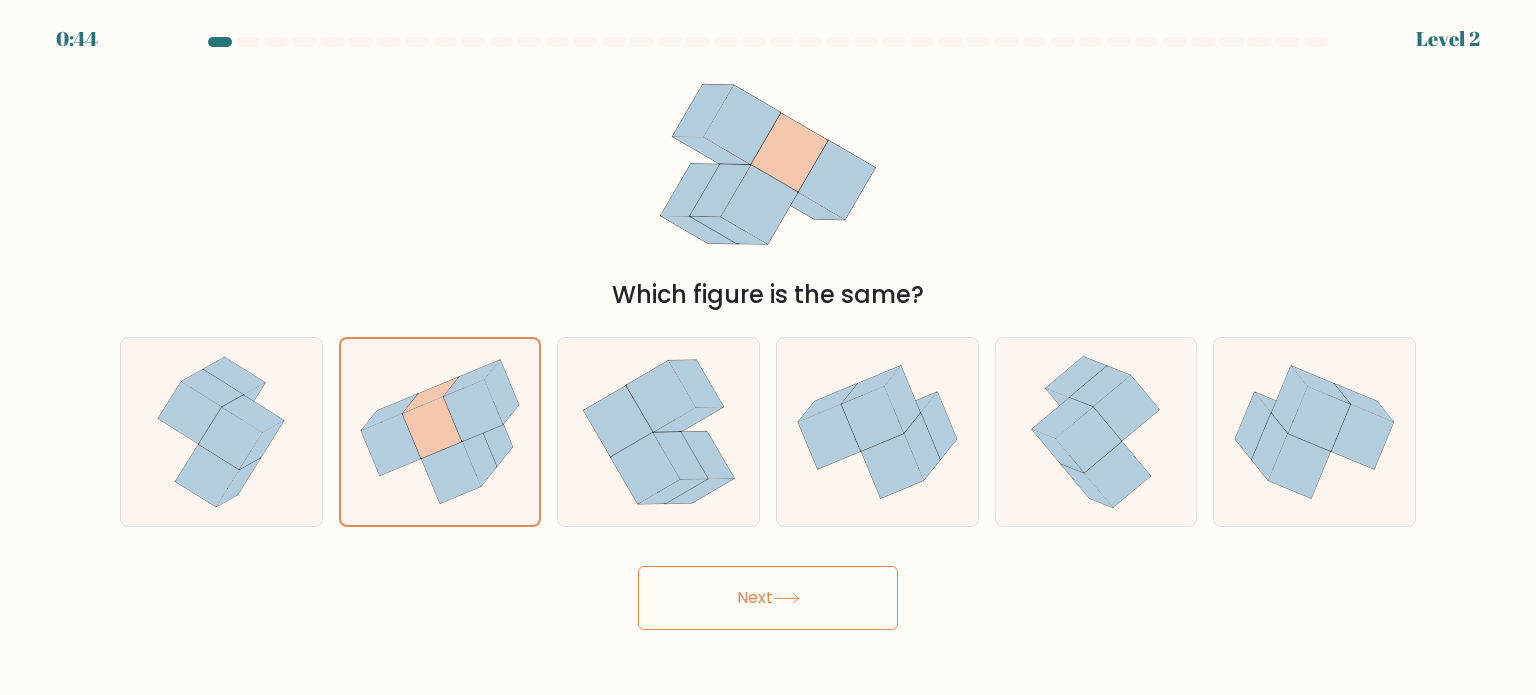 click on "Next" at bounding box center [768, 598] 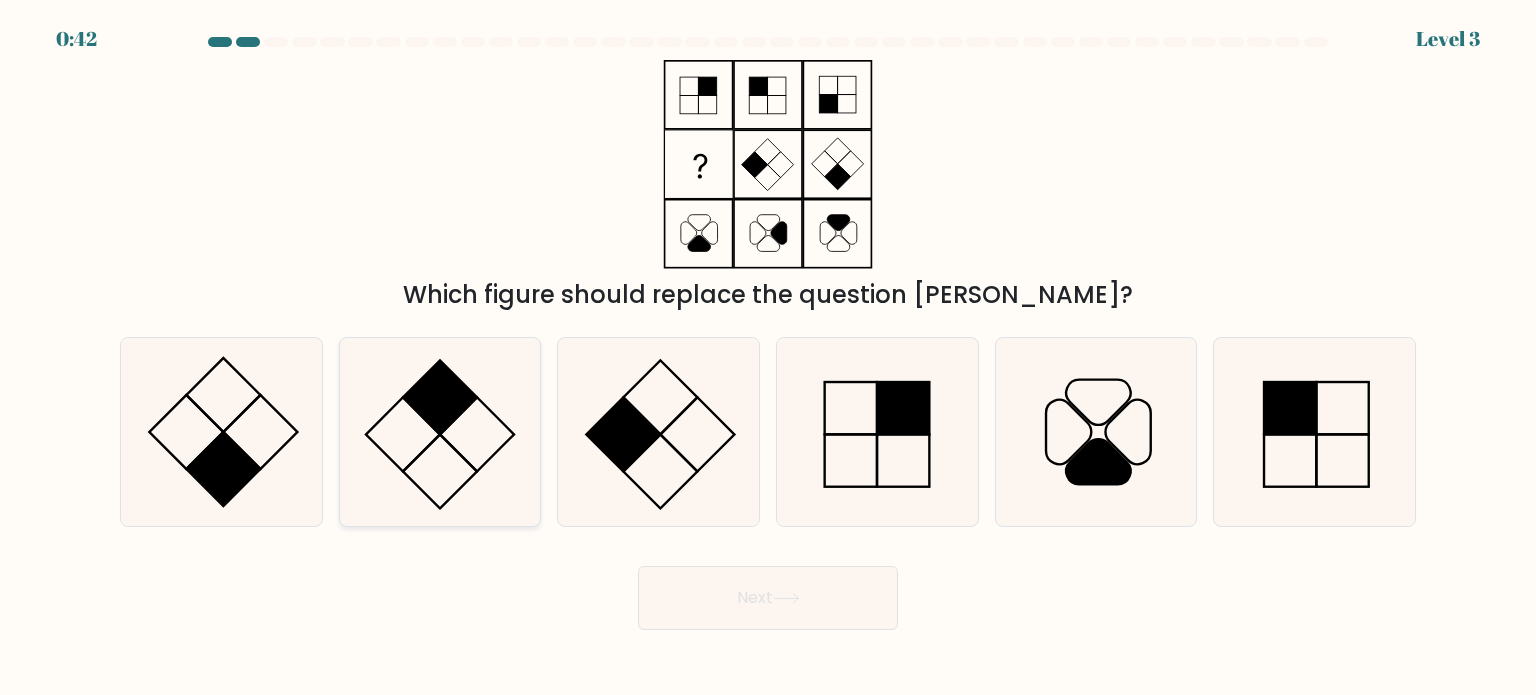 click 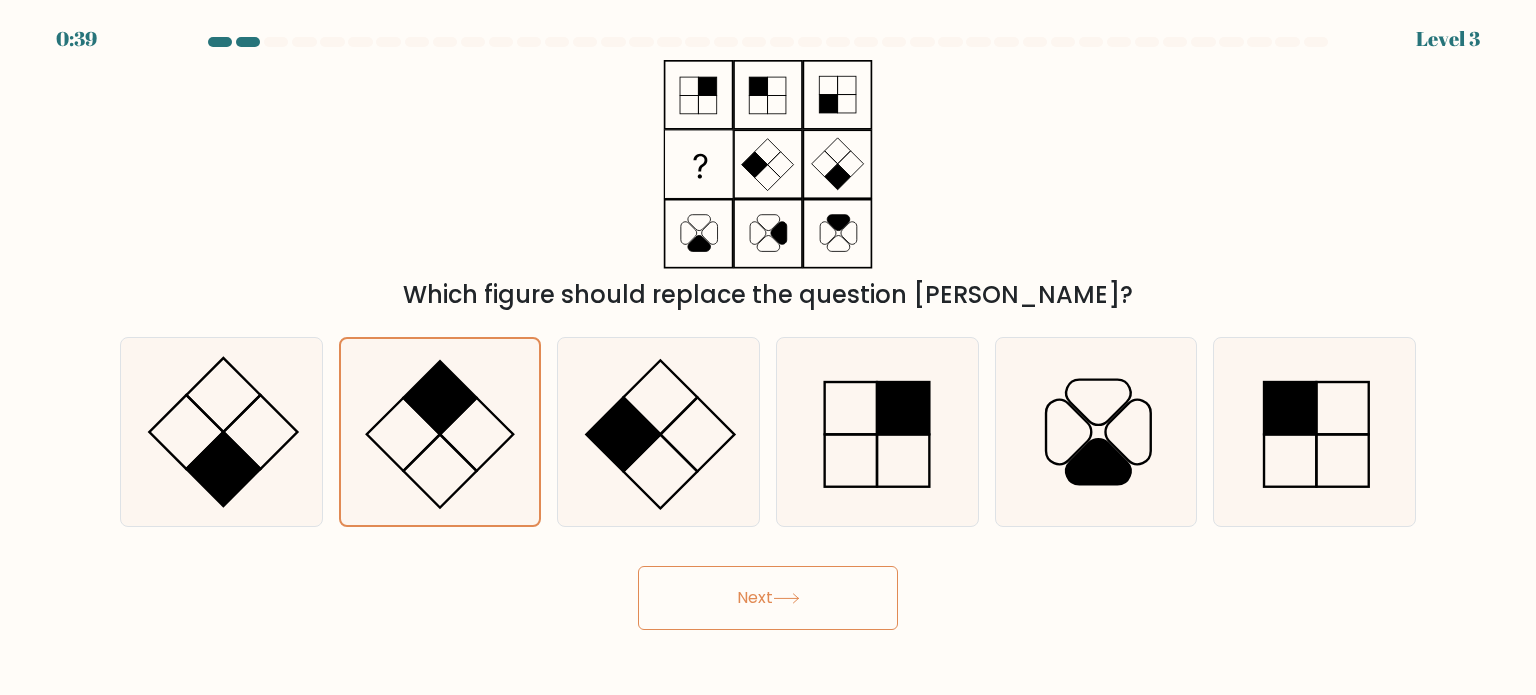 click on "Next" at bounding box center (768, 598) 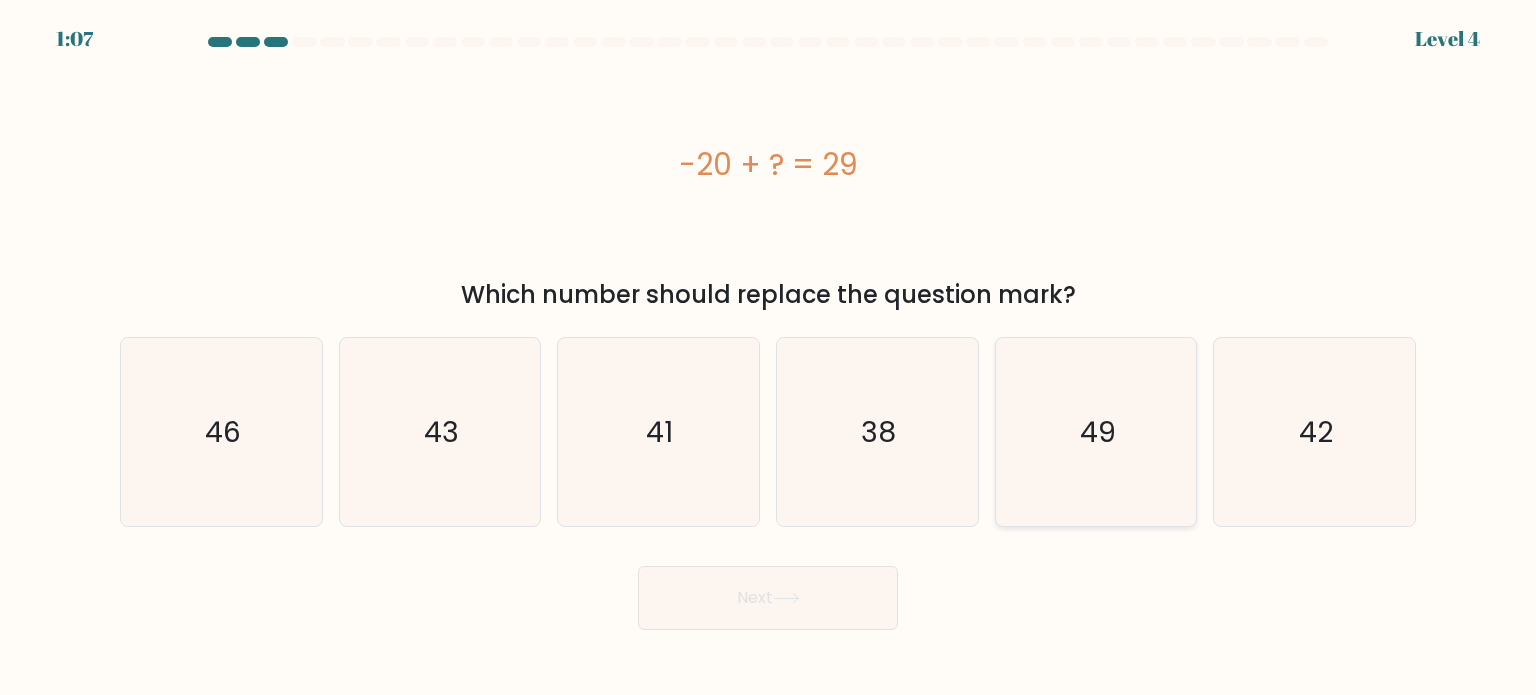 click on "49" 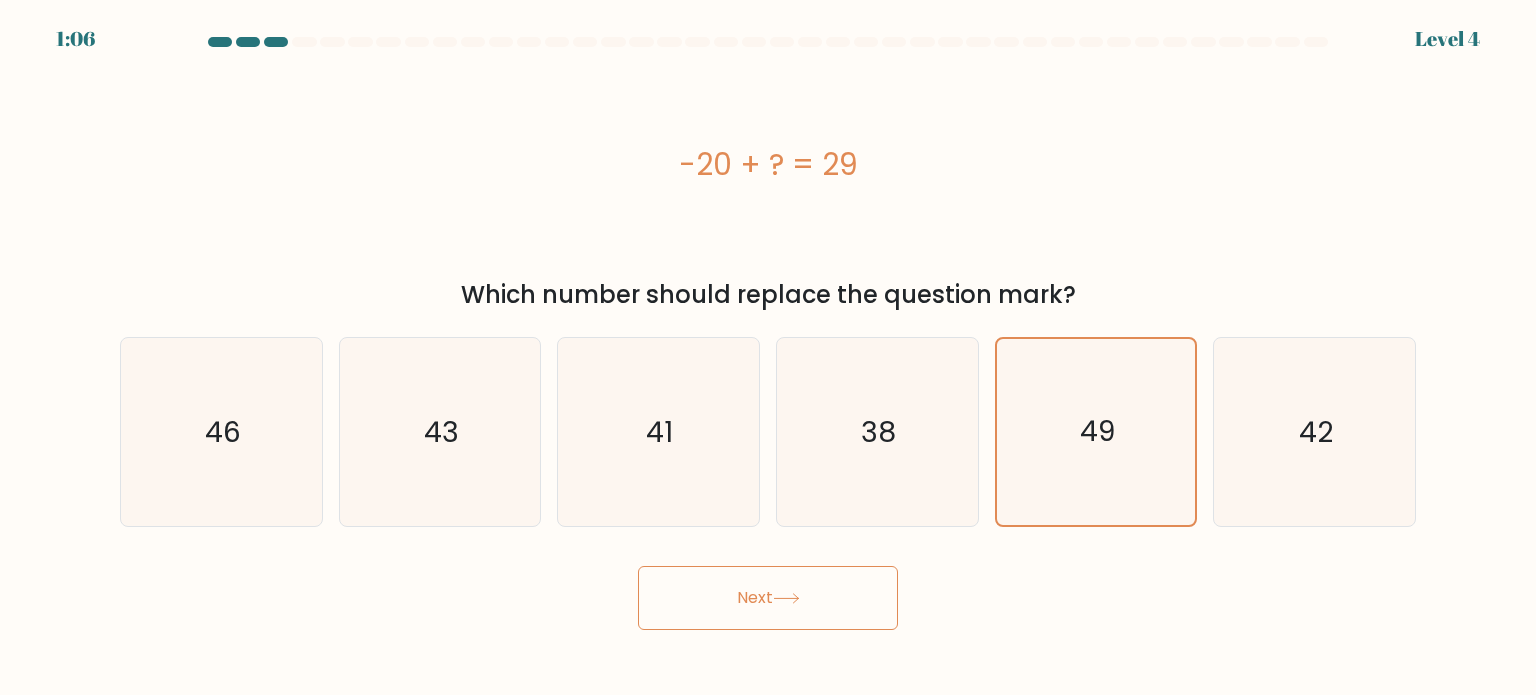 click on "Next" at bounding box center [768, 598] 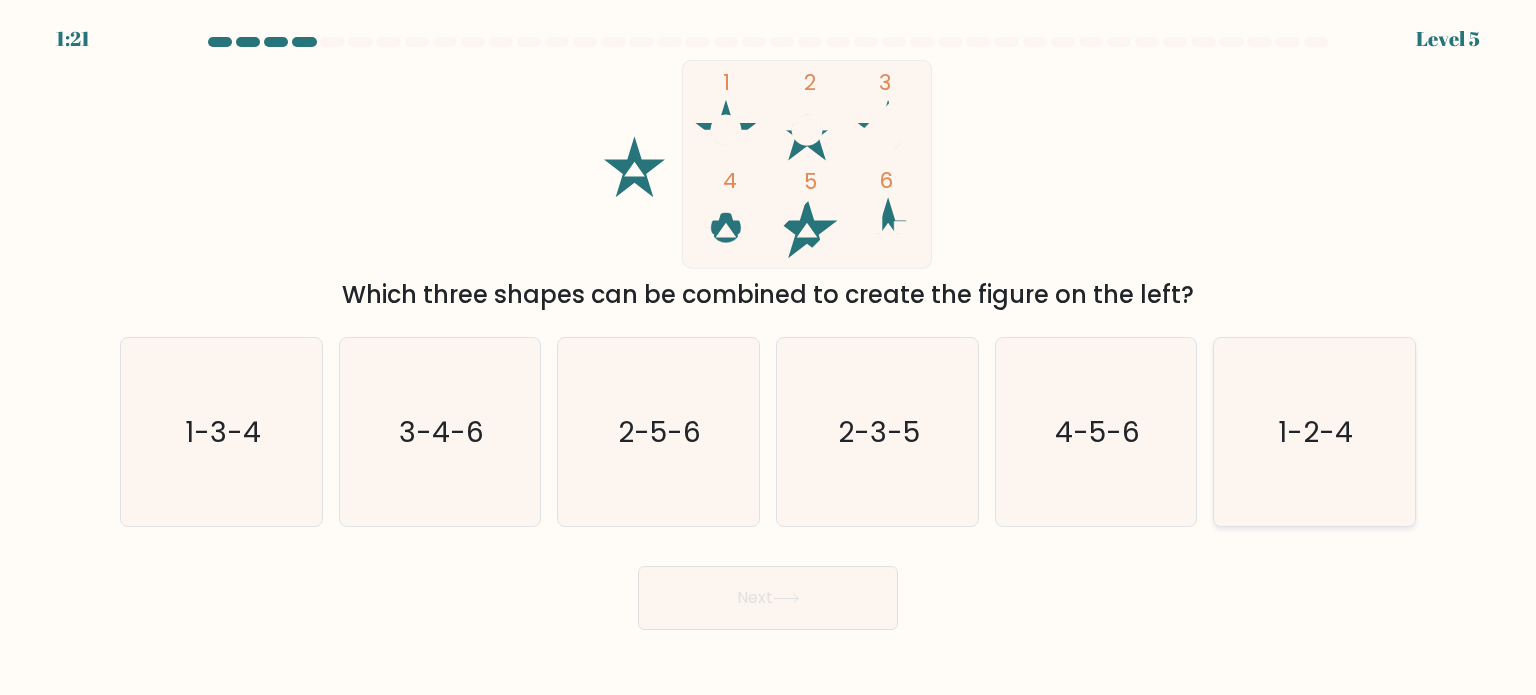 click on "1-2-4" 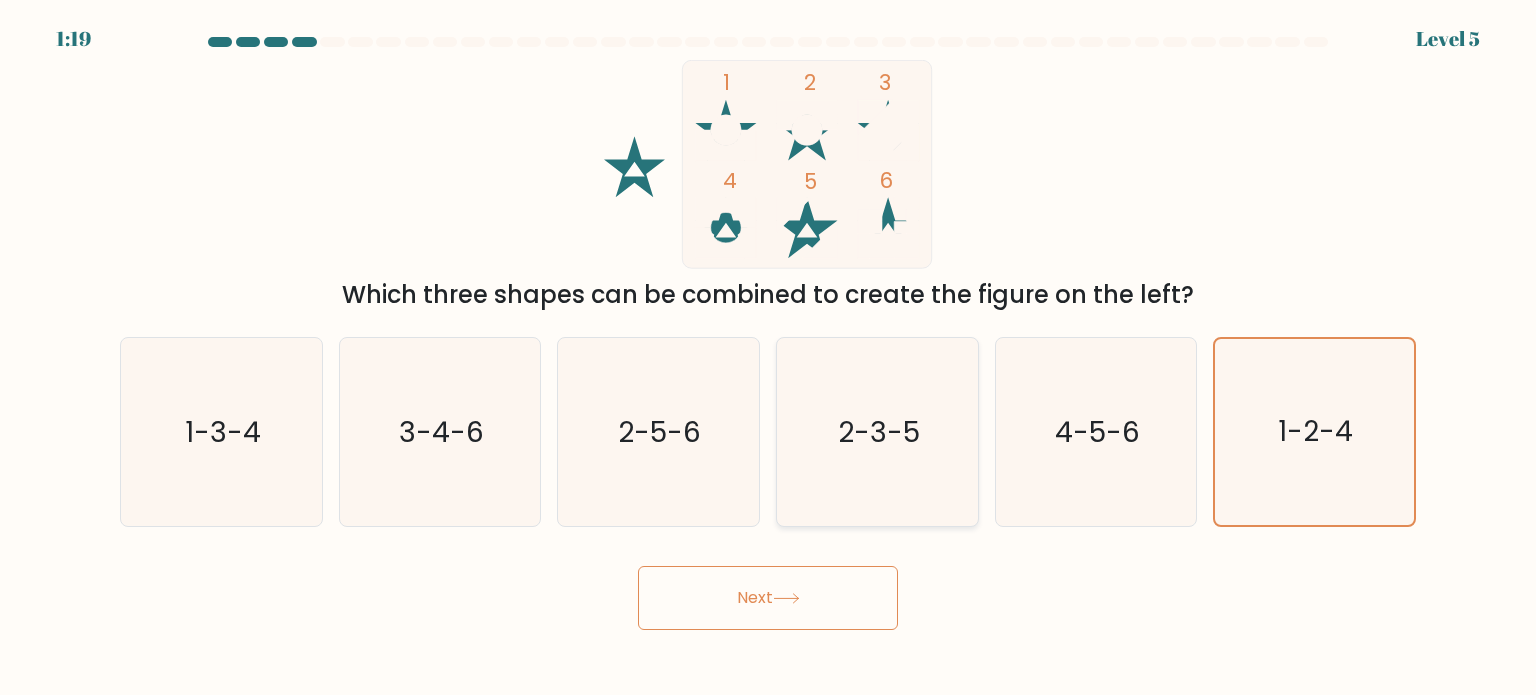 click on "2-3-5" 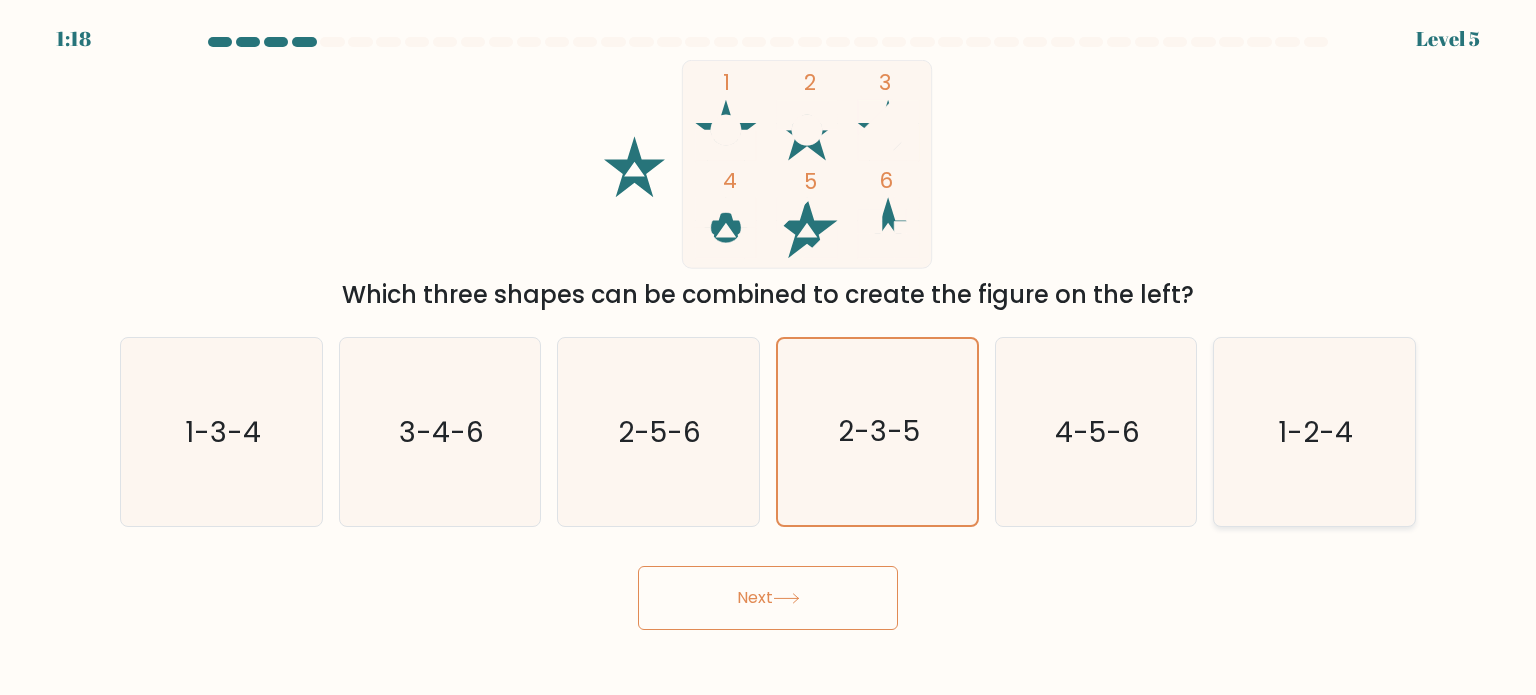 click on "1-2-4" 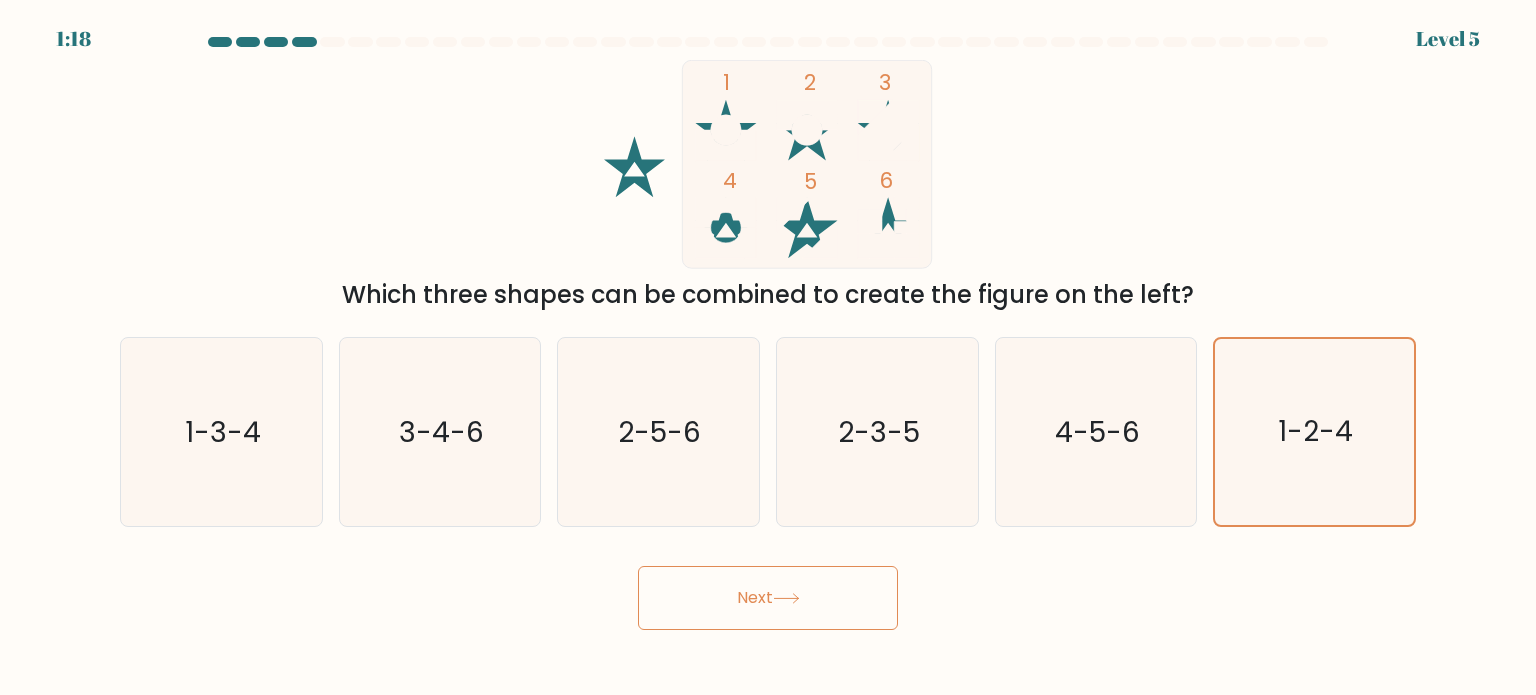 click on "Next" at bounding box center [768, 598] 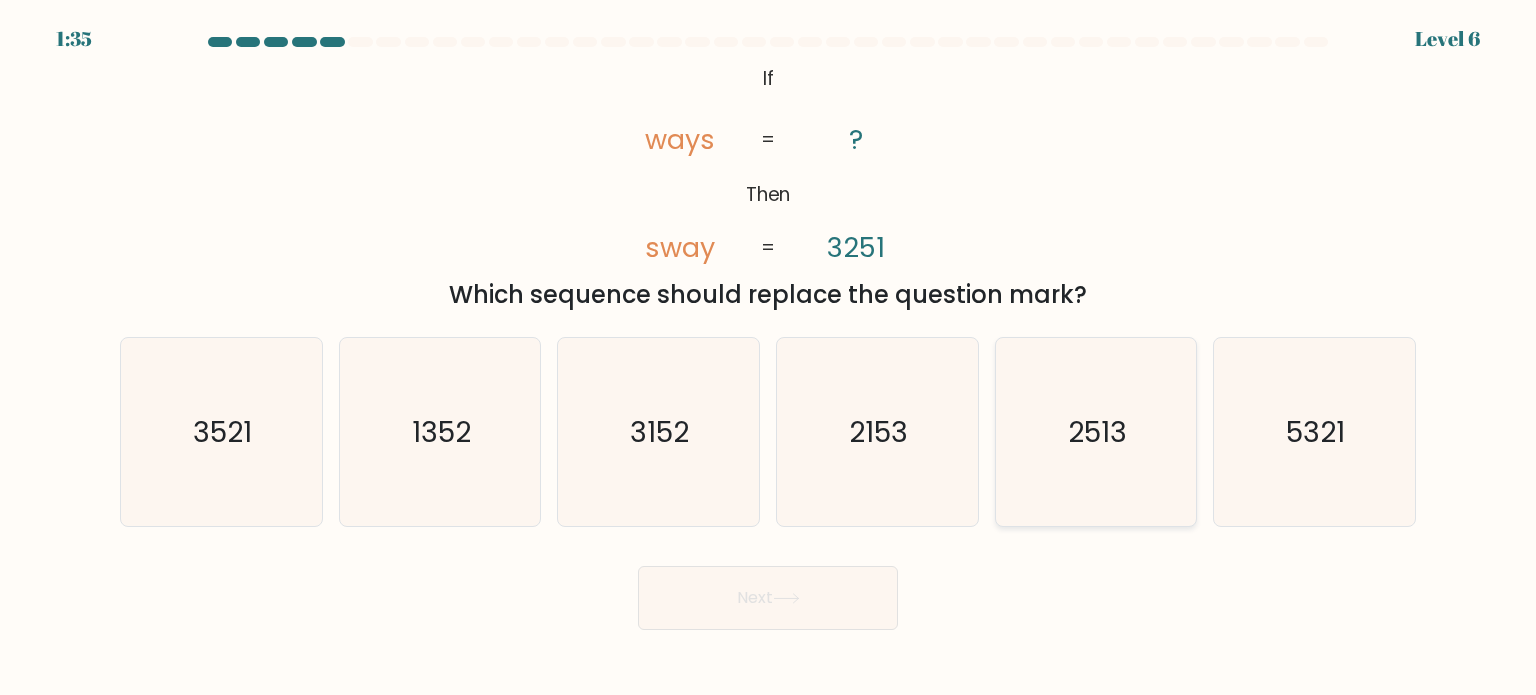 click on "2513" 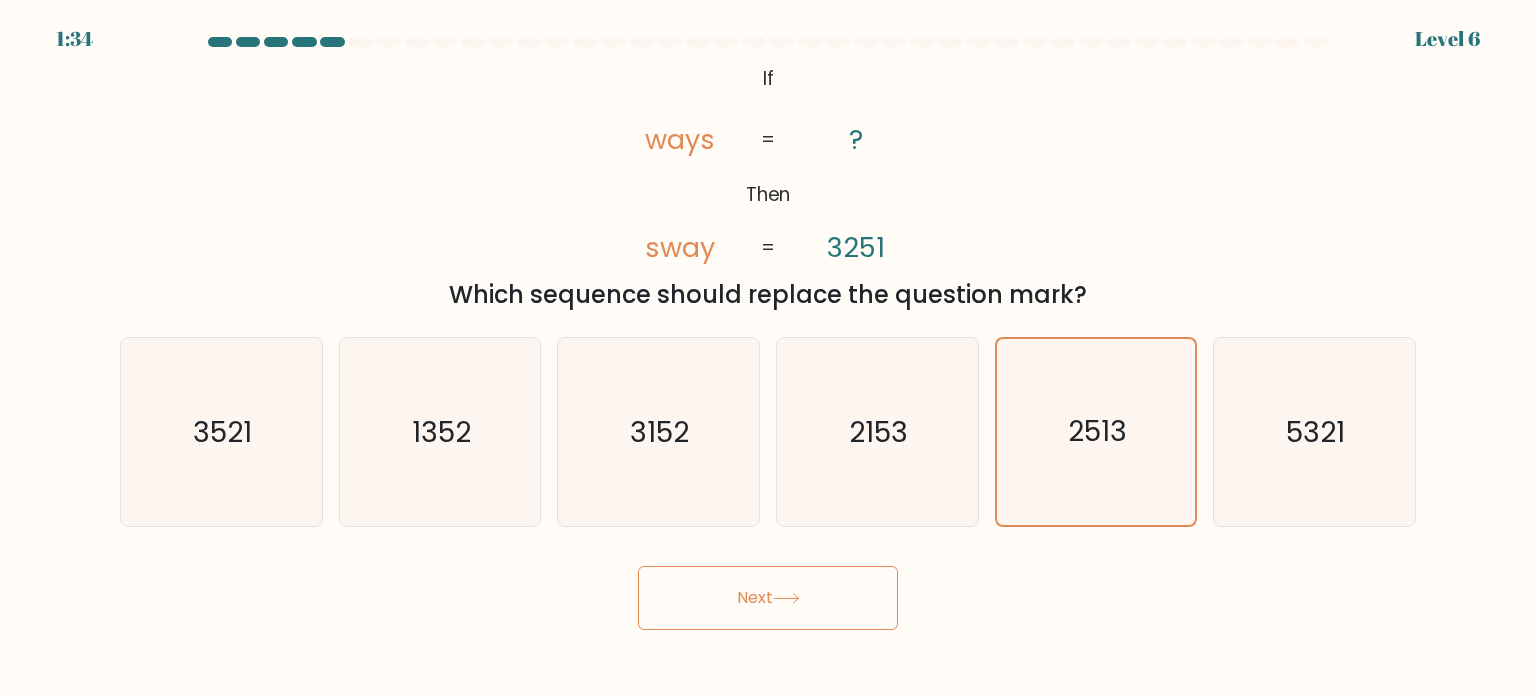 click on "Next" at bounding box center [768, 598] 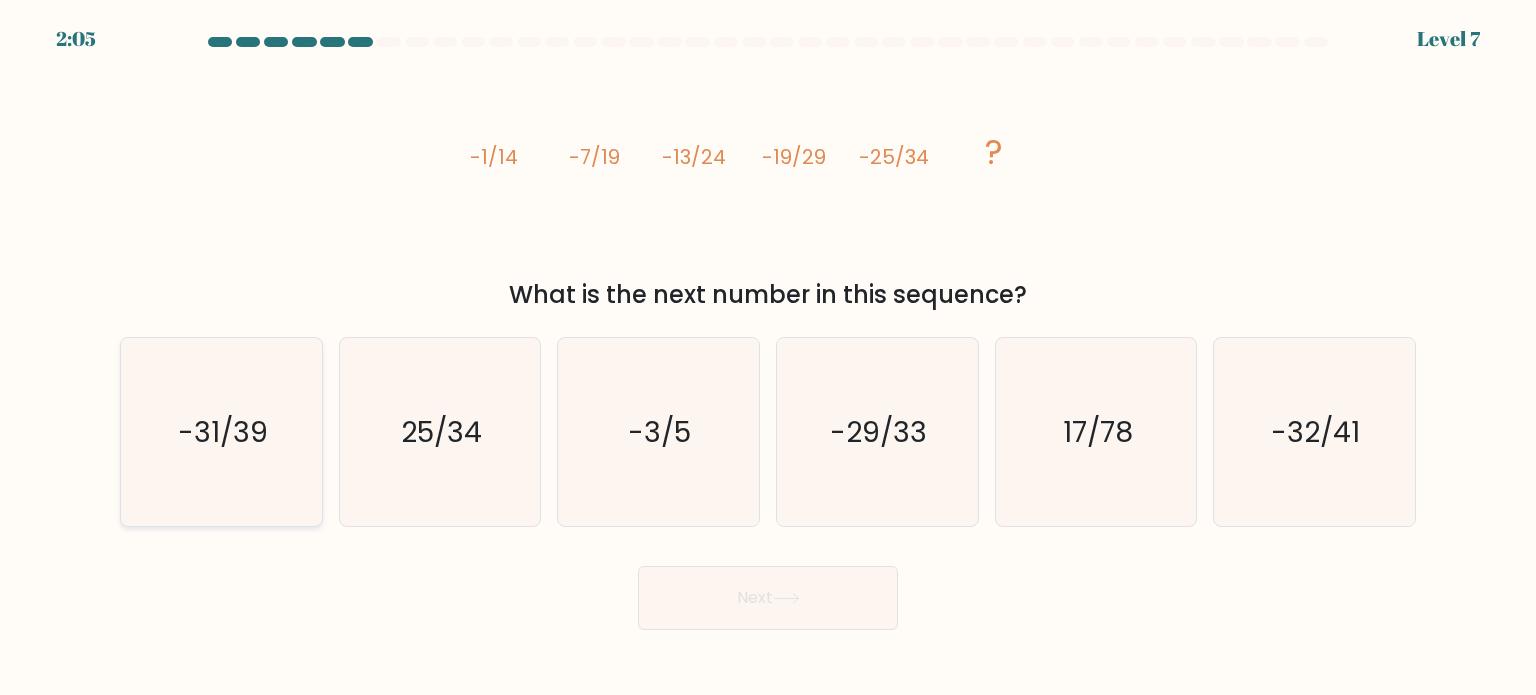 click on "-31/39" 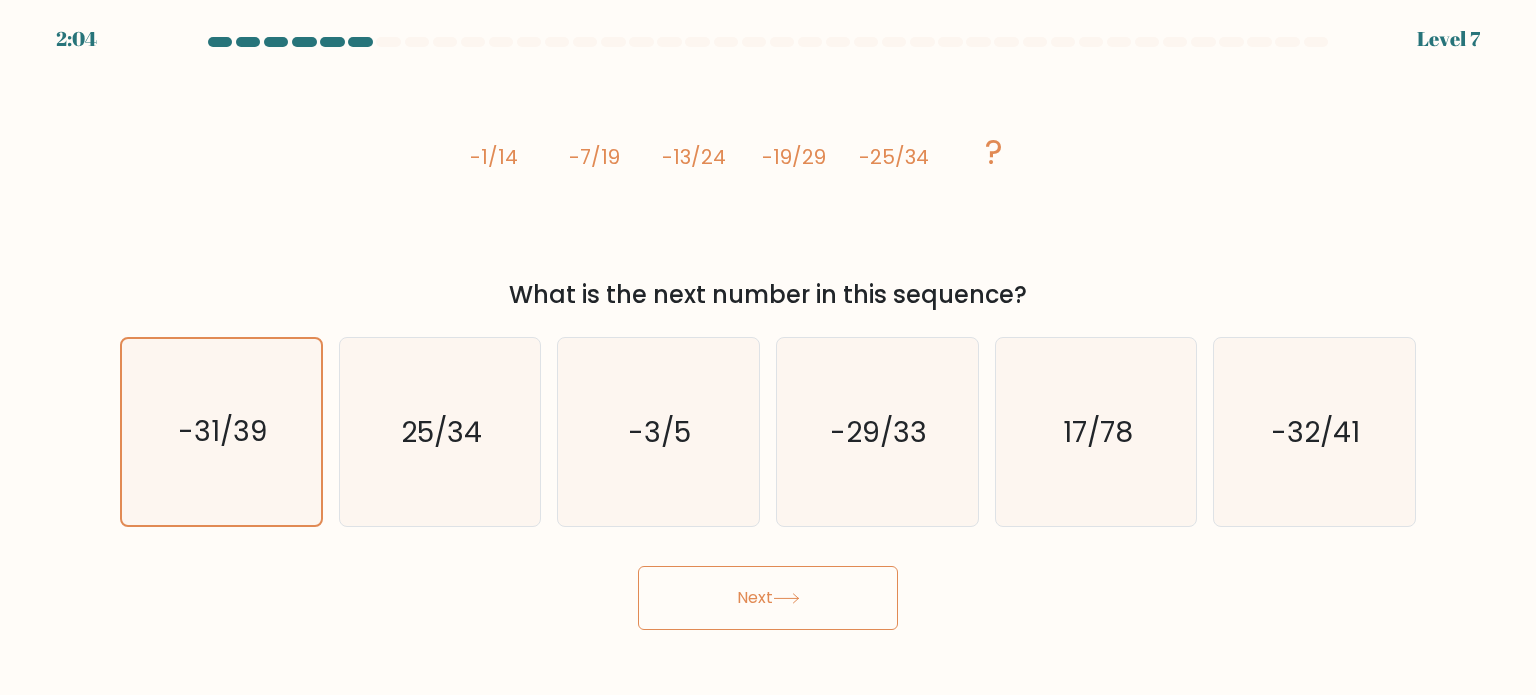 click on "Next" at bounding box center [768, 598] 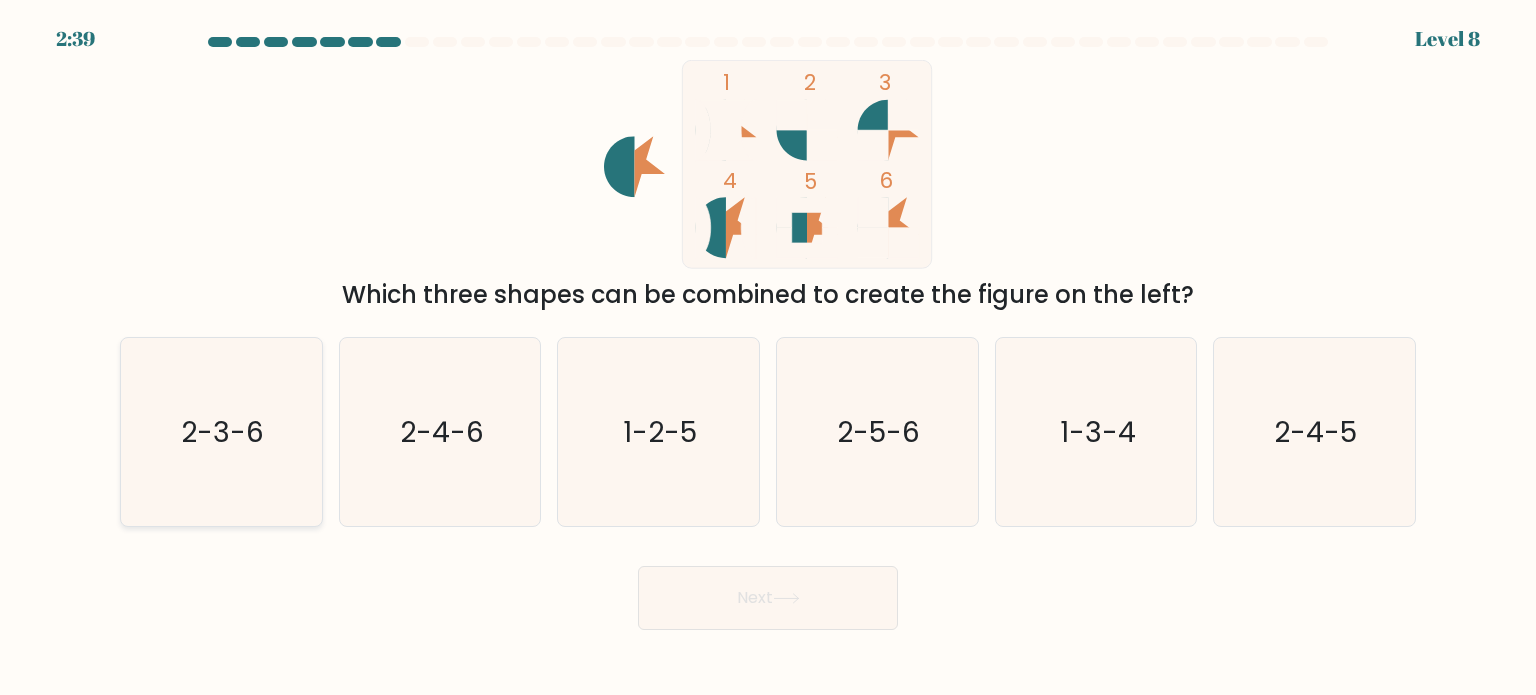 click on "2-3-6" 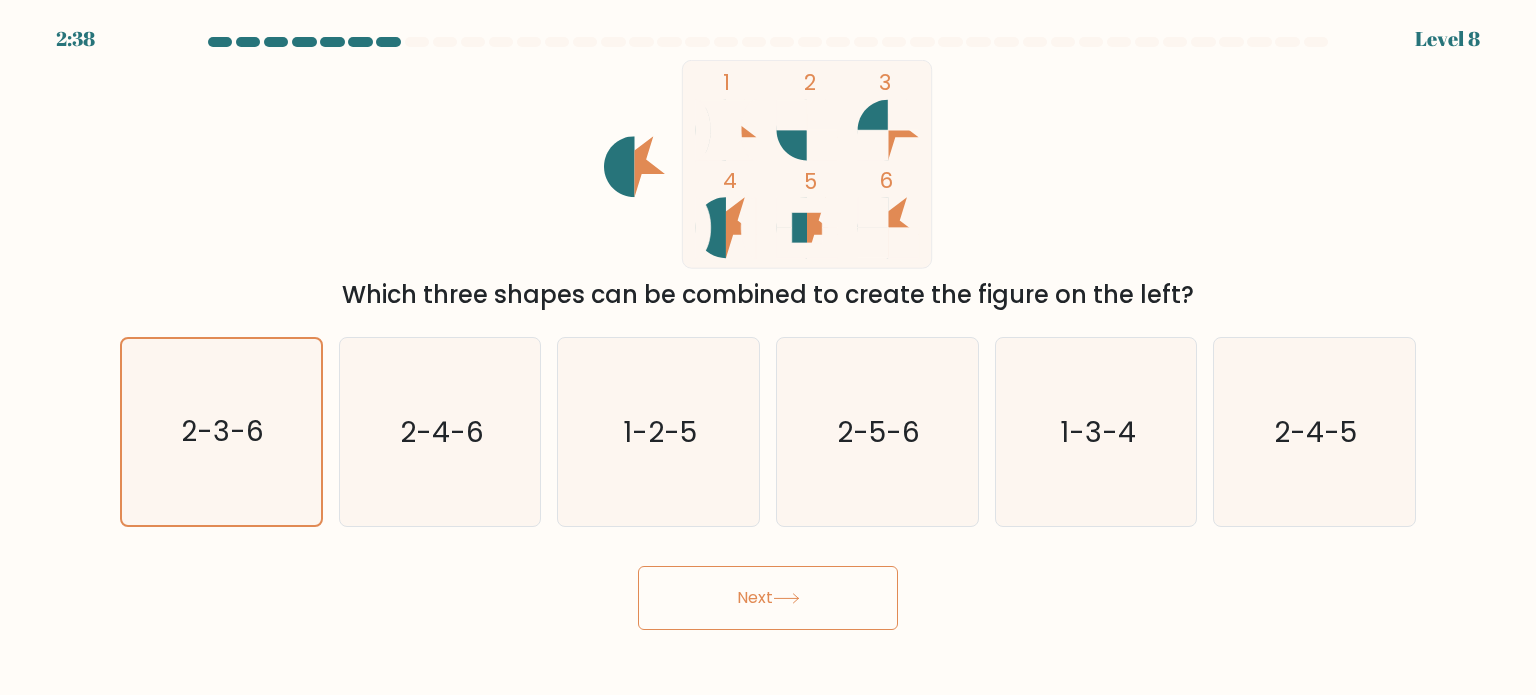 click on "Next" at bounding box center [768, 598] 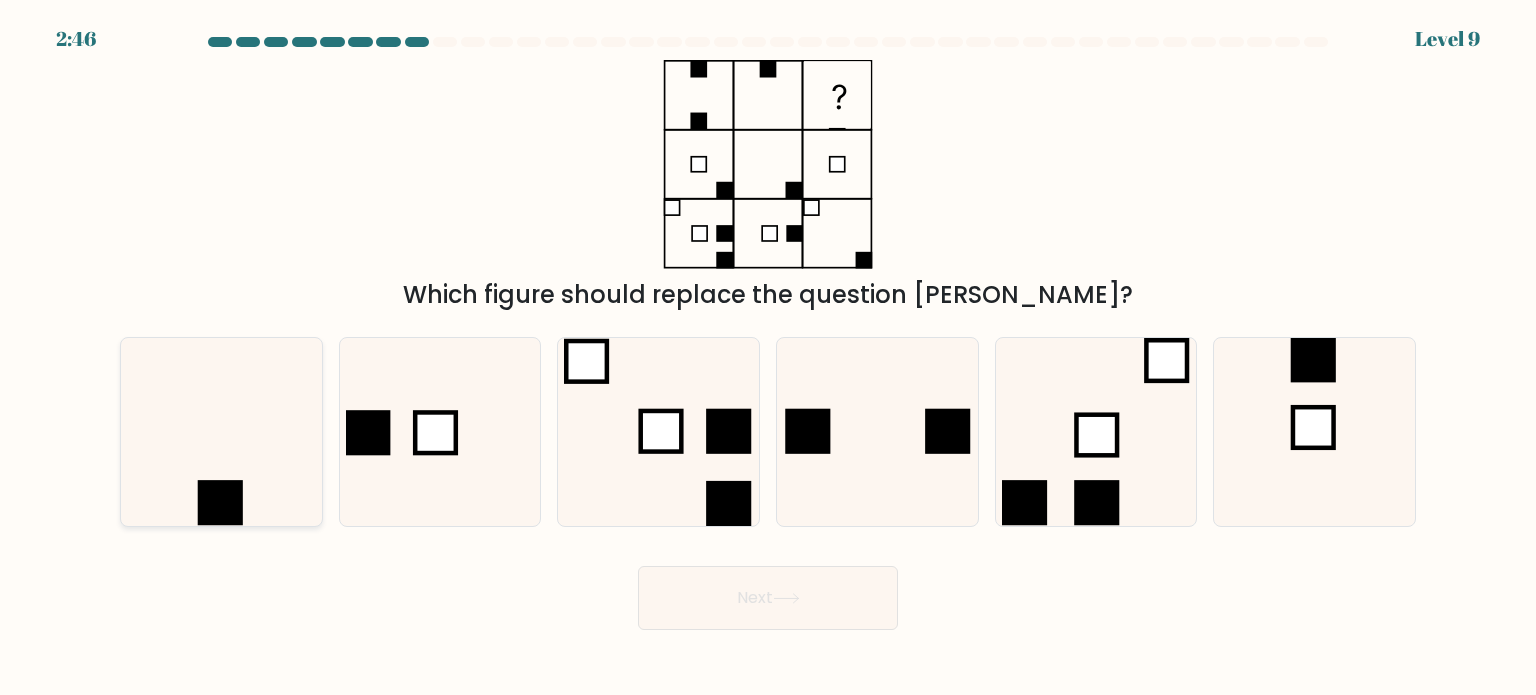 click 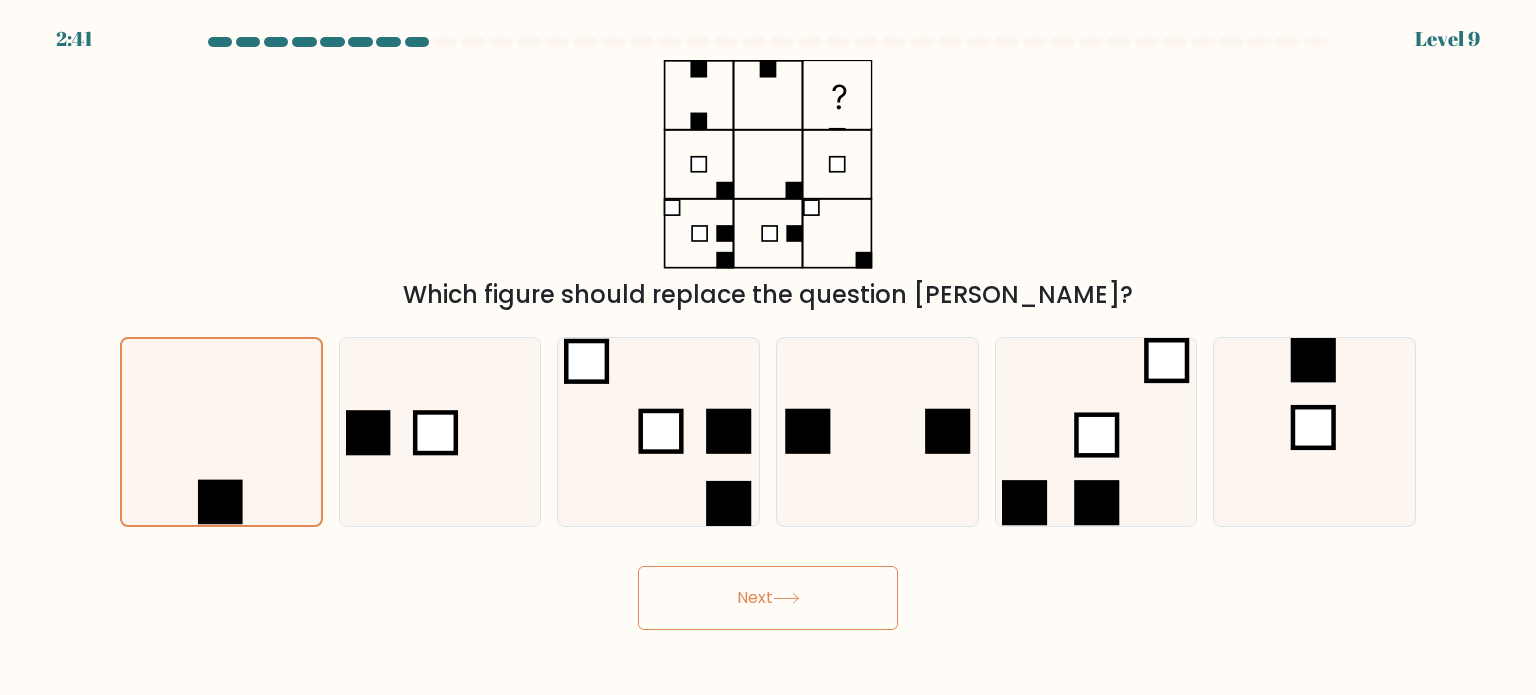 click on "Next" at bounding box center [768, 598] 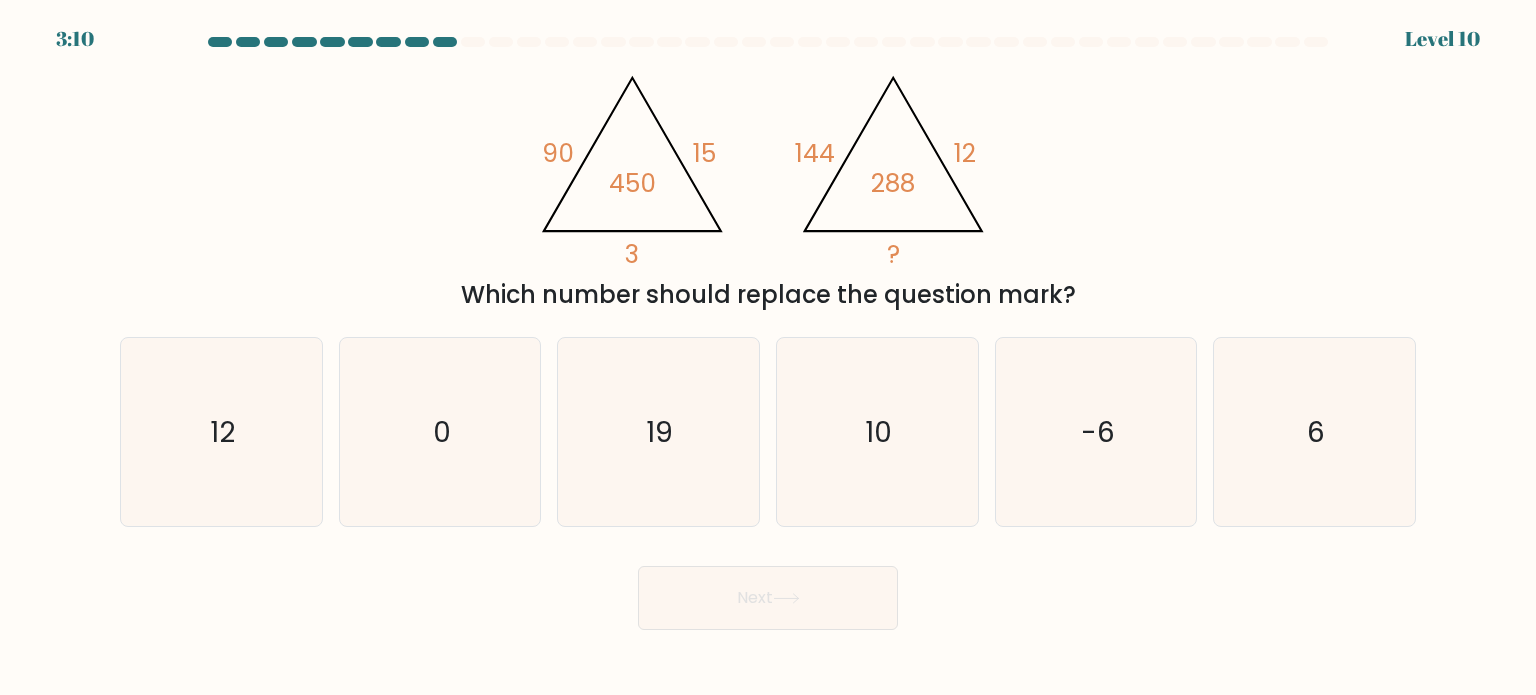 type 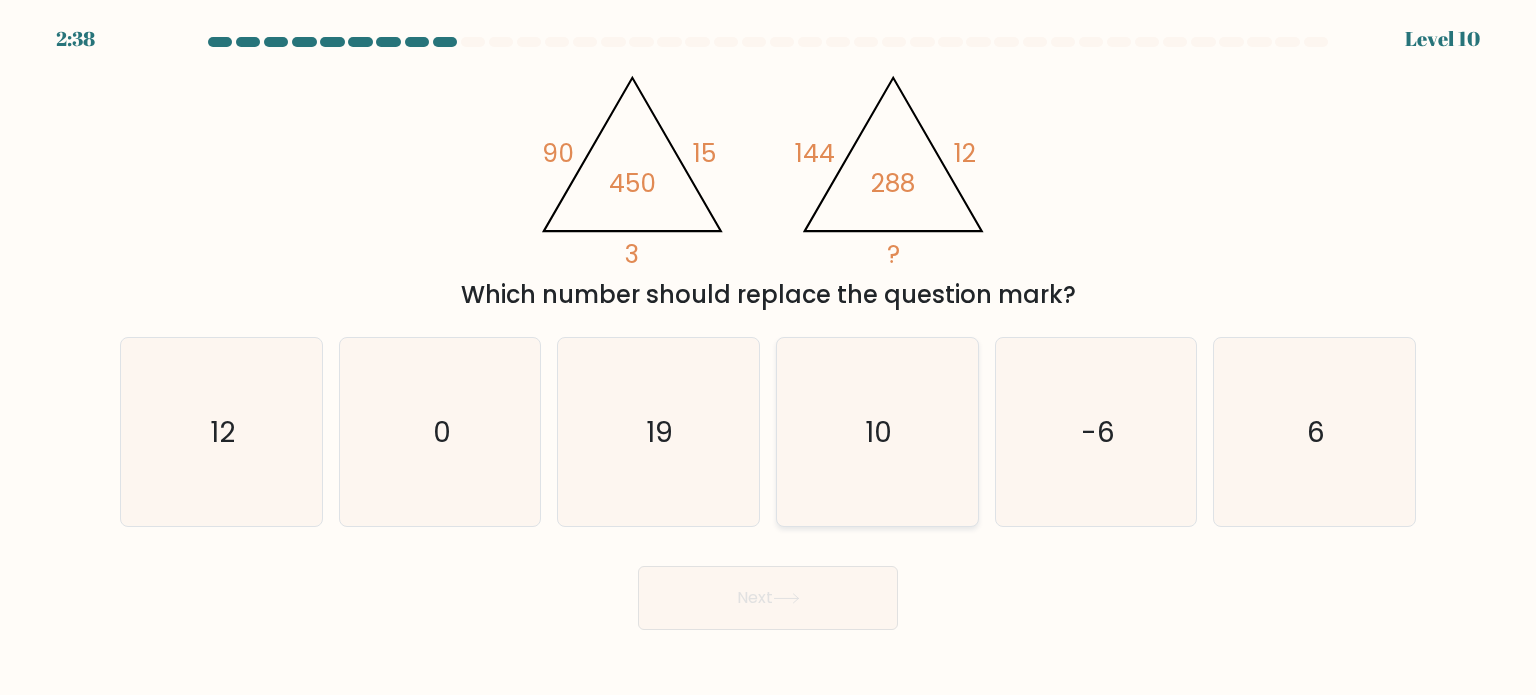 click on "10" 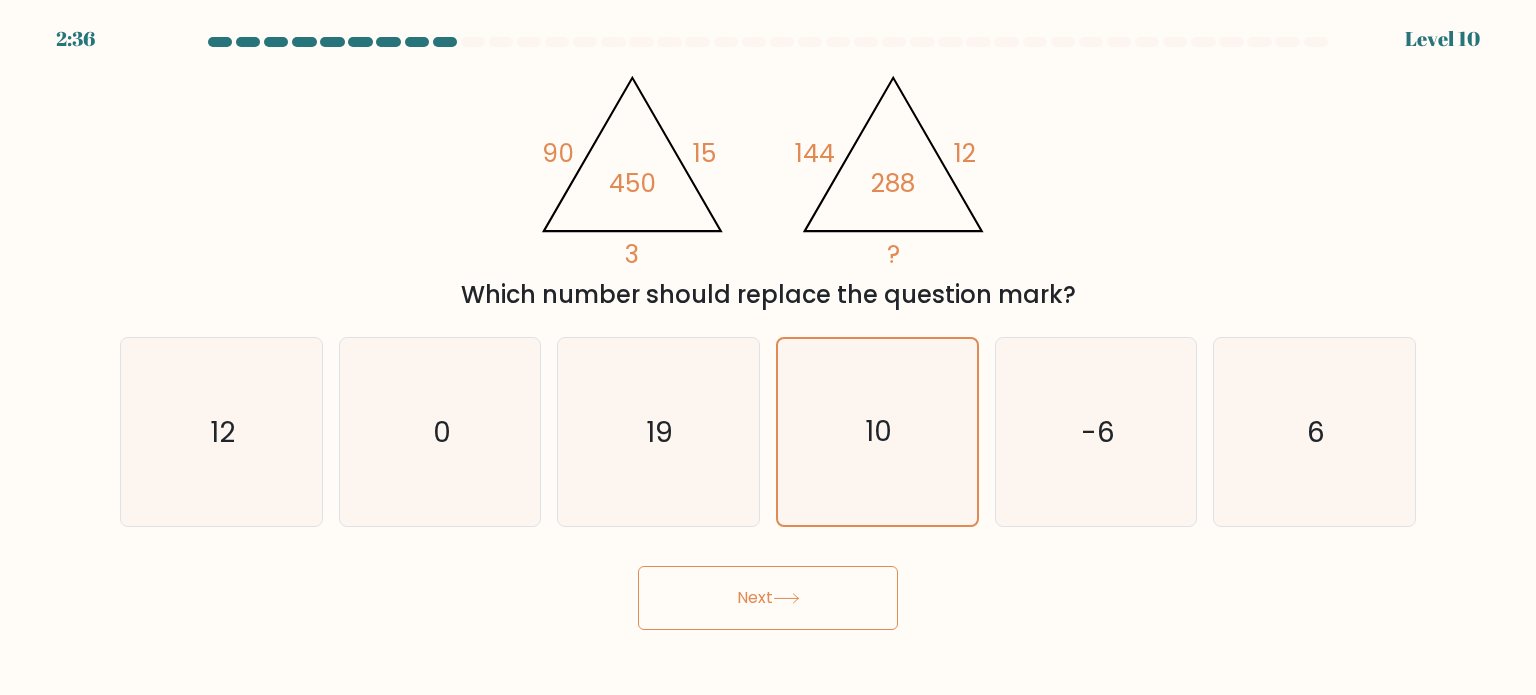 click on "Next" at bounding box center [768, 598] 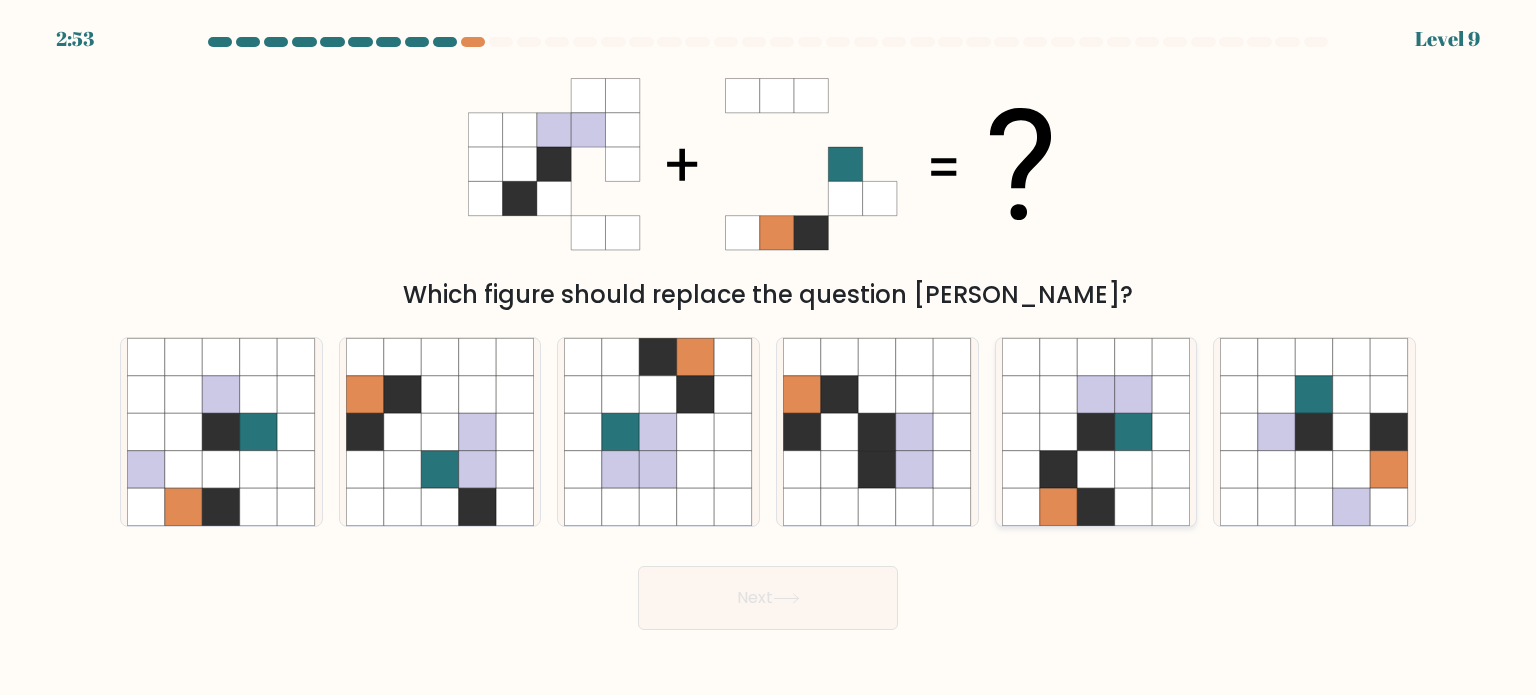 click 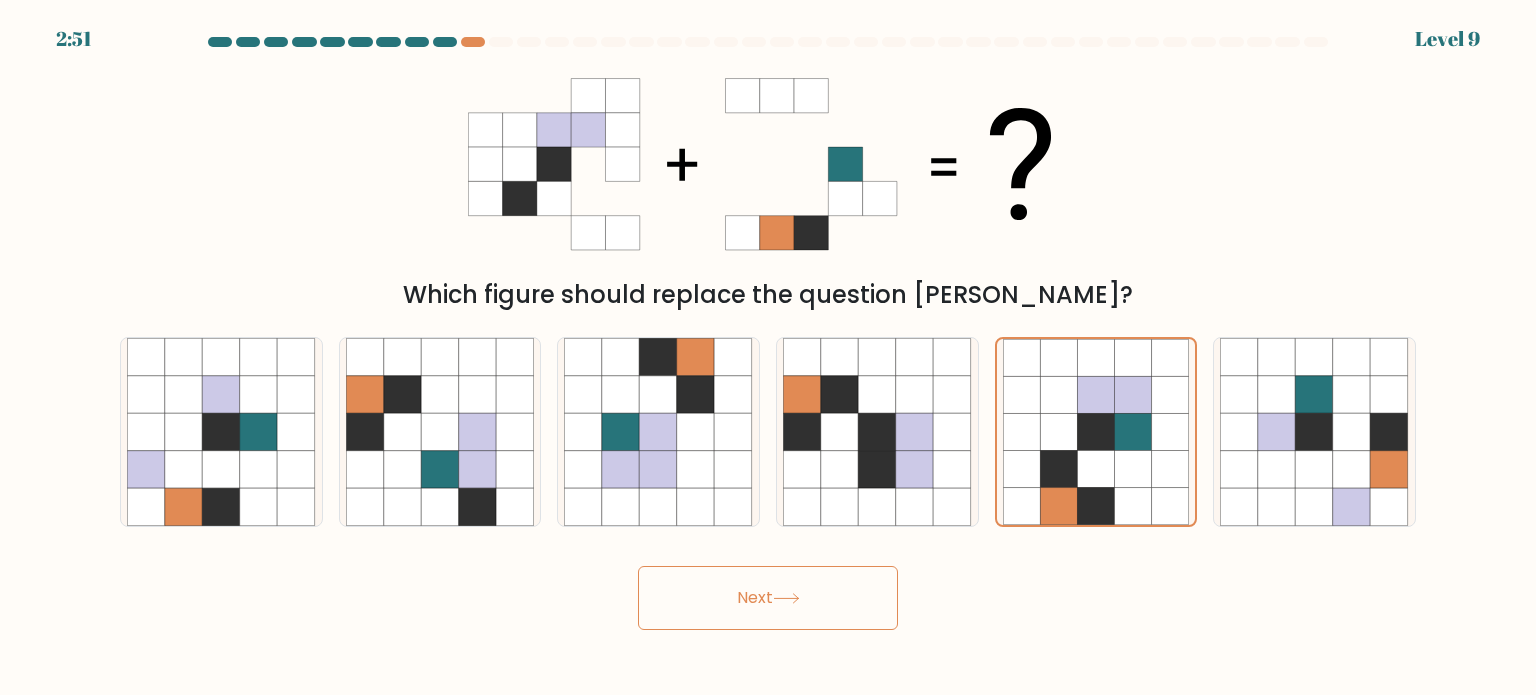 click on "Next" at bounding box center [768, 598] 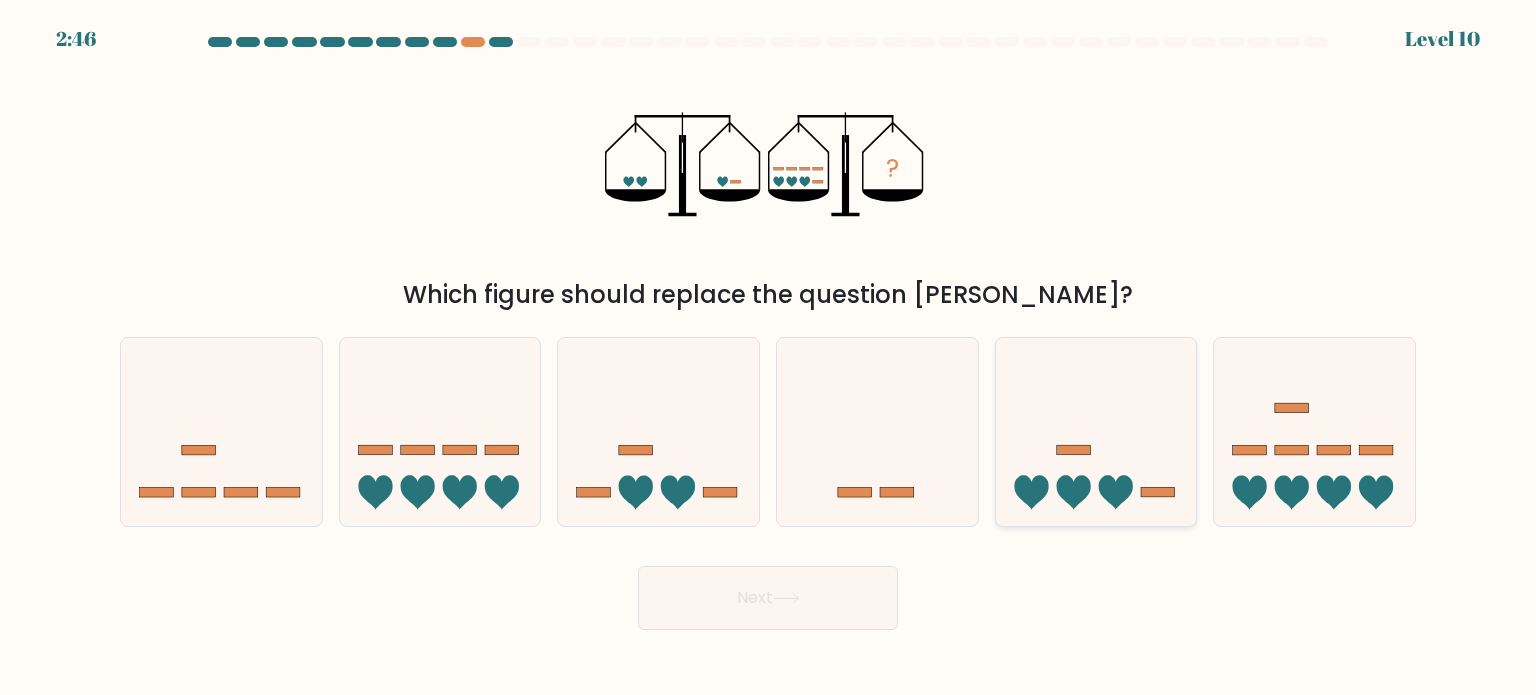 click 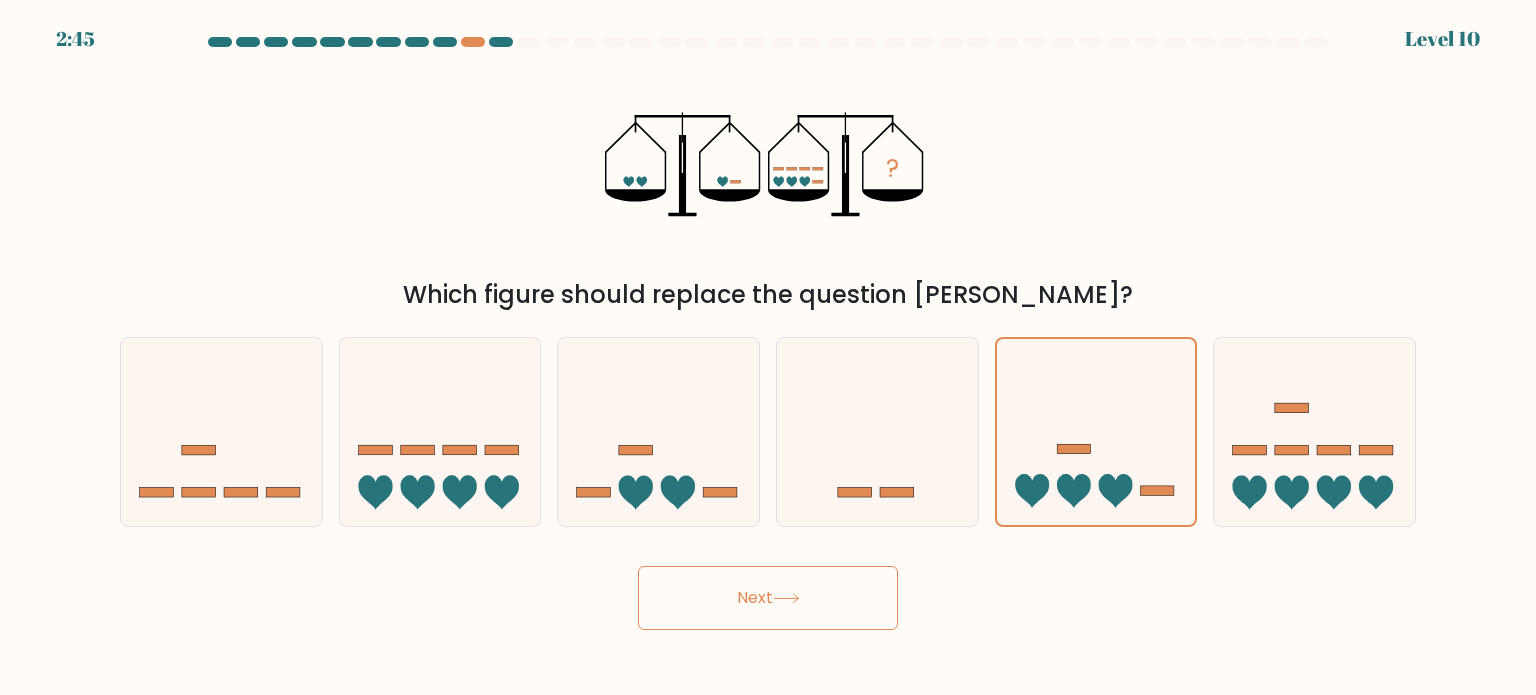 click on "Next" at bounding box center [768, 598] 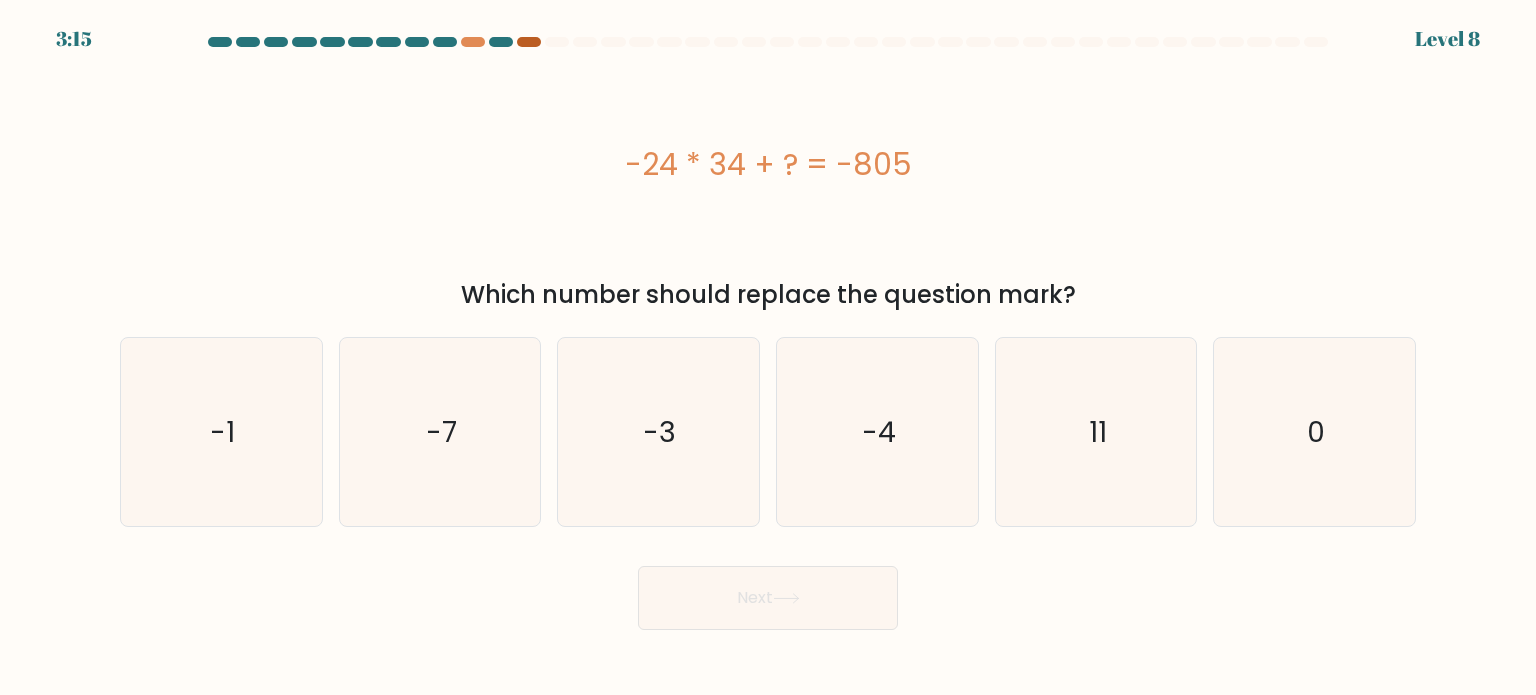 click at bounding box center (529, 42) 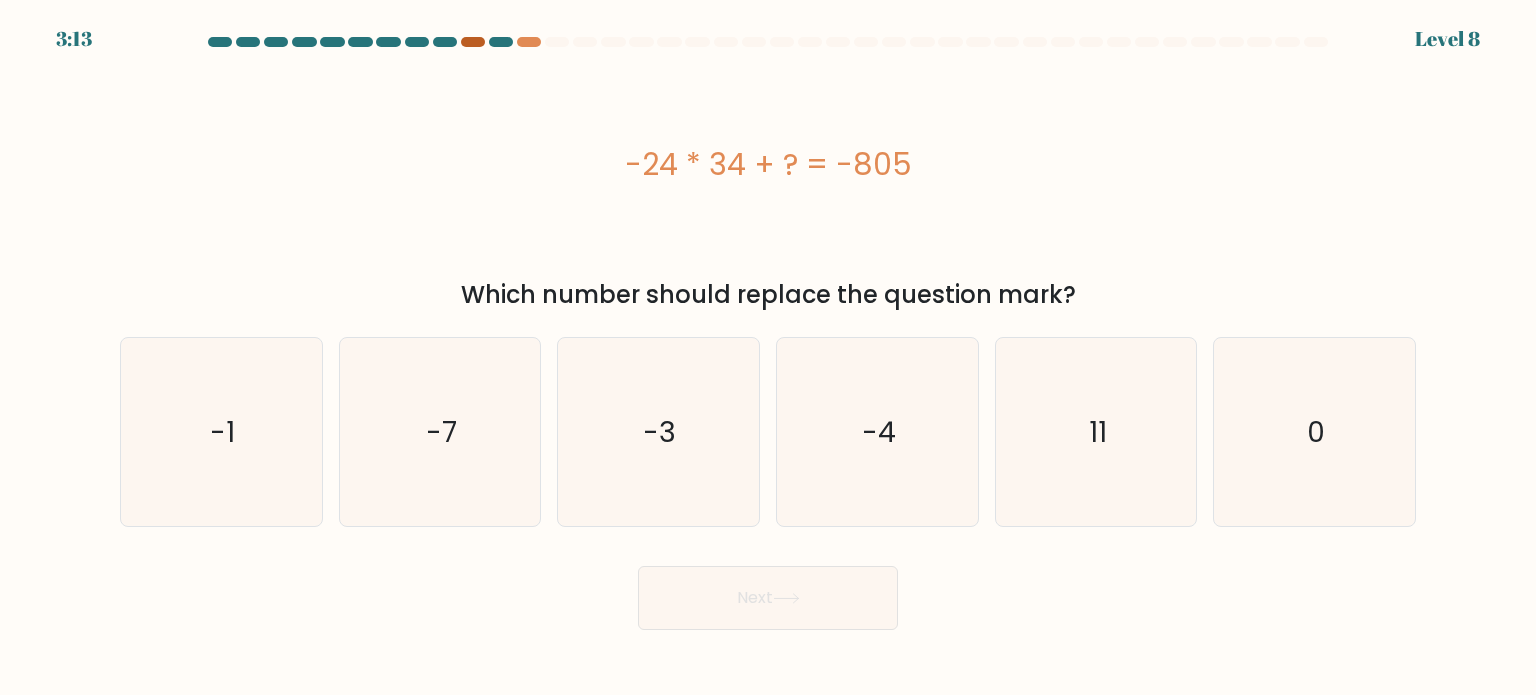 click at bounding box center [473, 42] 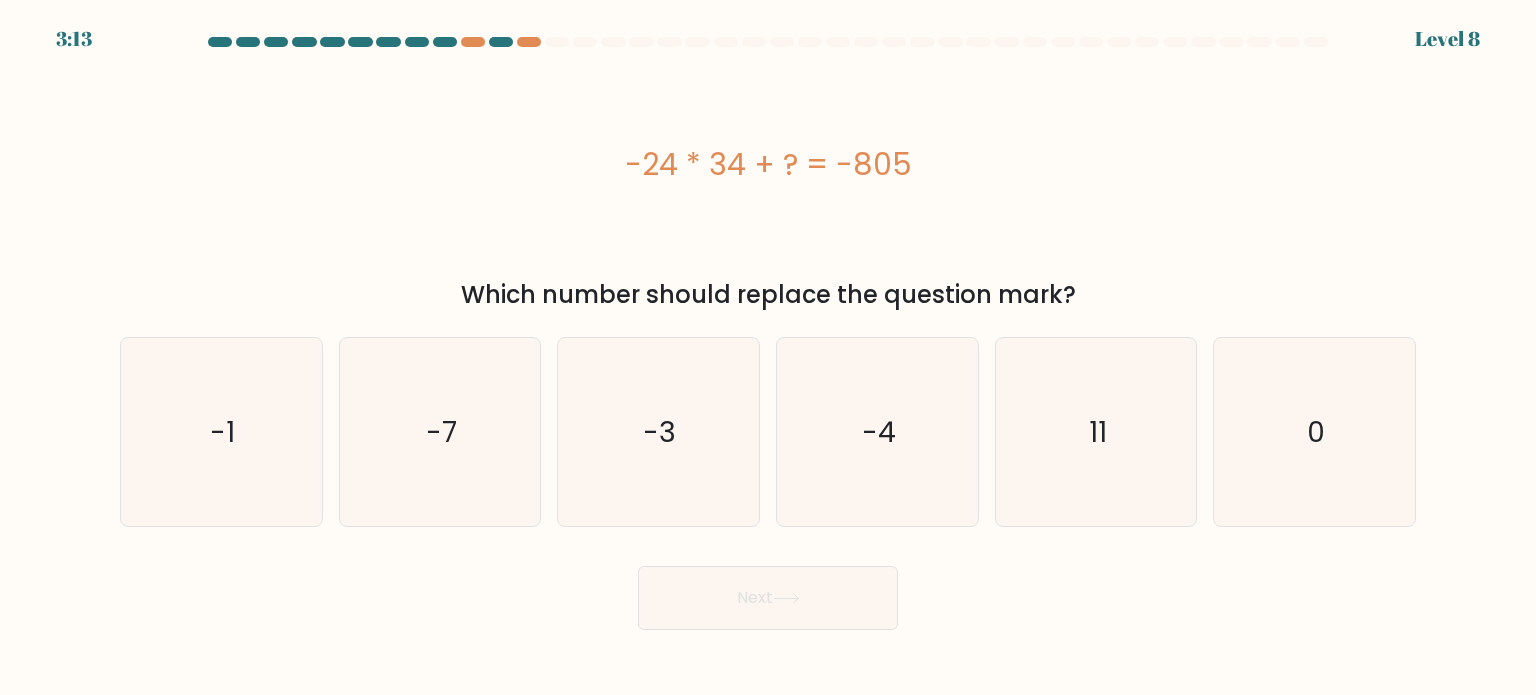 click at bounding box center (501, 42) 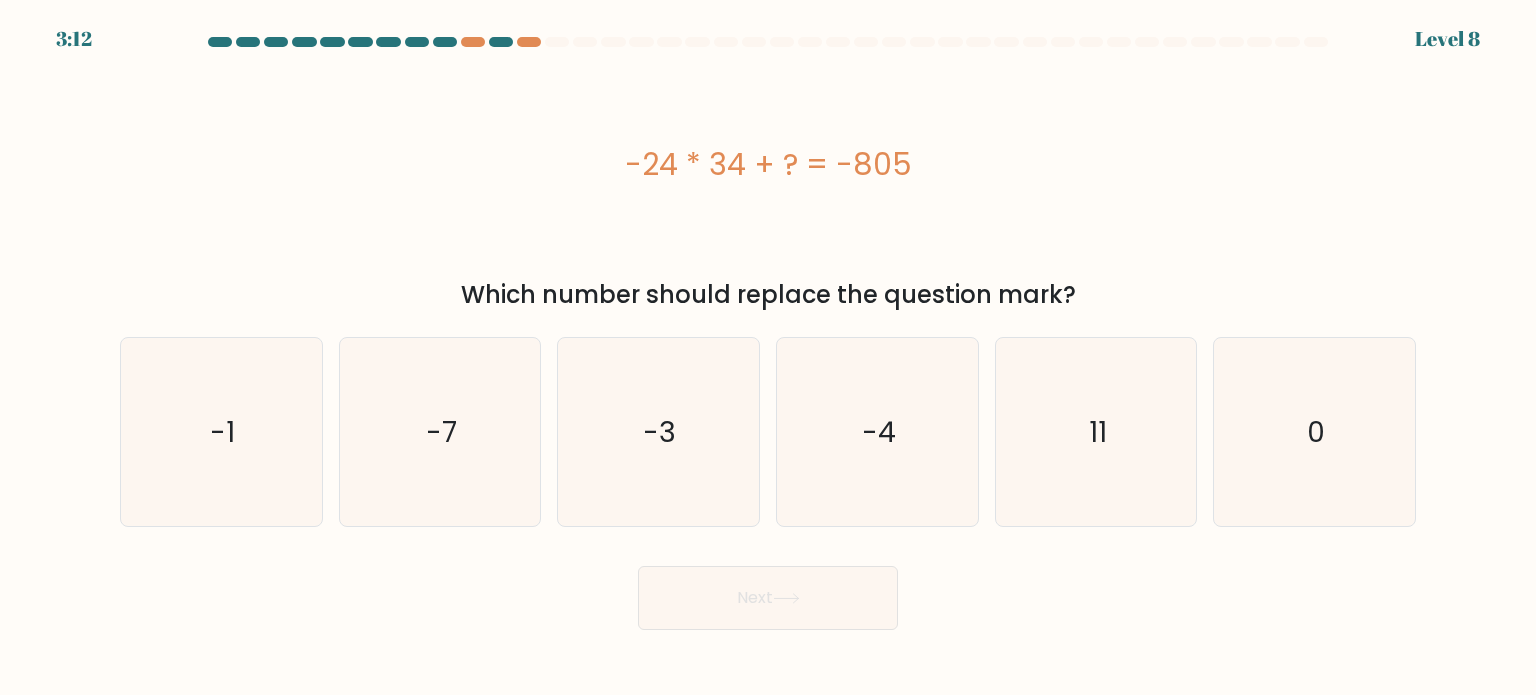 click at bounding box center [557, 42] 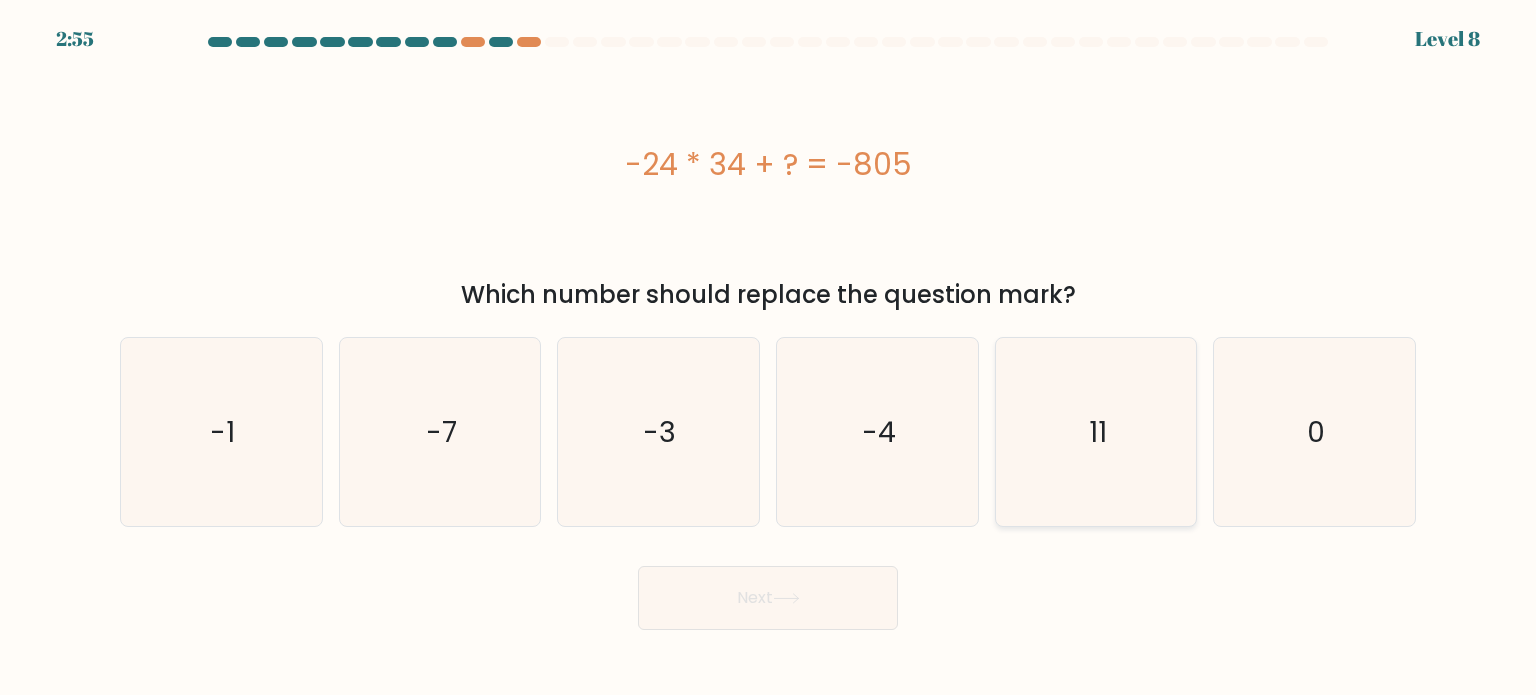 click on "11" 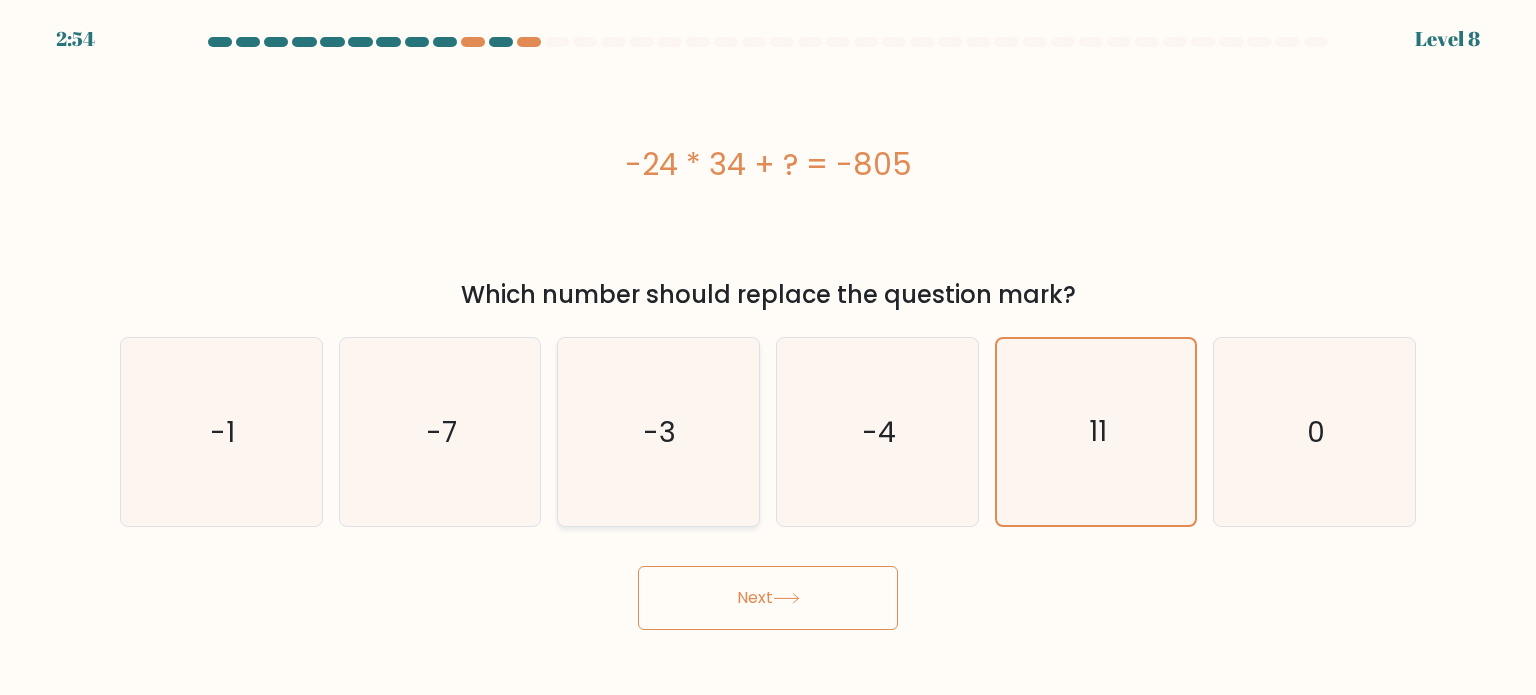 click on "-3" at bounding box center [658, 432] 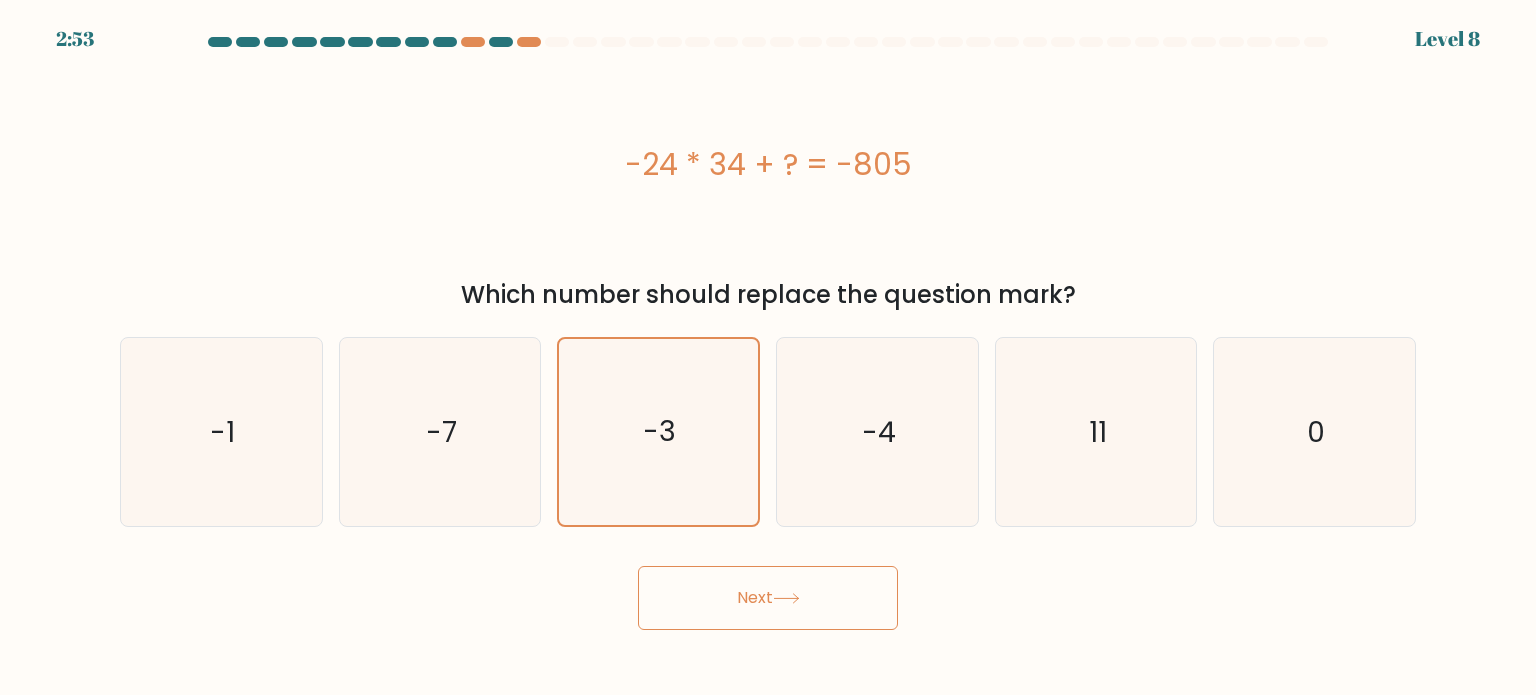 click on "Next" at bounding box center [768, 598] 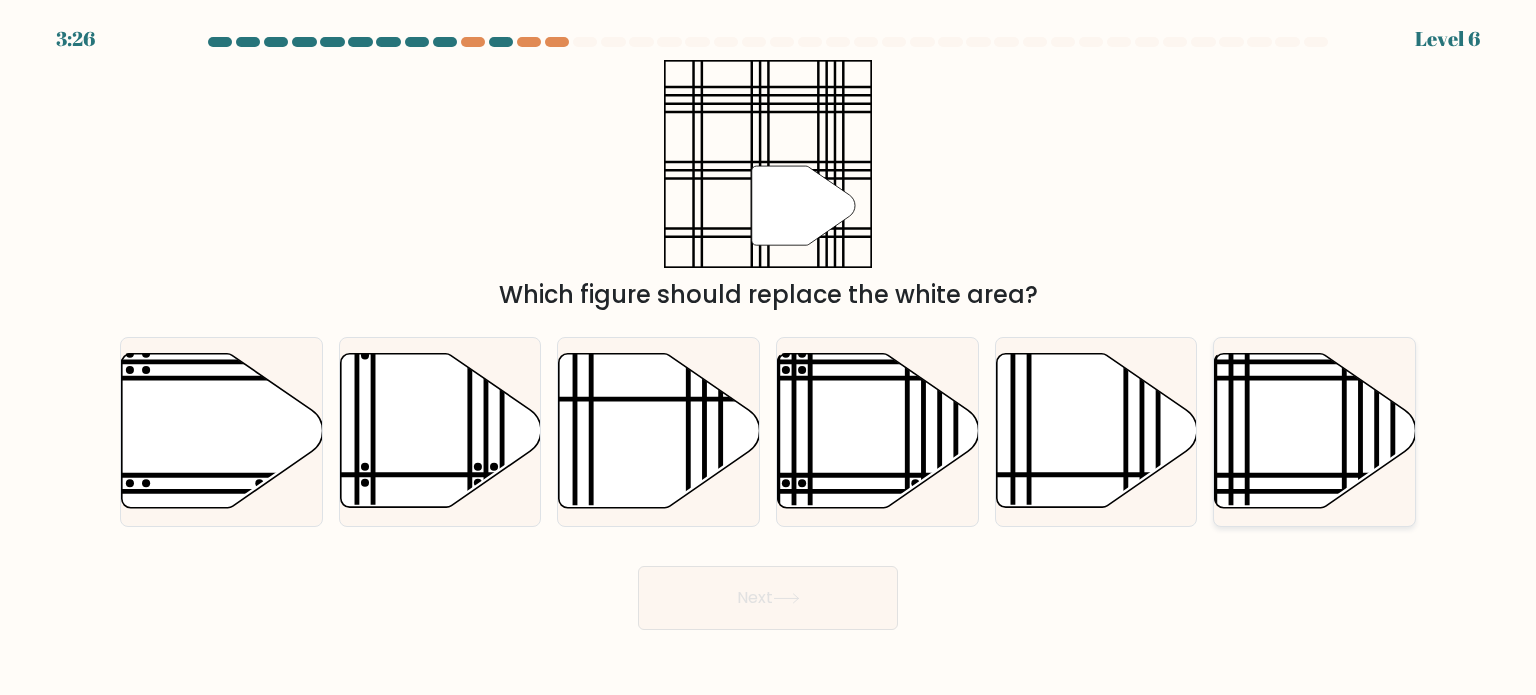 click 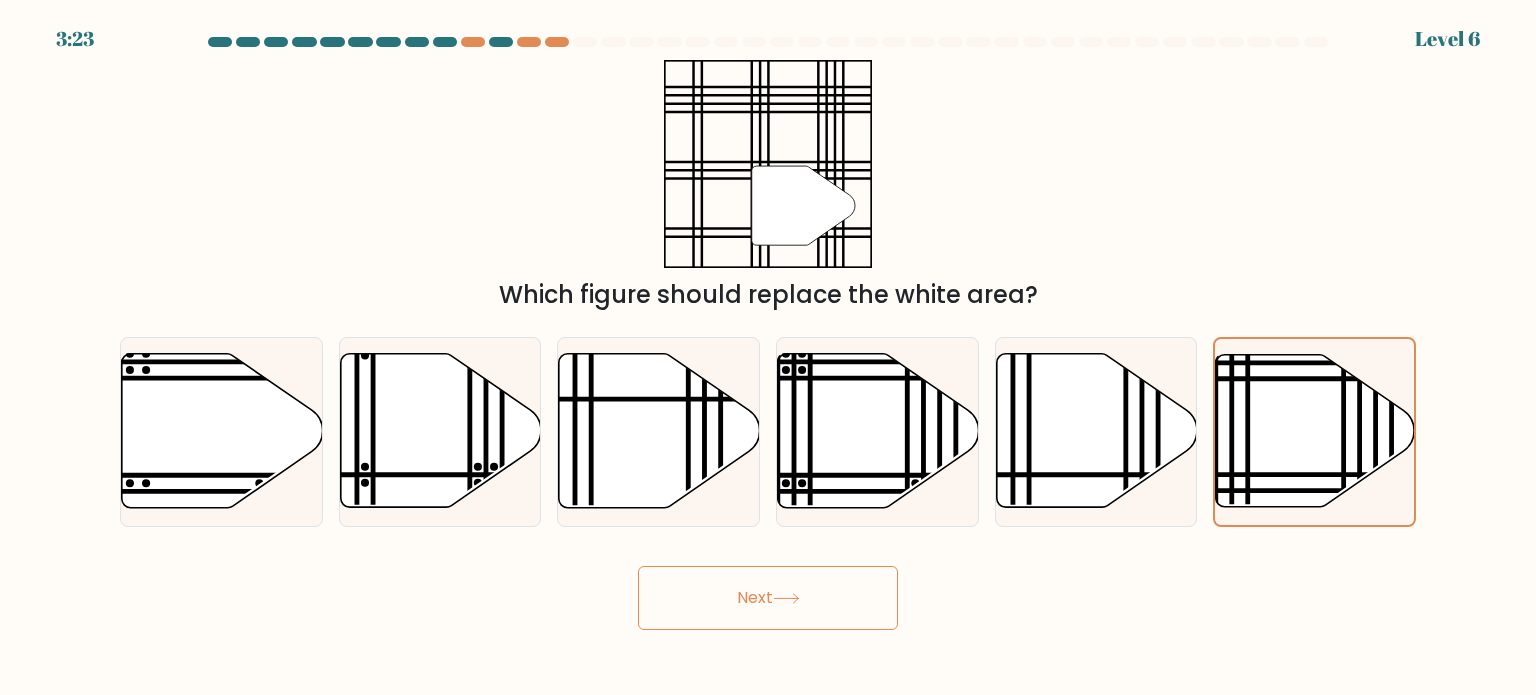 click on "Next" at bounding box center [768, 598] 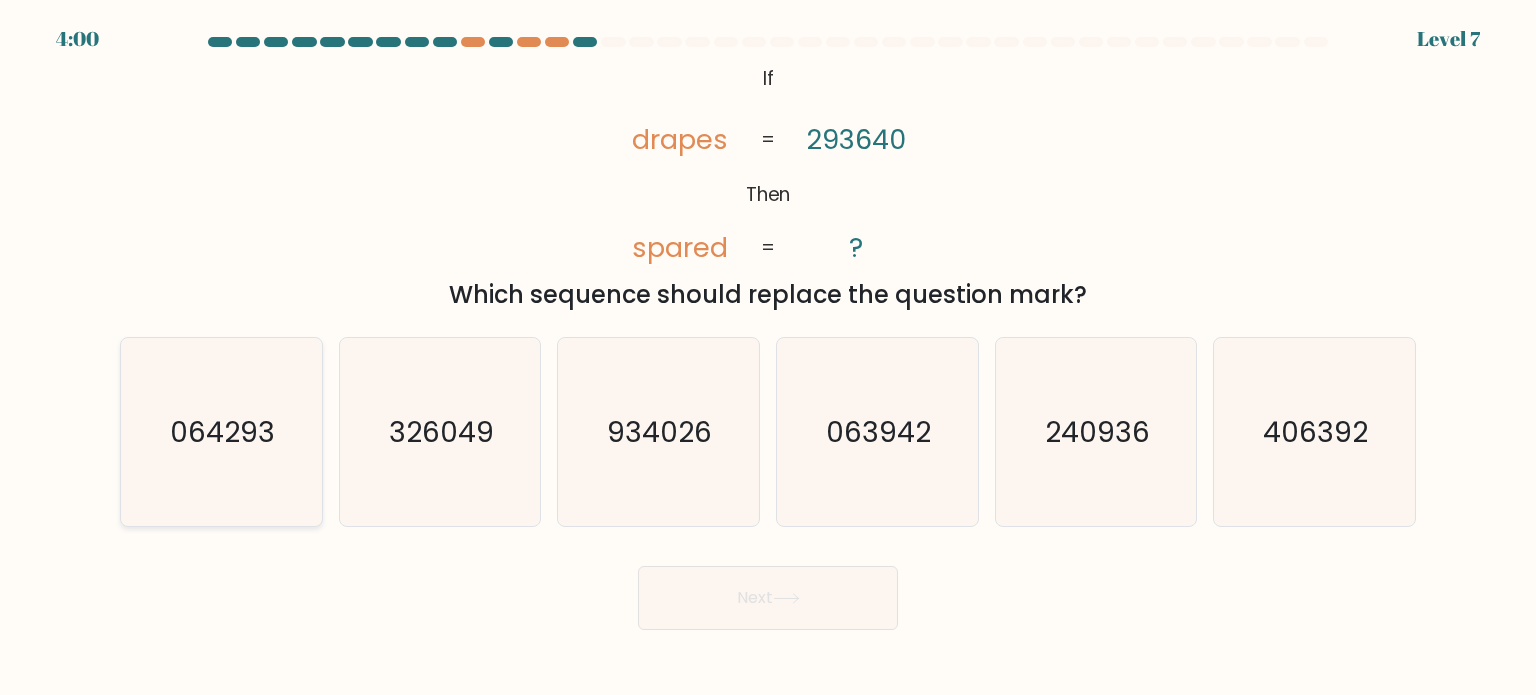 click on "064293" 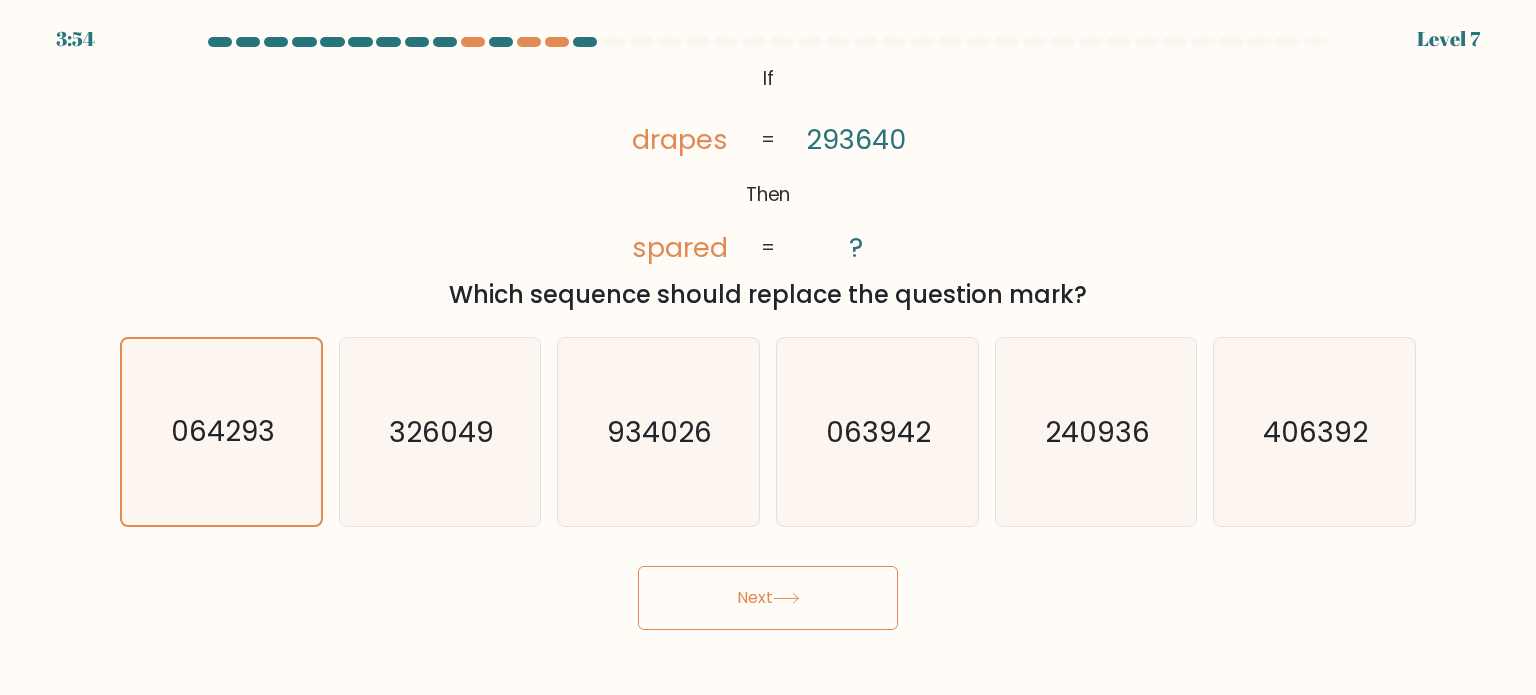 click on "Next" at bounding box center (768, 598) 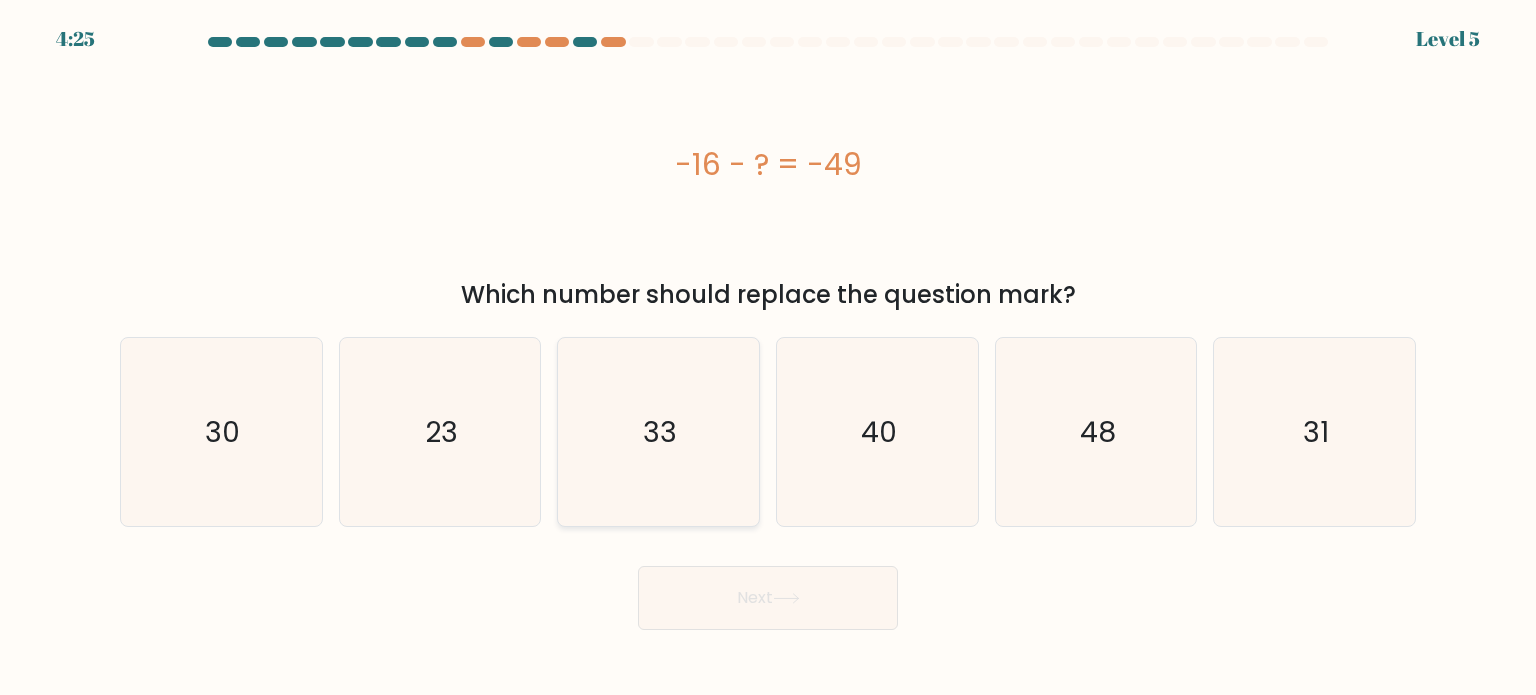 click on "33" 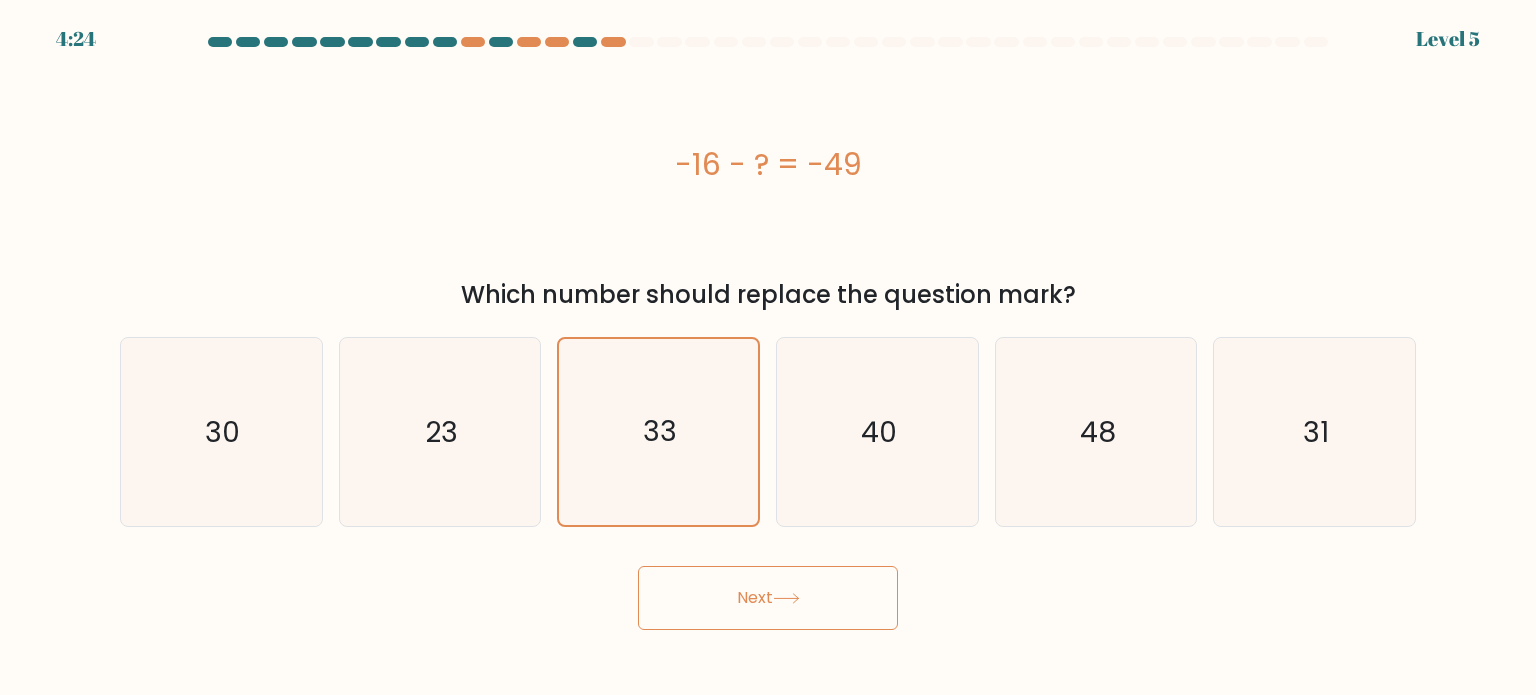 click on "Next" at bounding box center (768, 598) 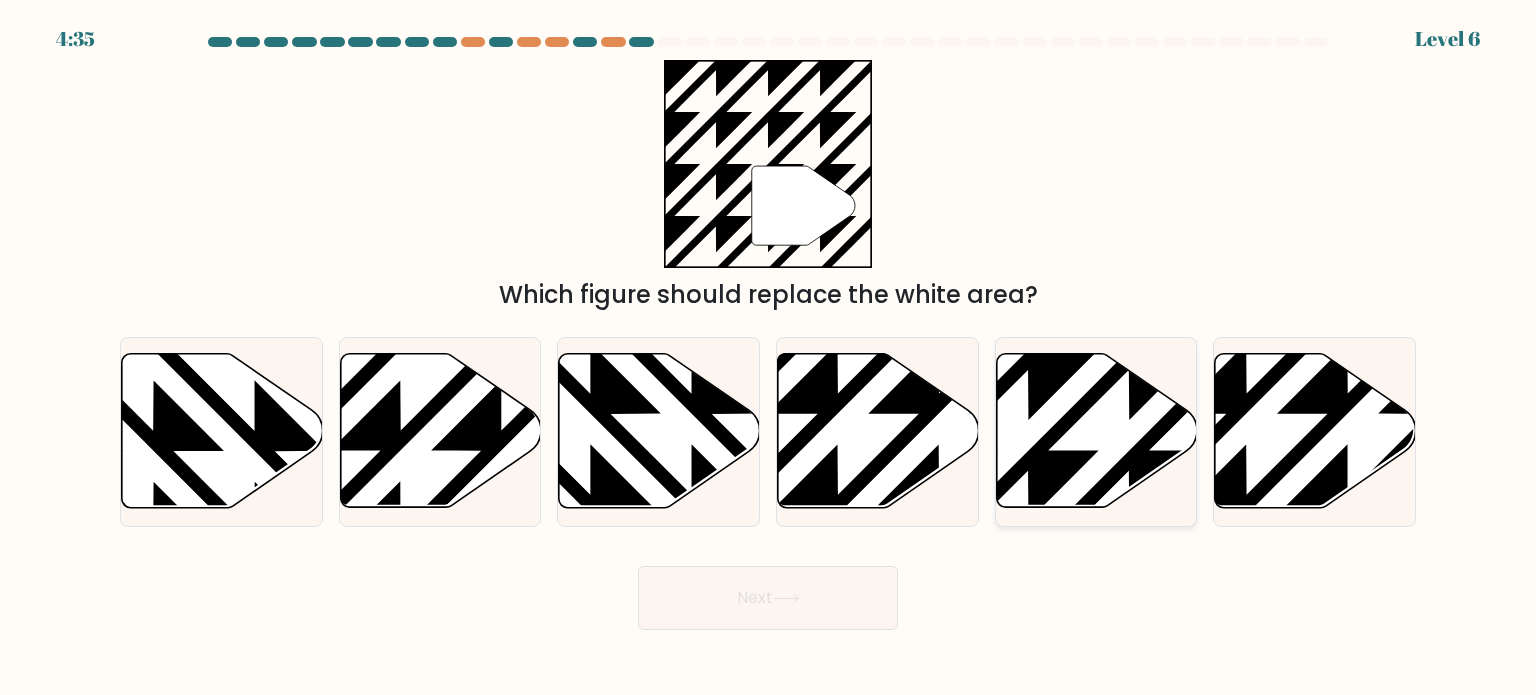 click 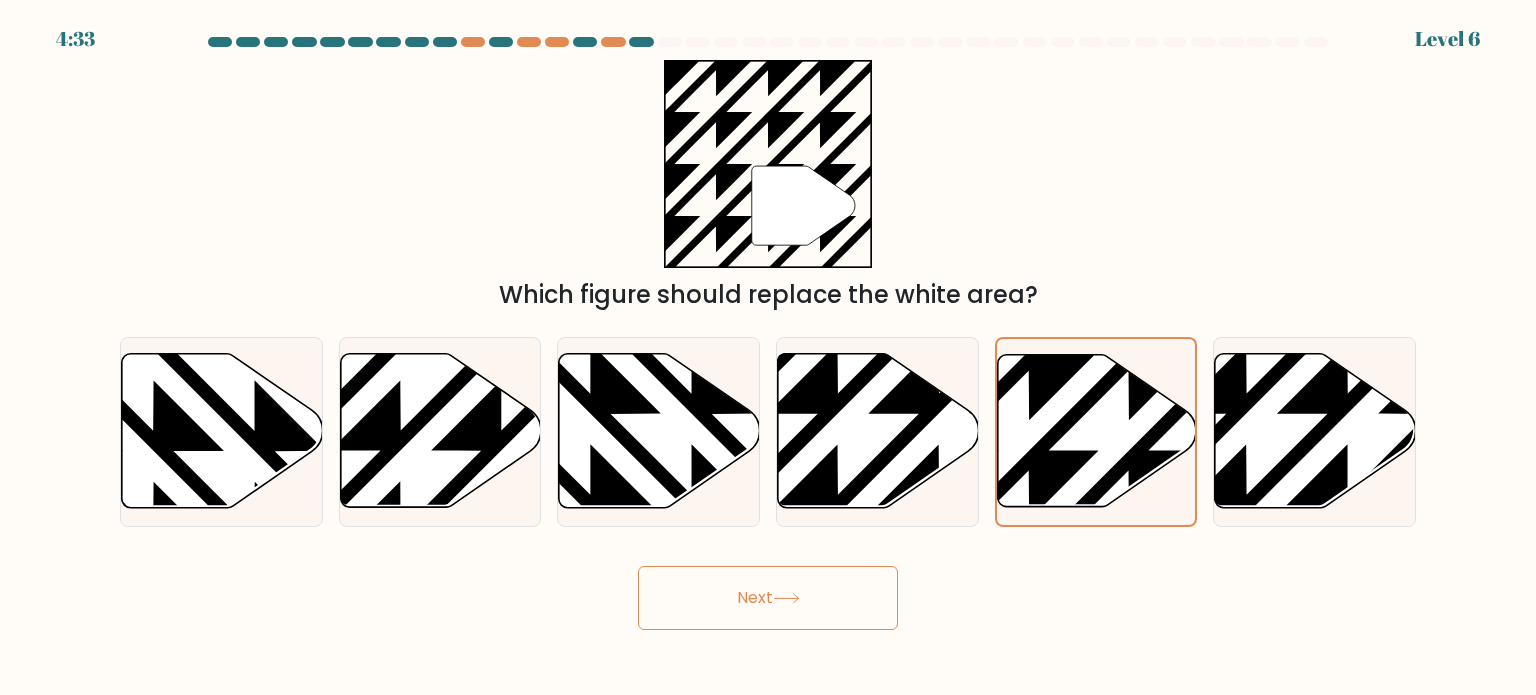 click on "Next" at bounding box center [768, 590] 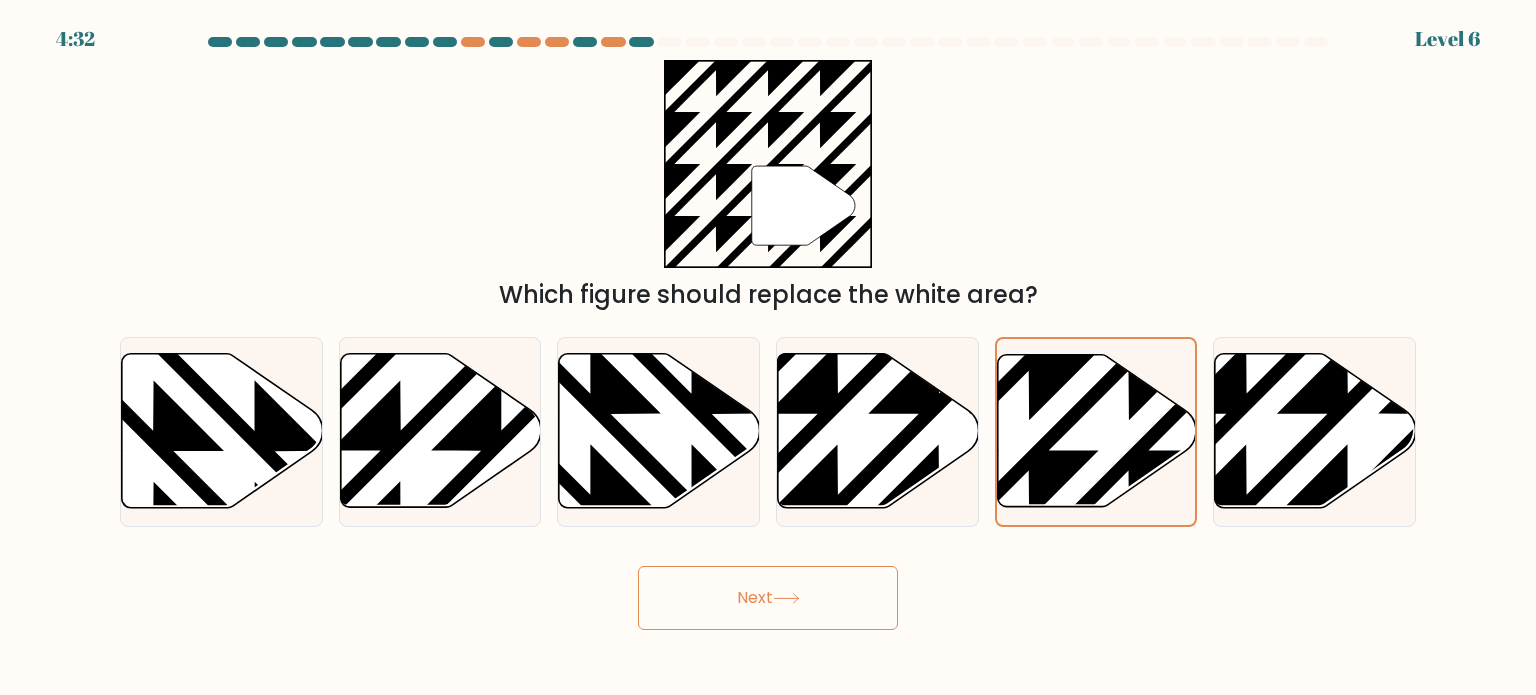 click on "Next" at bounding box center [768, 598] 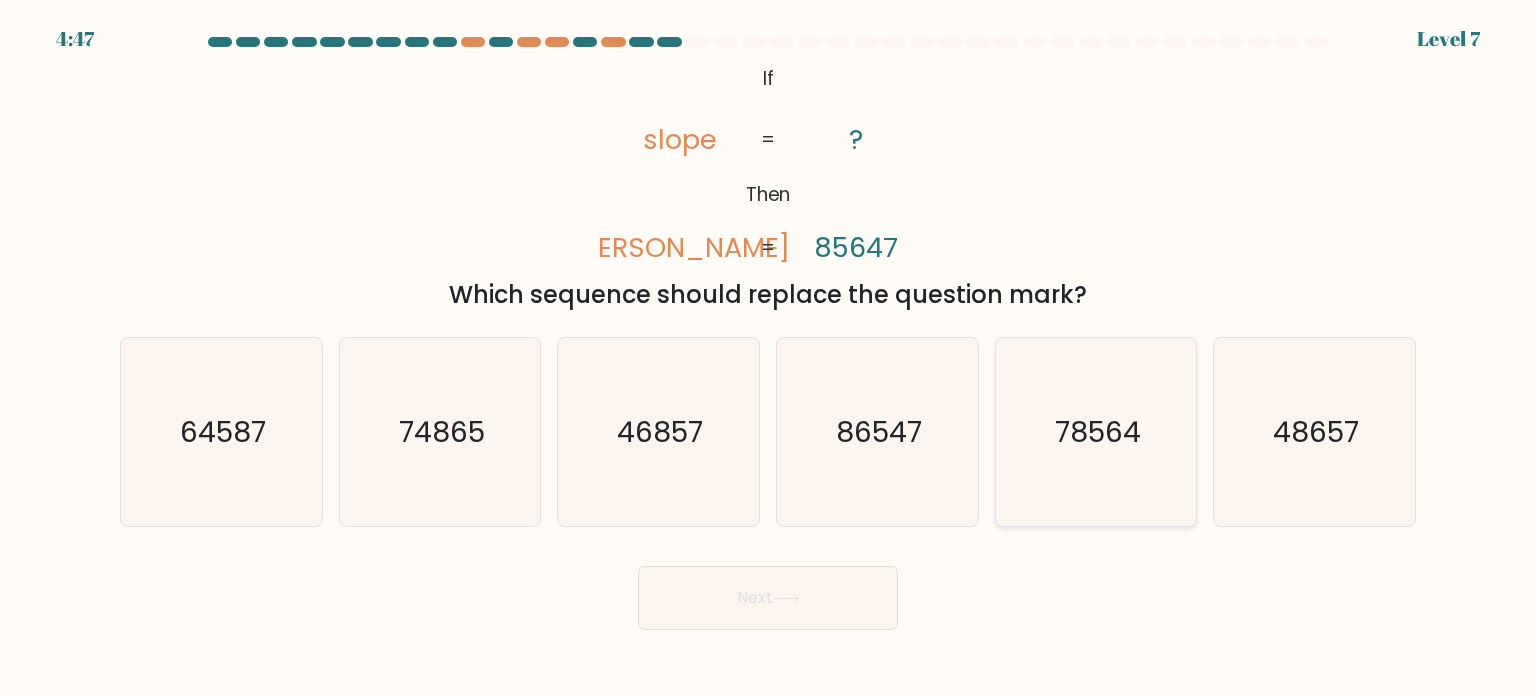 click on "78564" 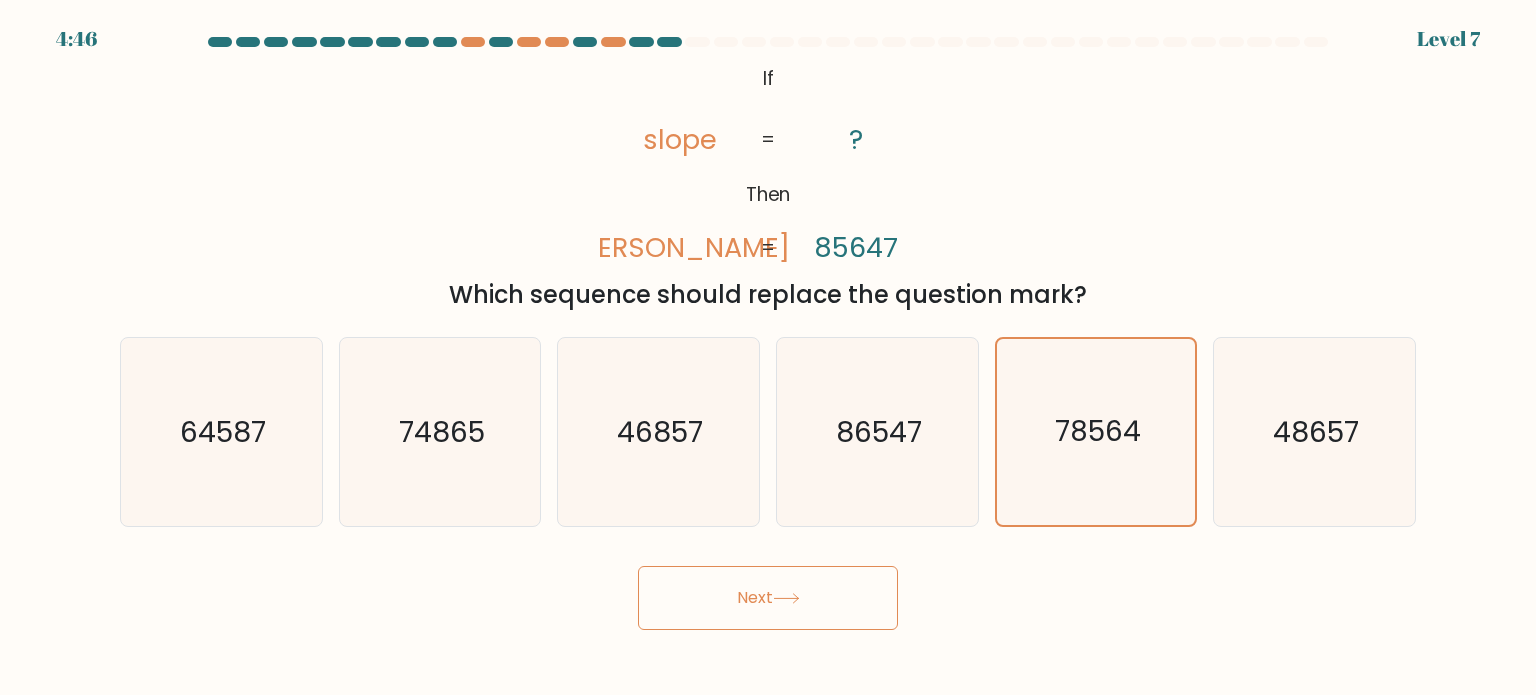 click on "Next" at bounding box center (768, 598) 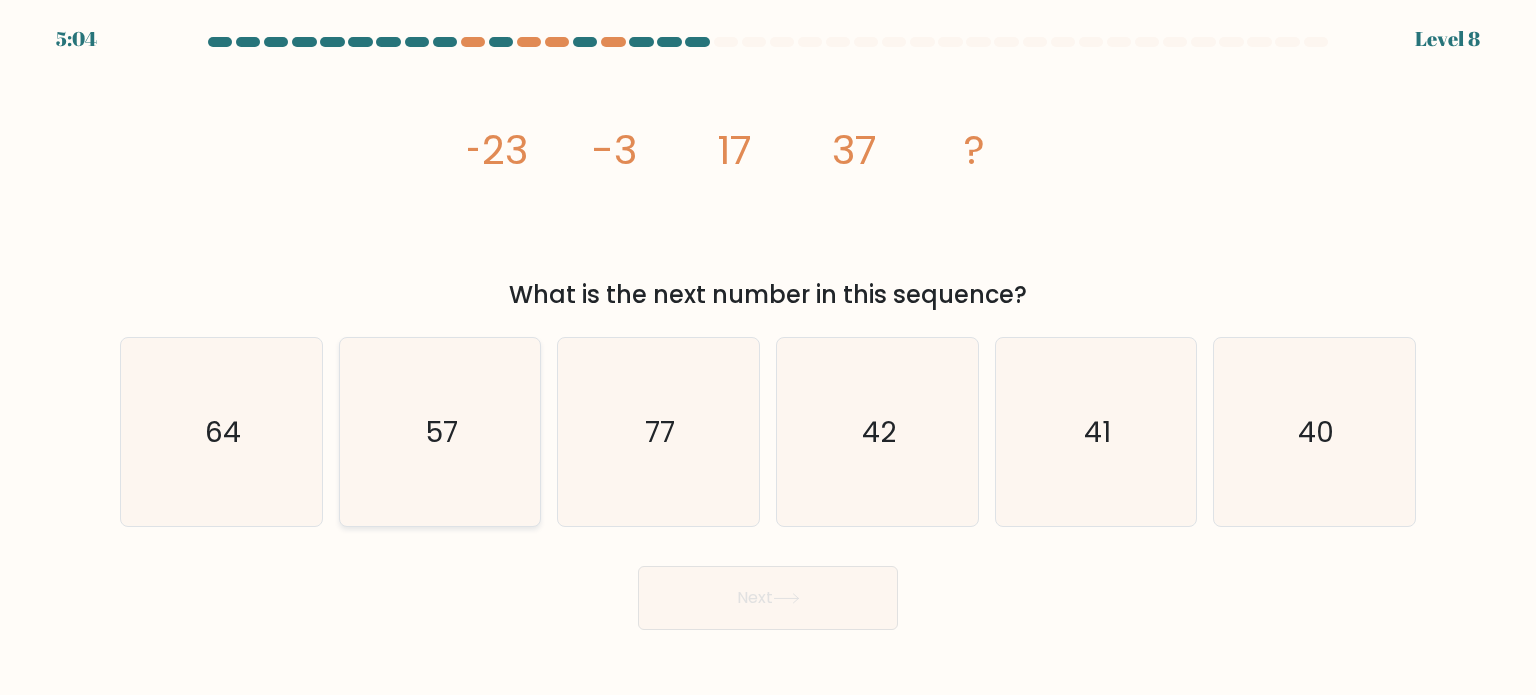 click on "57" 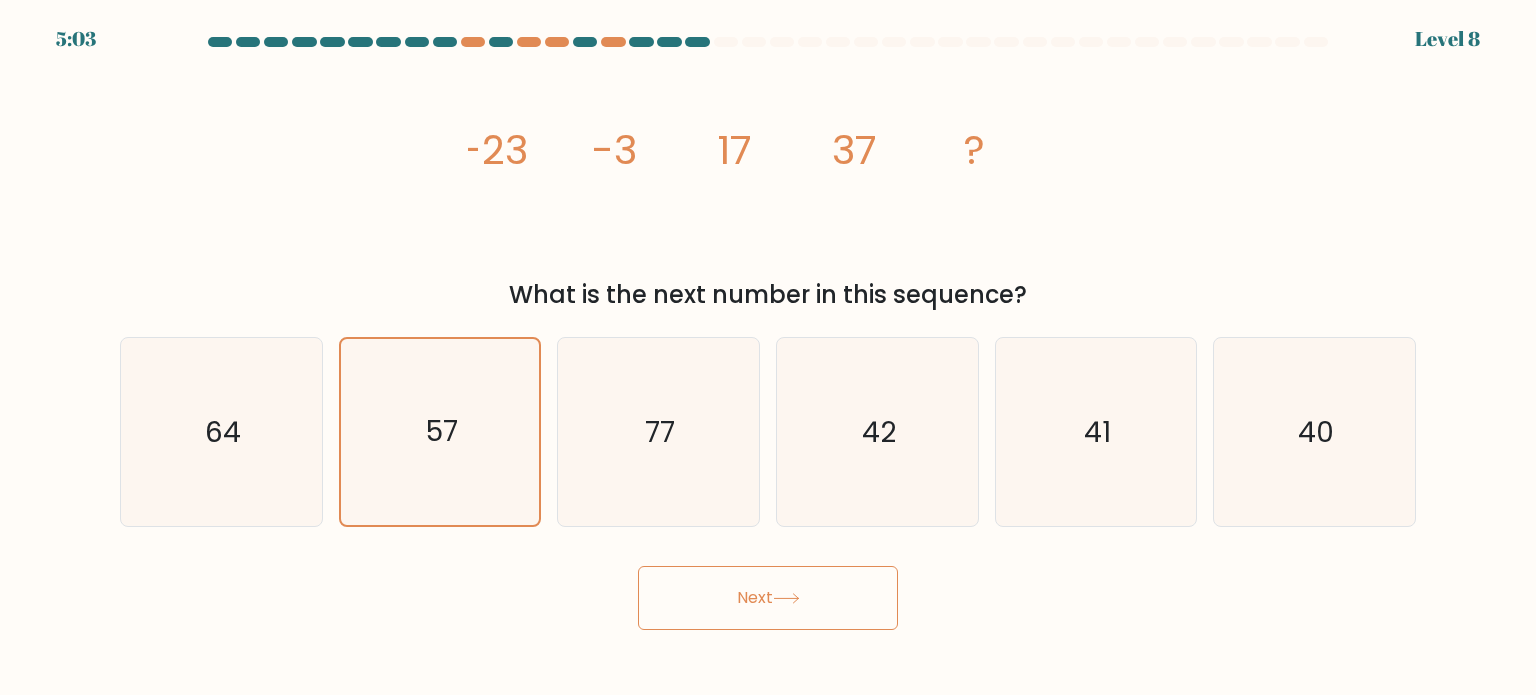 click on "Next" at bounding box center (768, 598) 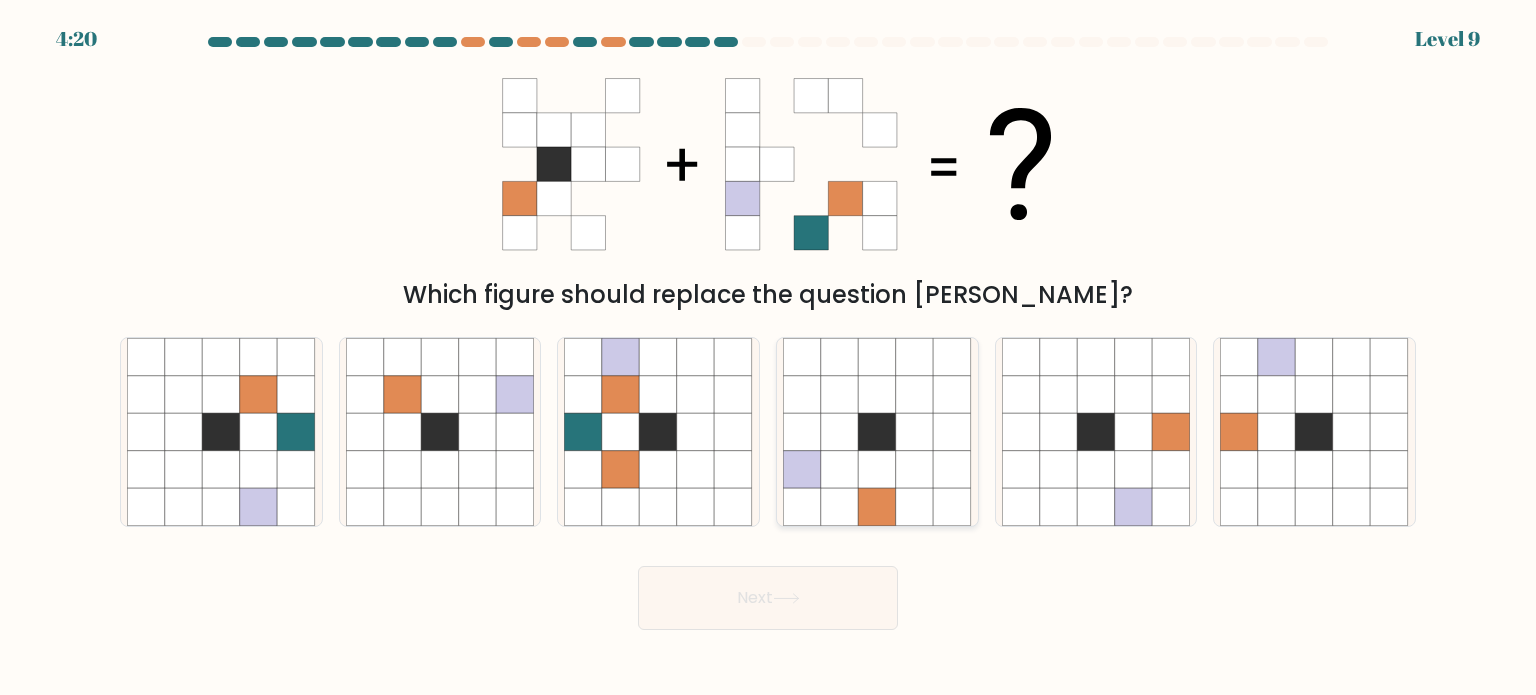 click 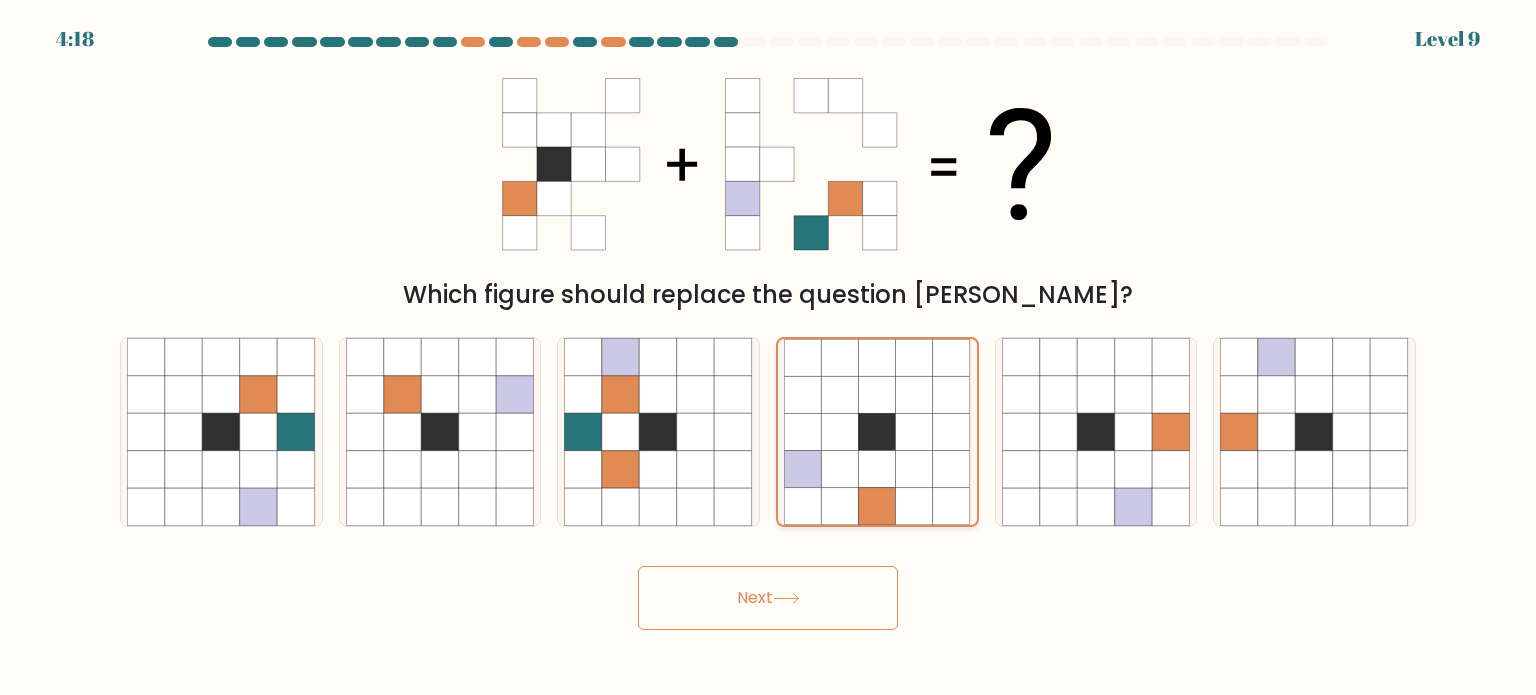 click 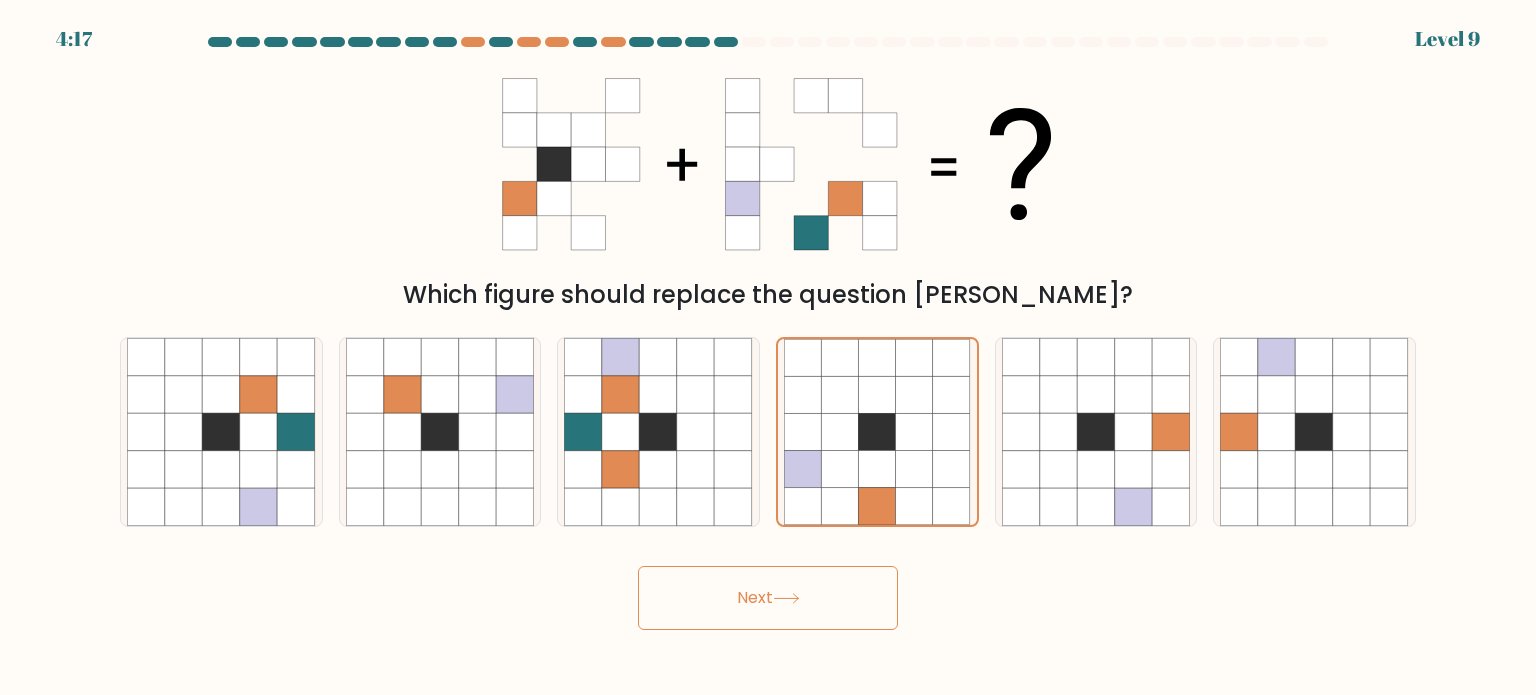 click on "Next" at bounding box center (768, 598) 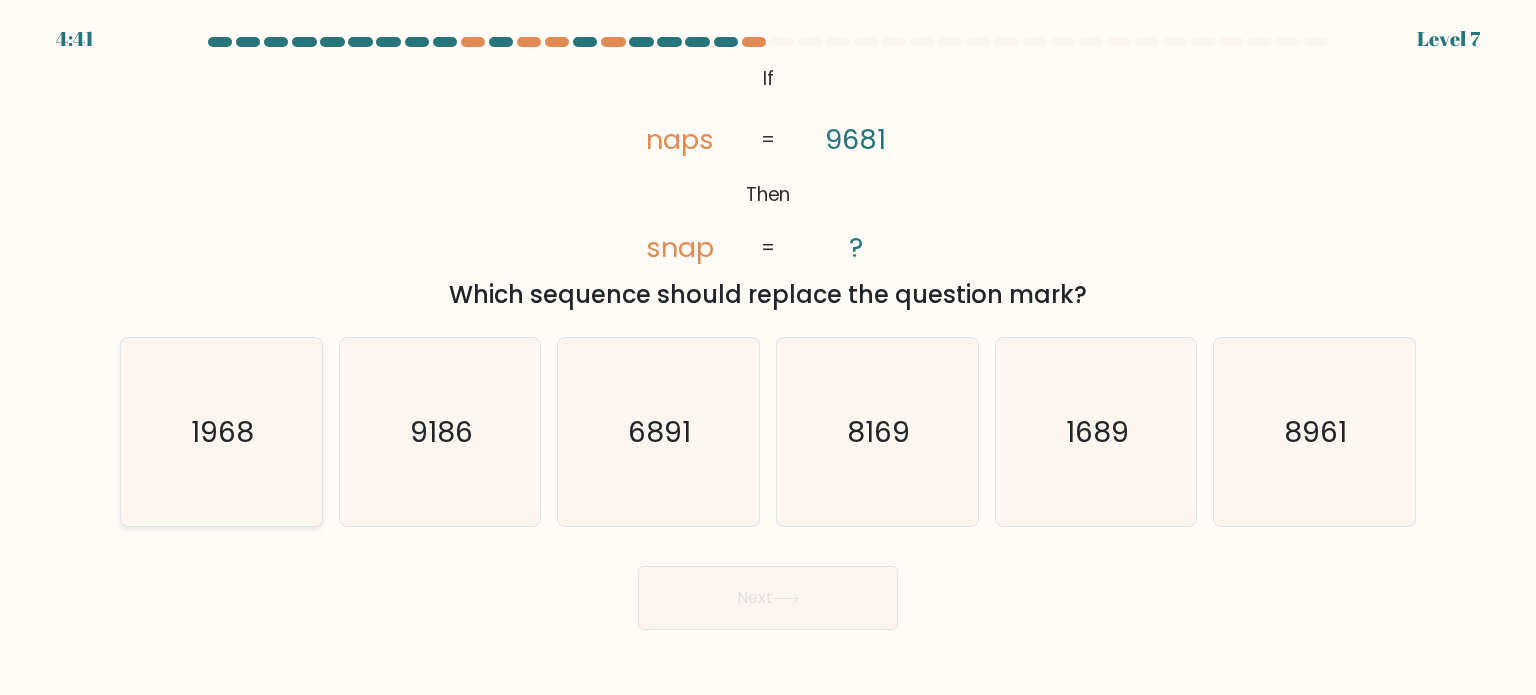 click on "1968" 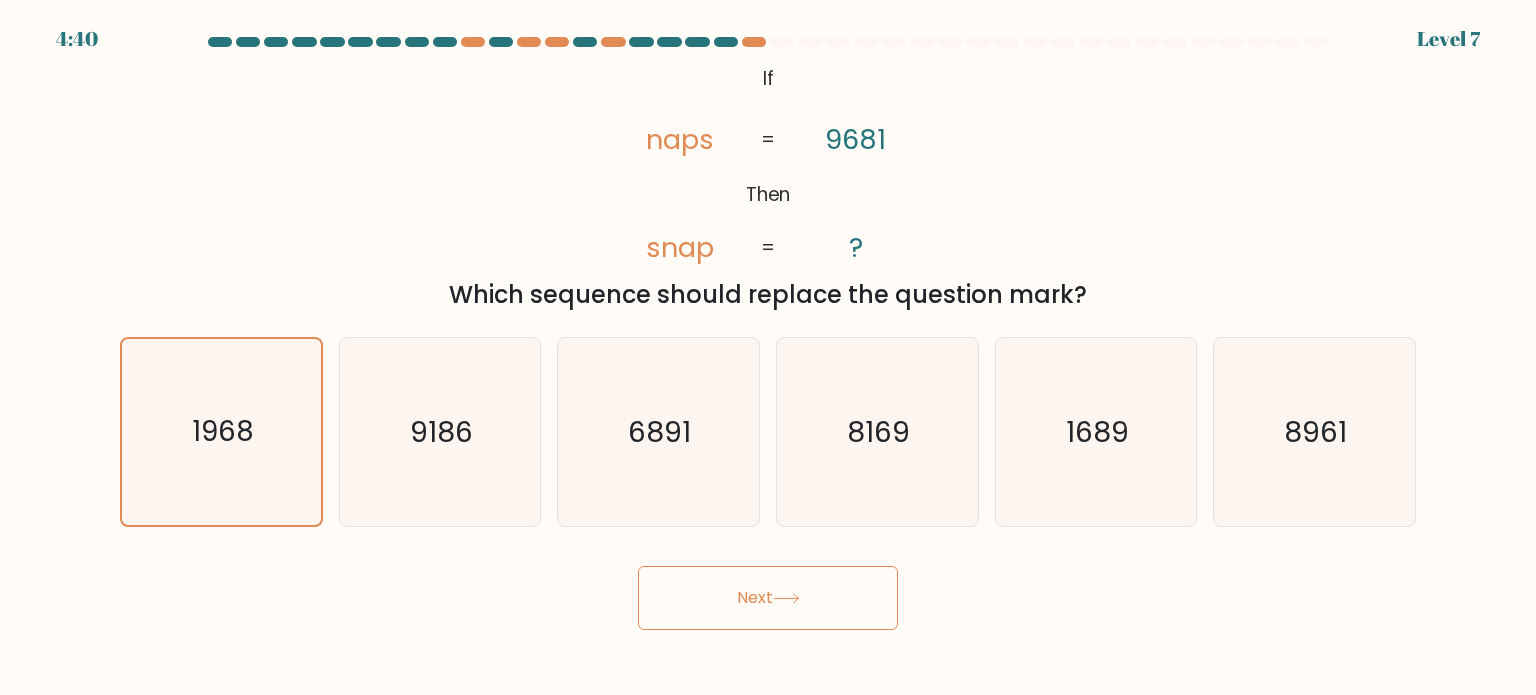 click on "Next" at bounding box center [768, 598] 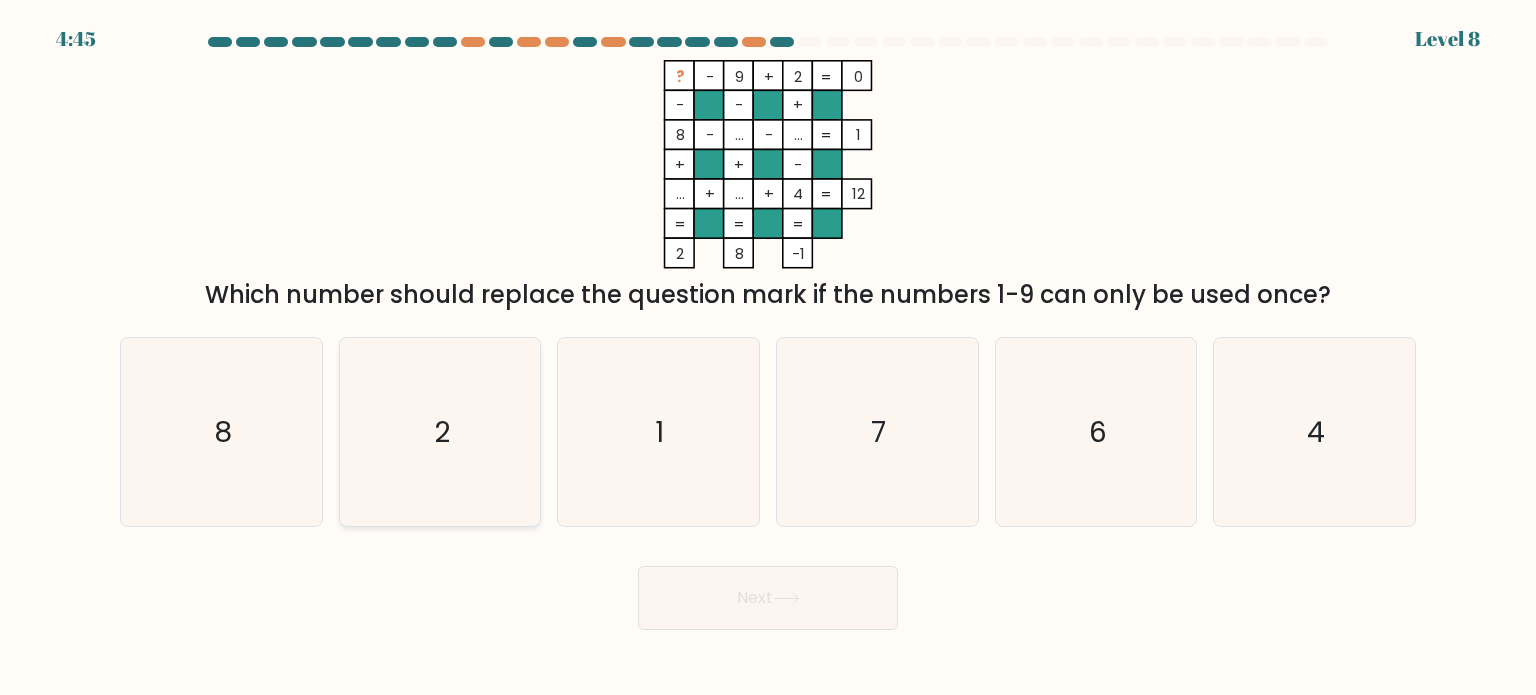 click on "2" 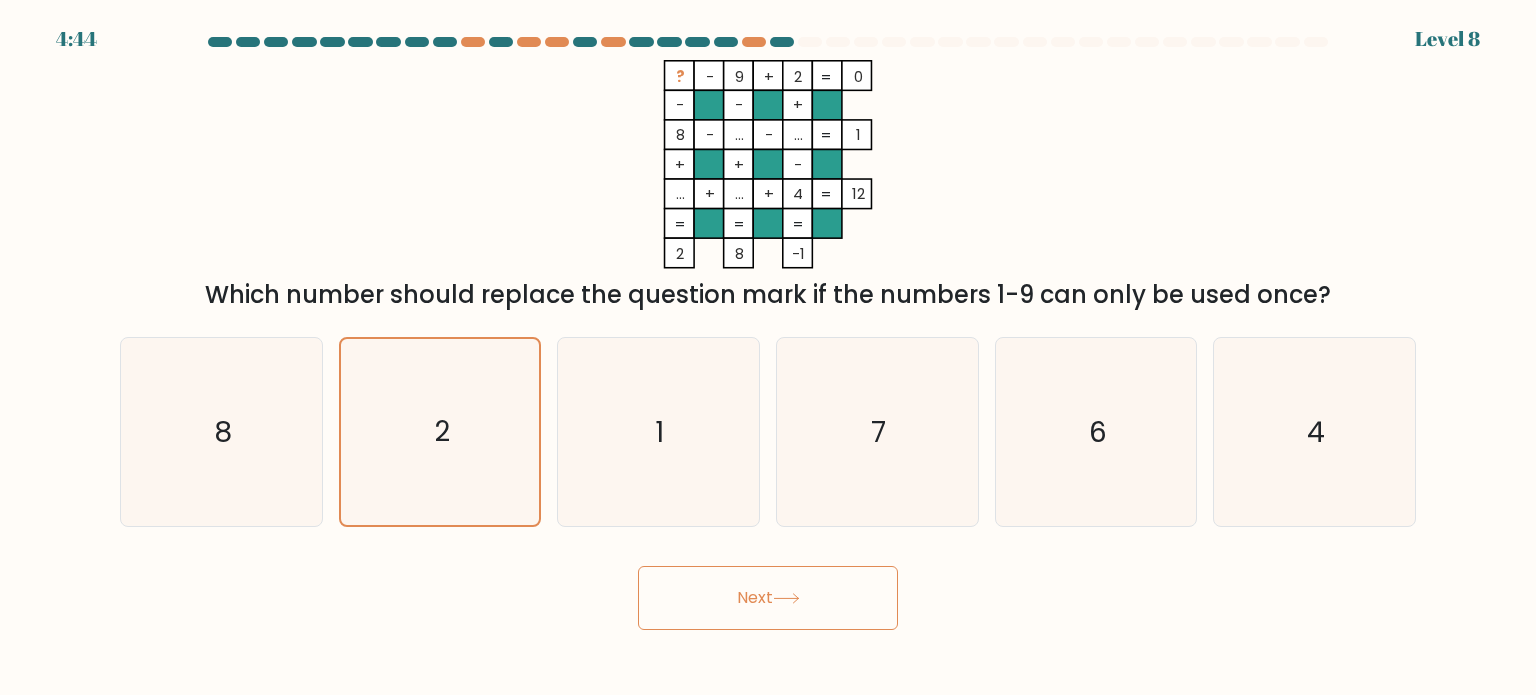 click on "Next" at bounding box center [768, 598] 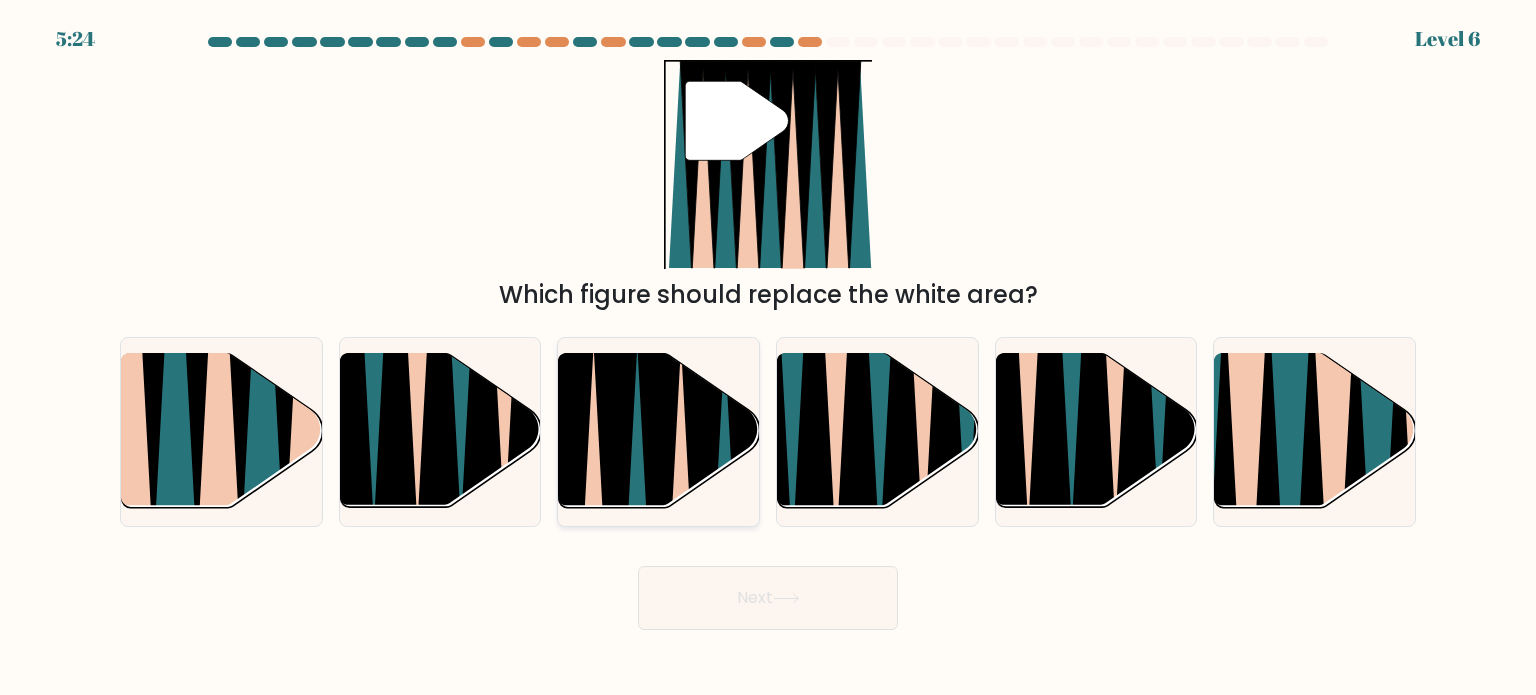 click 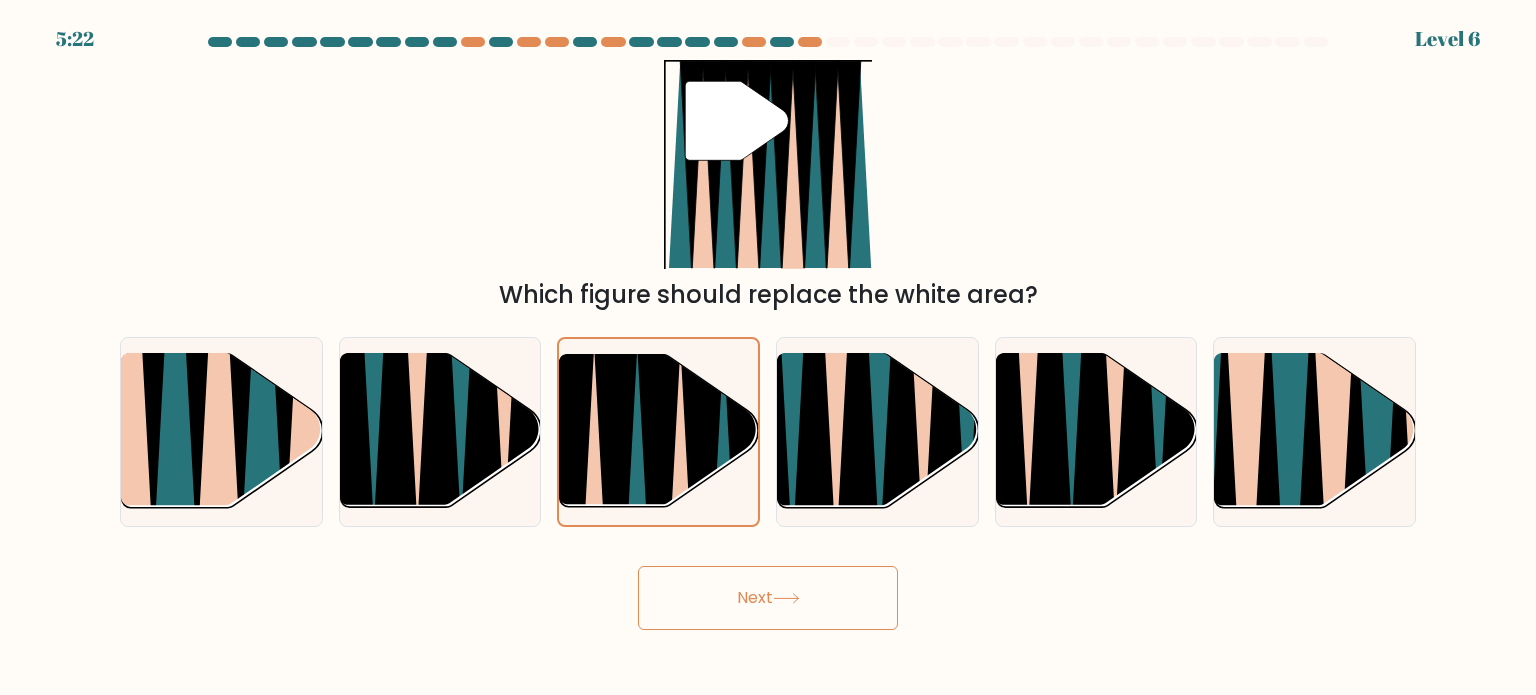 click on "Next" at bounding box center [768, 598] 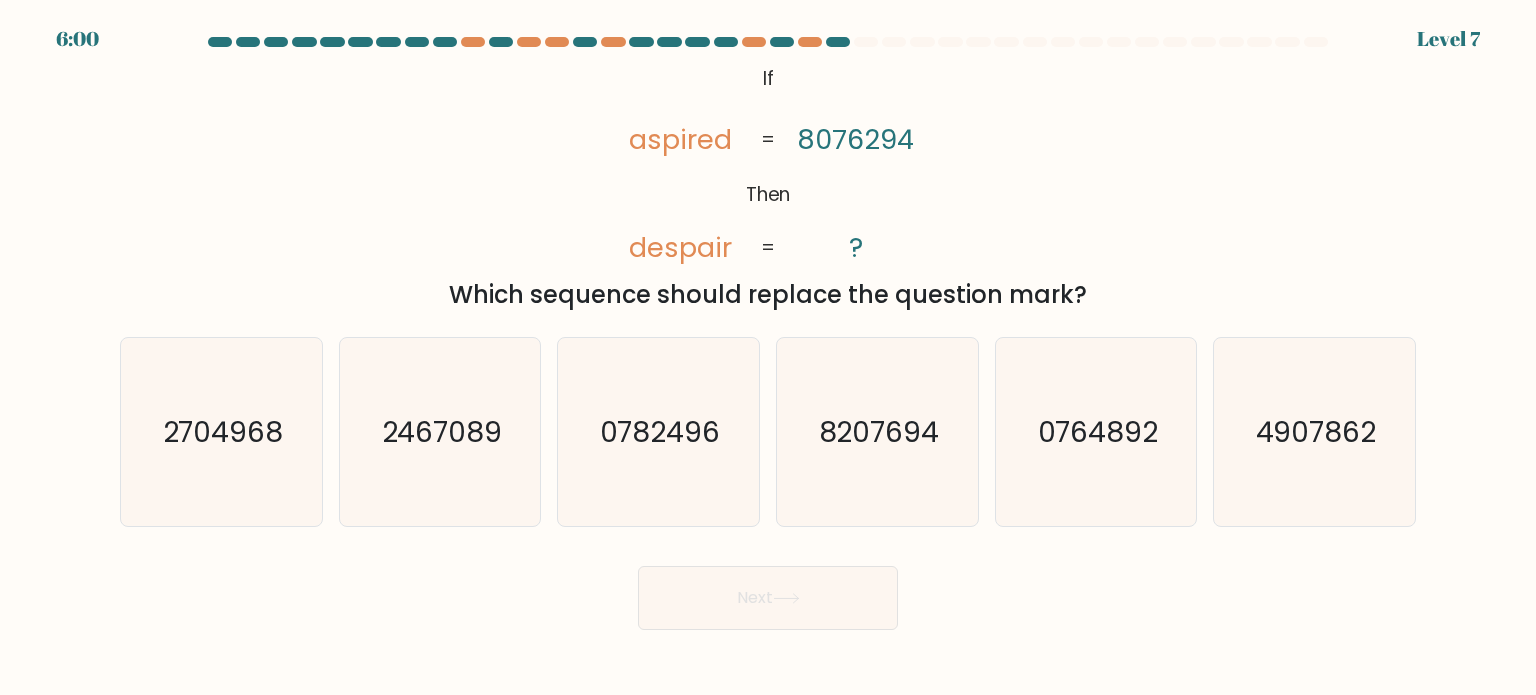 click on "f.
4907862" at bounding box center [1314, 432] 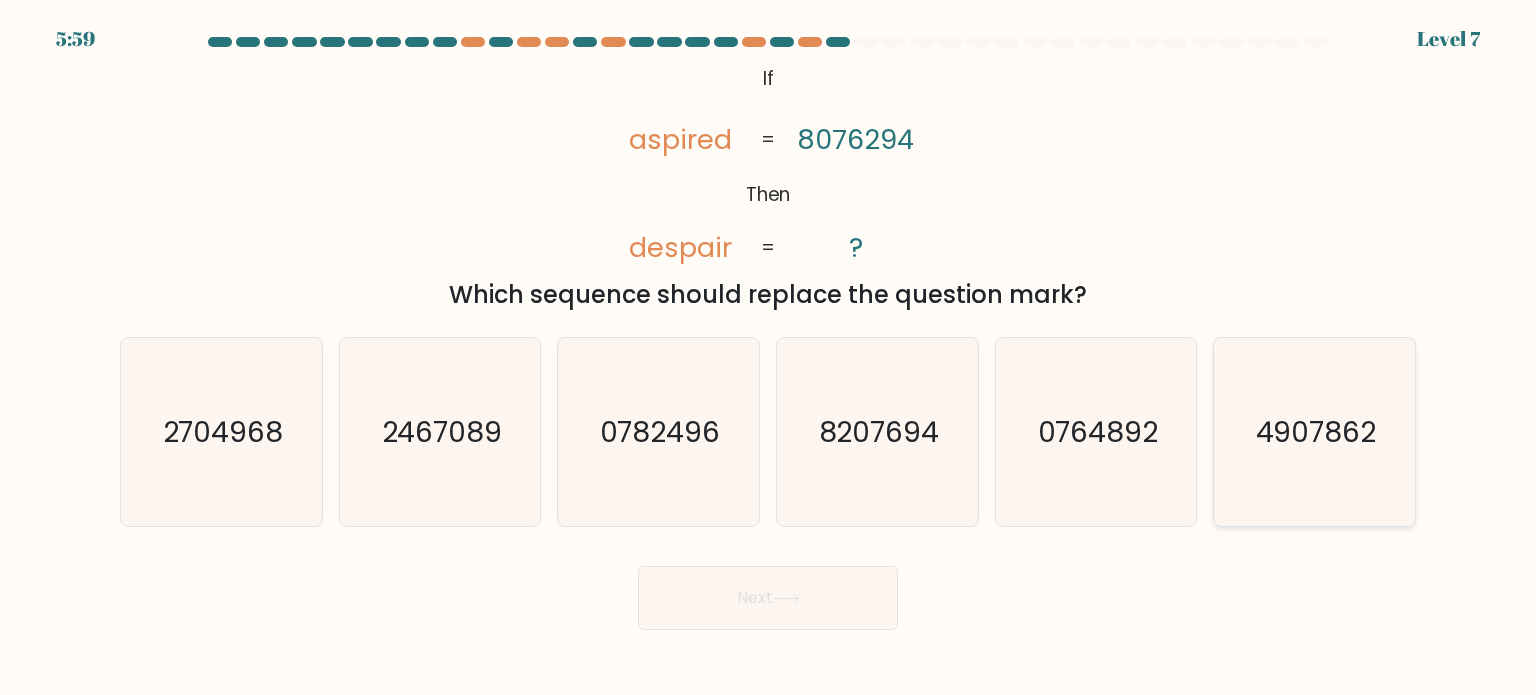click on "4907862" 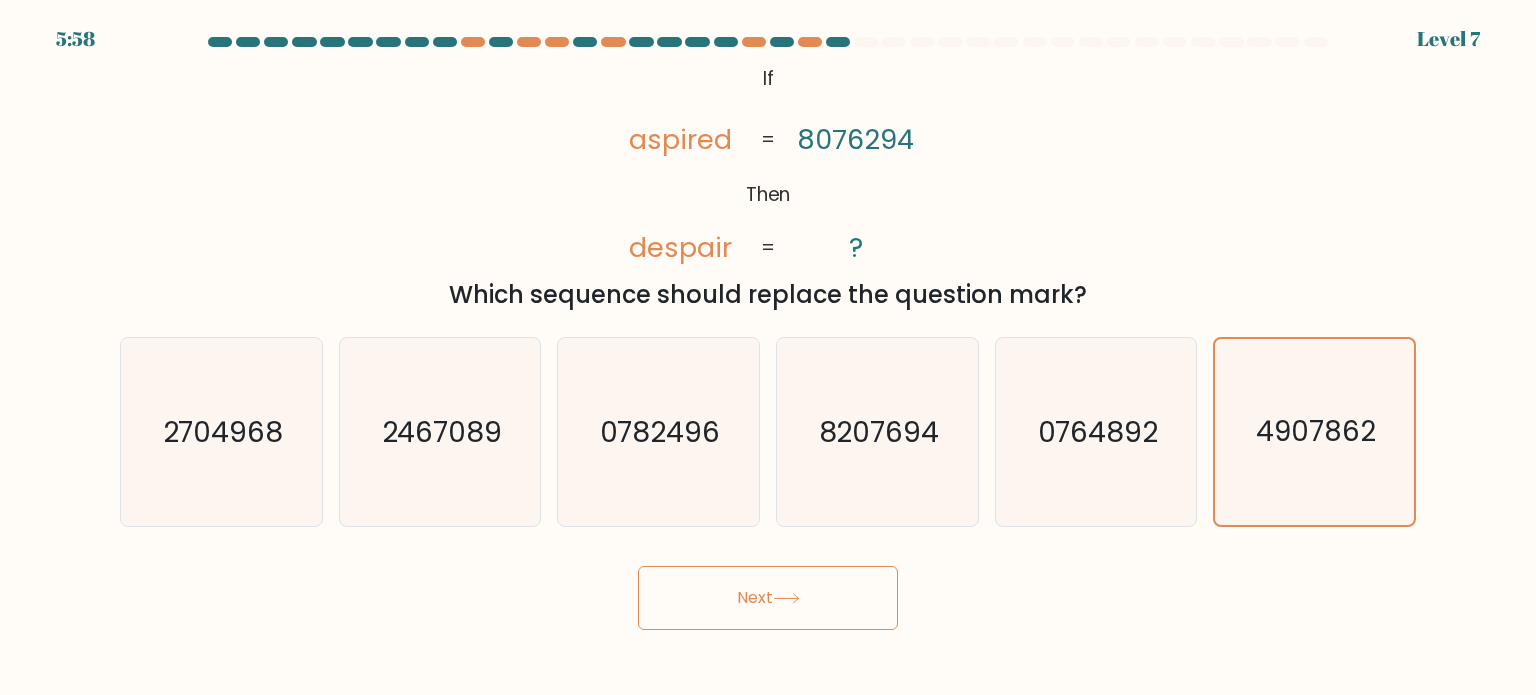 click on "Next" at bounding box center [768, 598] 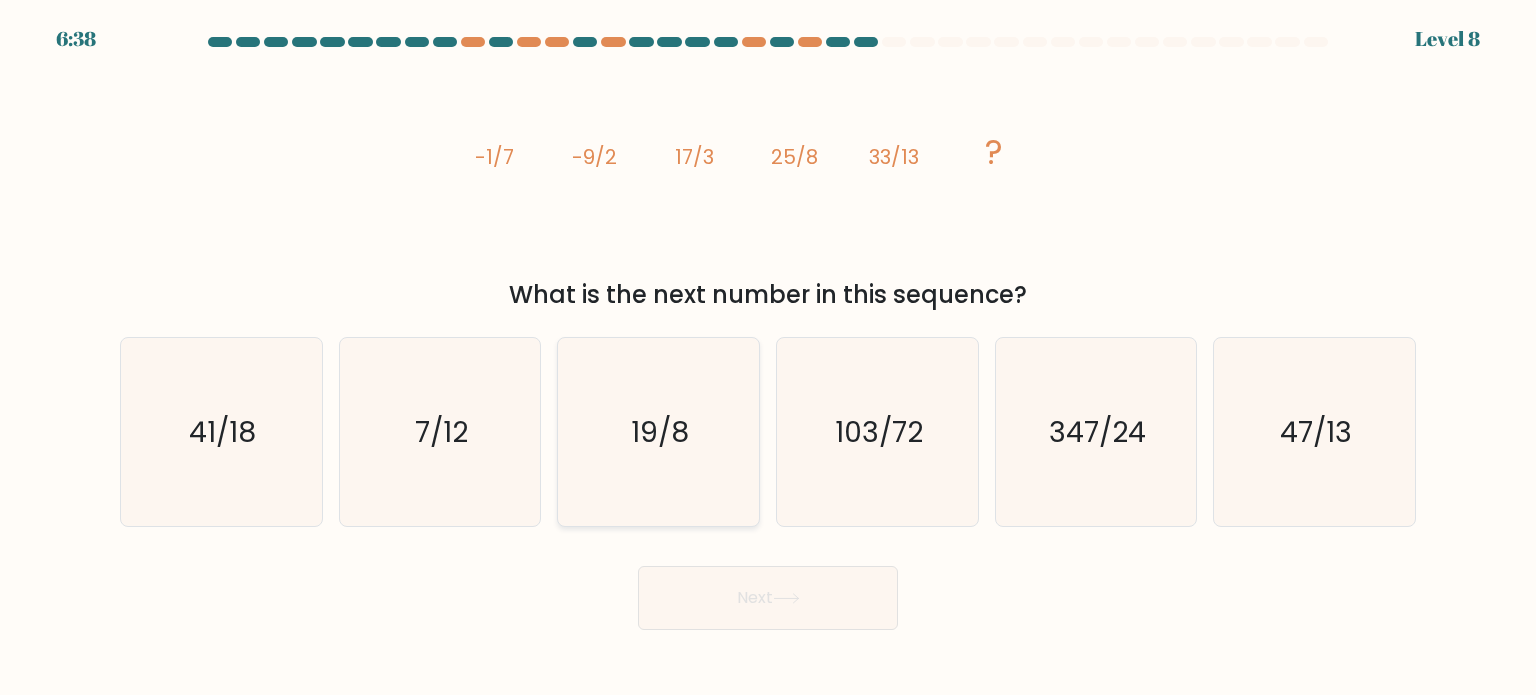 click on "19/8" 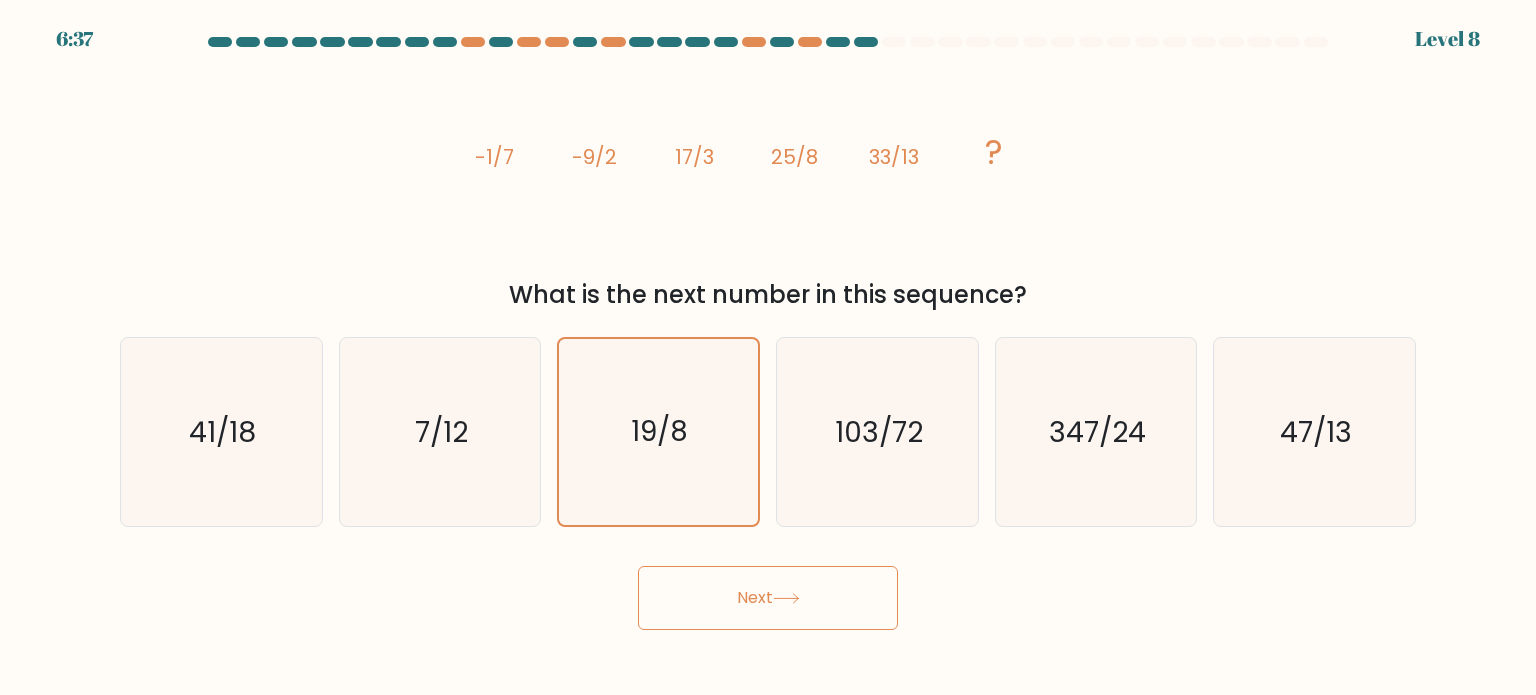 click on "Next" at bounding box center (768, 590) 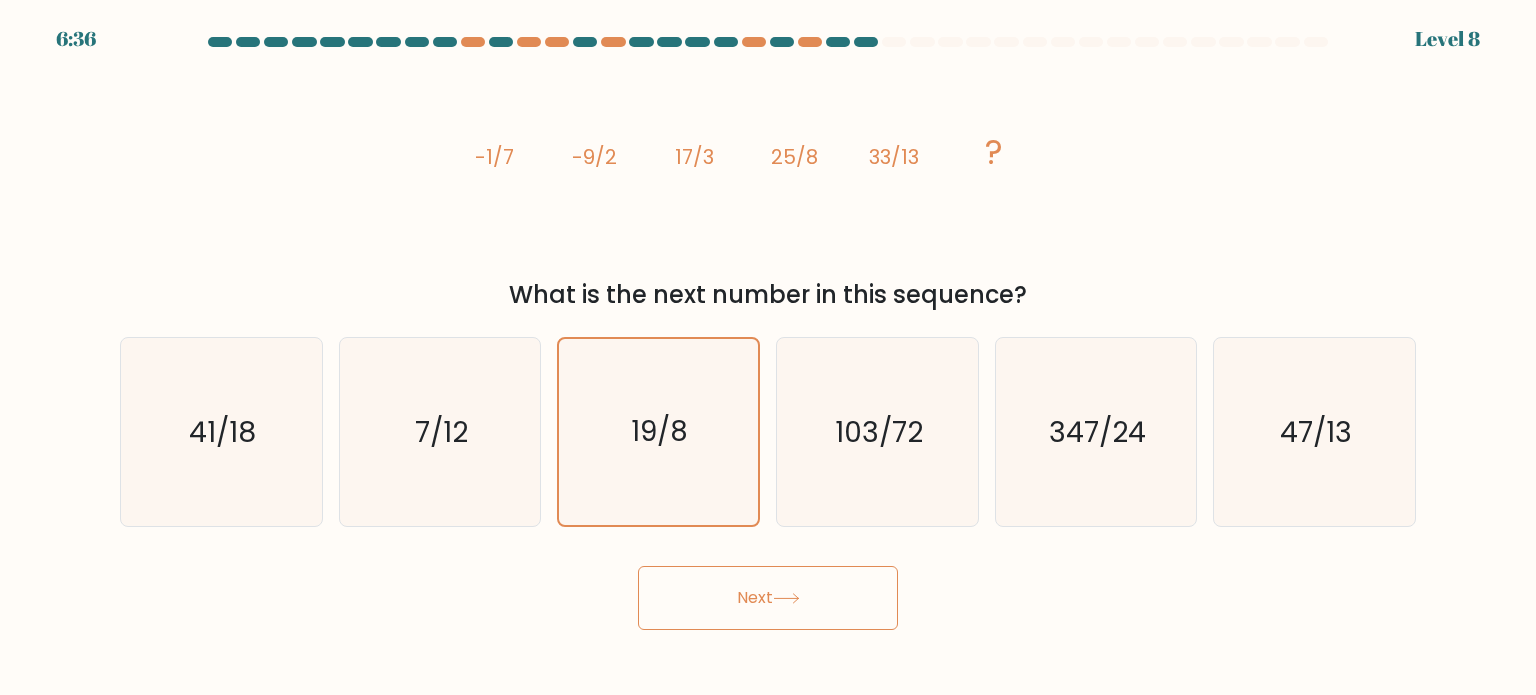 click on "Next" at bounding box center (768, 598) 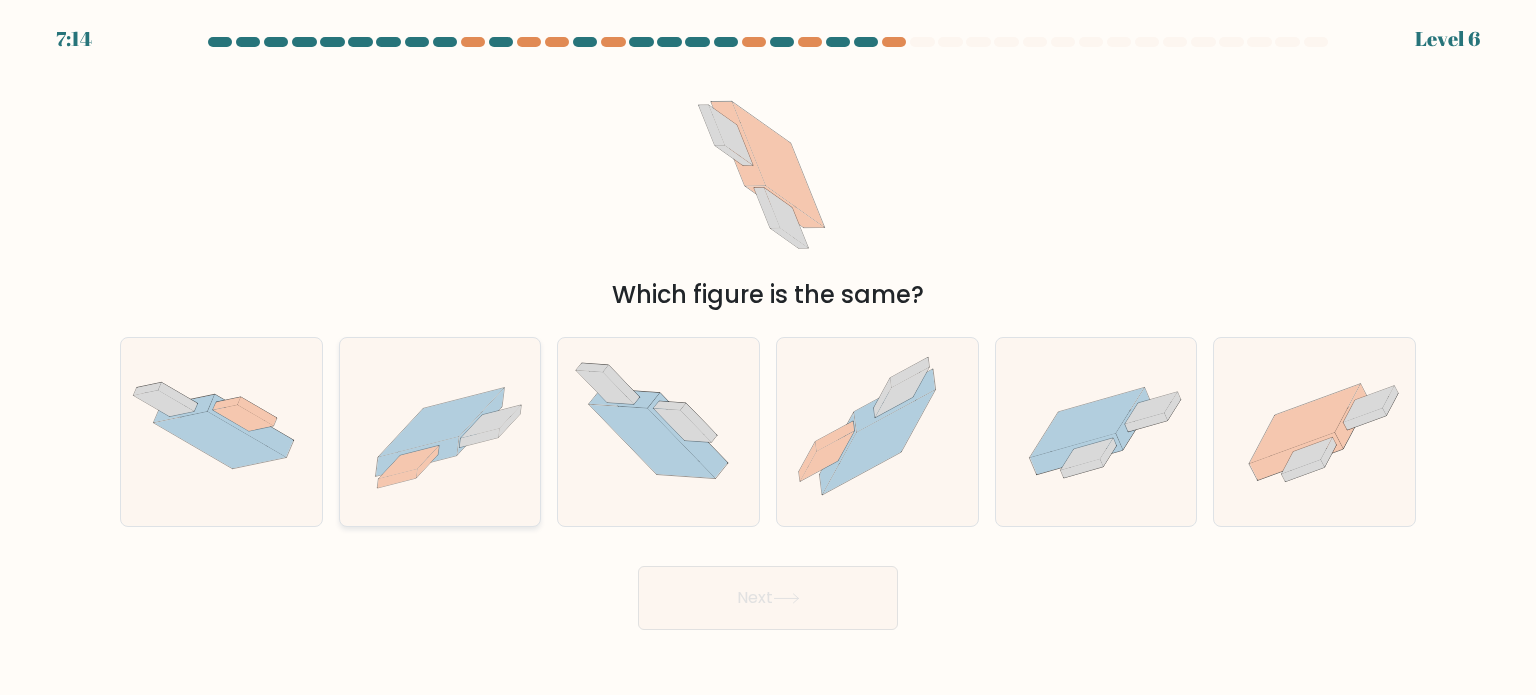 click 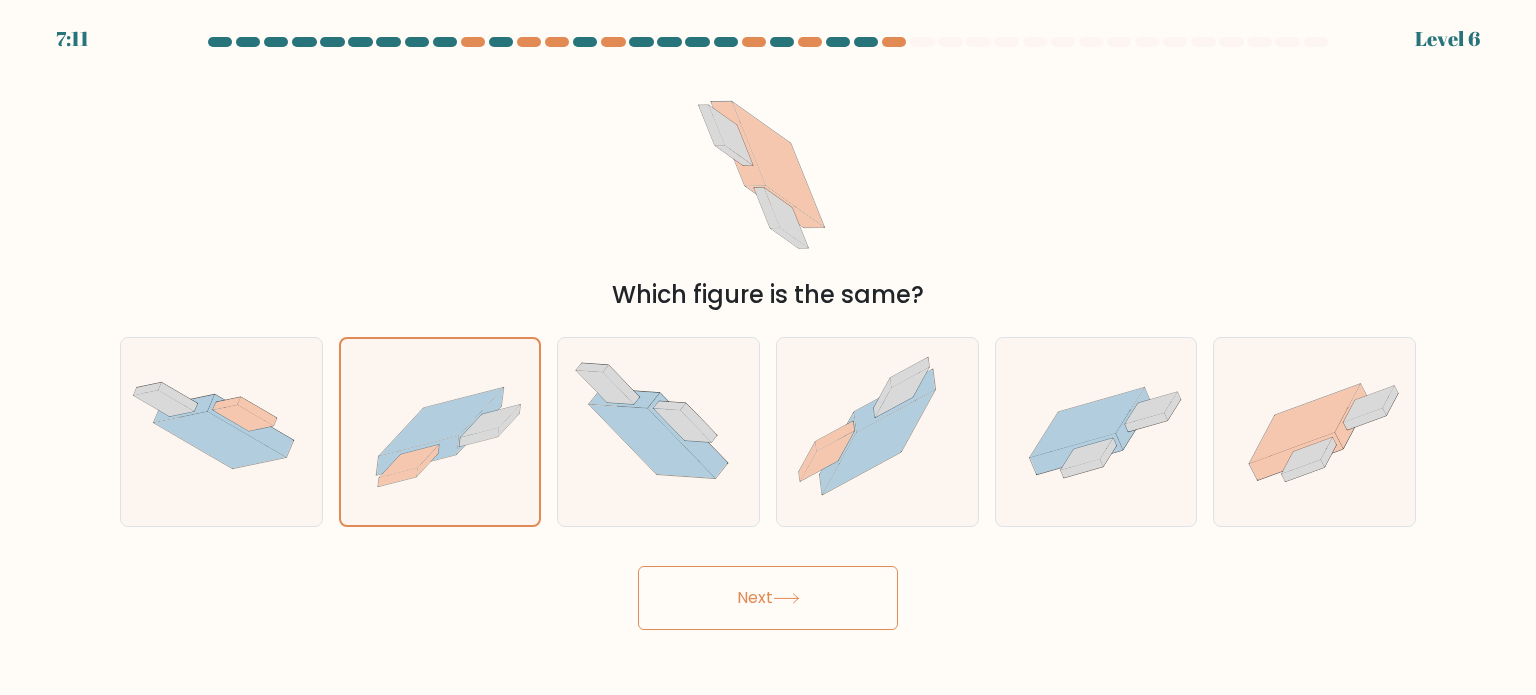 click on "Next" at bounding box center (768, 598) 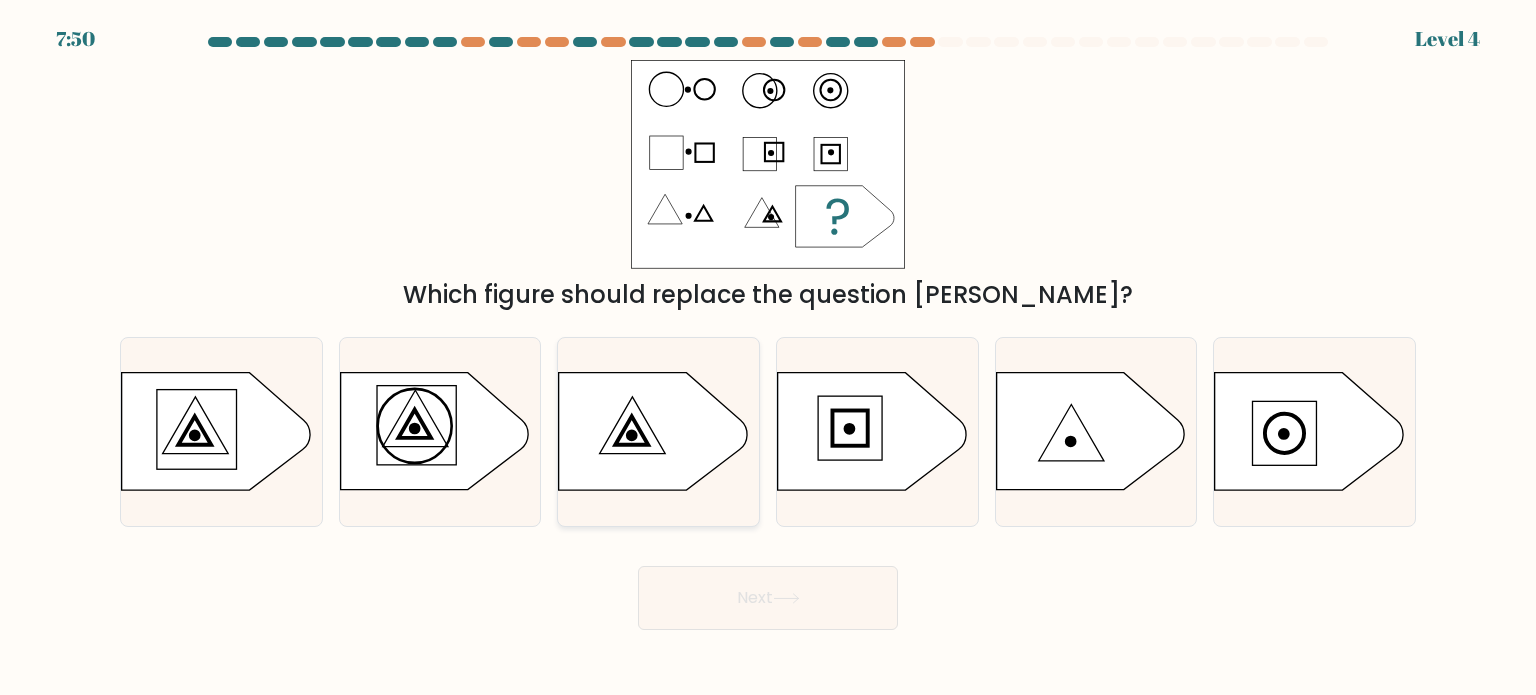 click 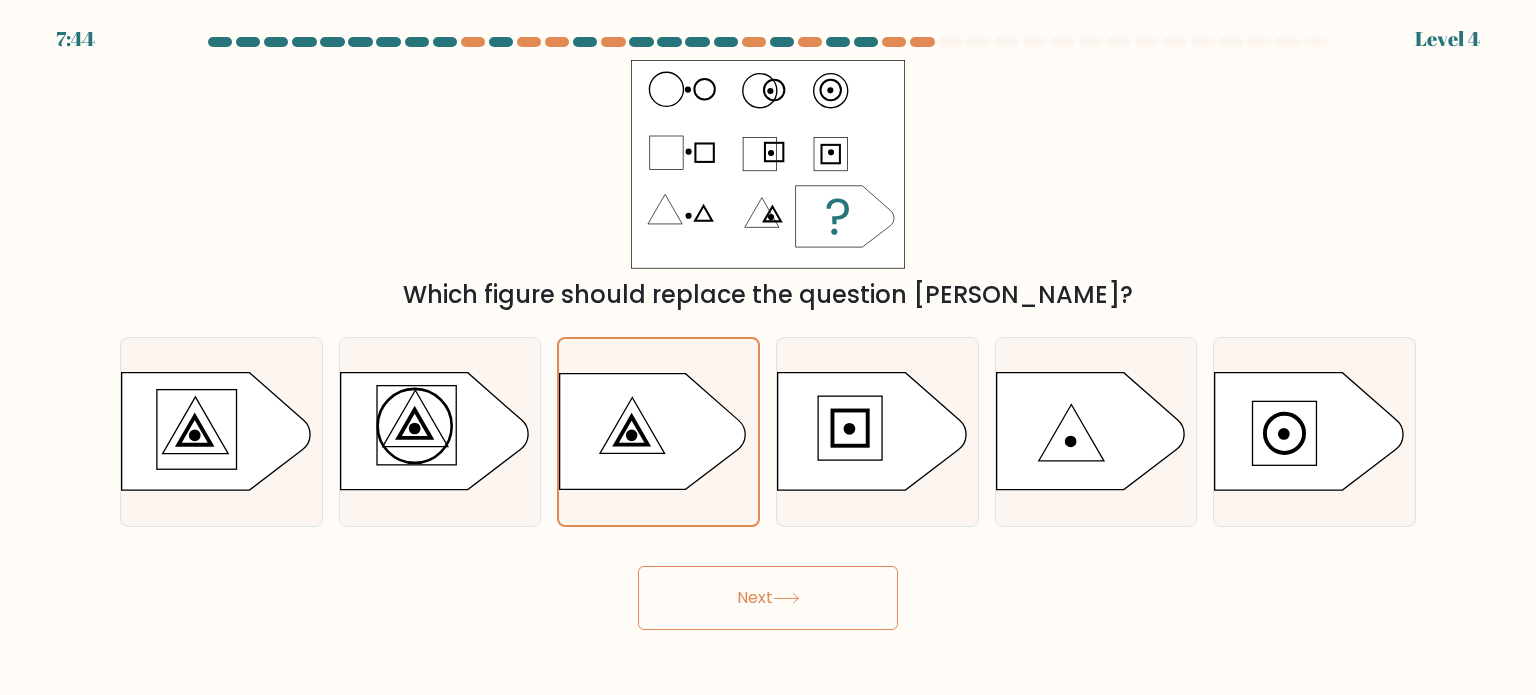 click on "Next" at bounding box center (768, 598) 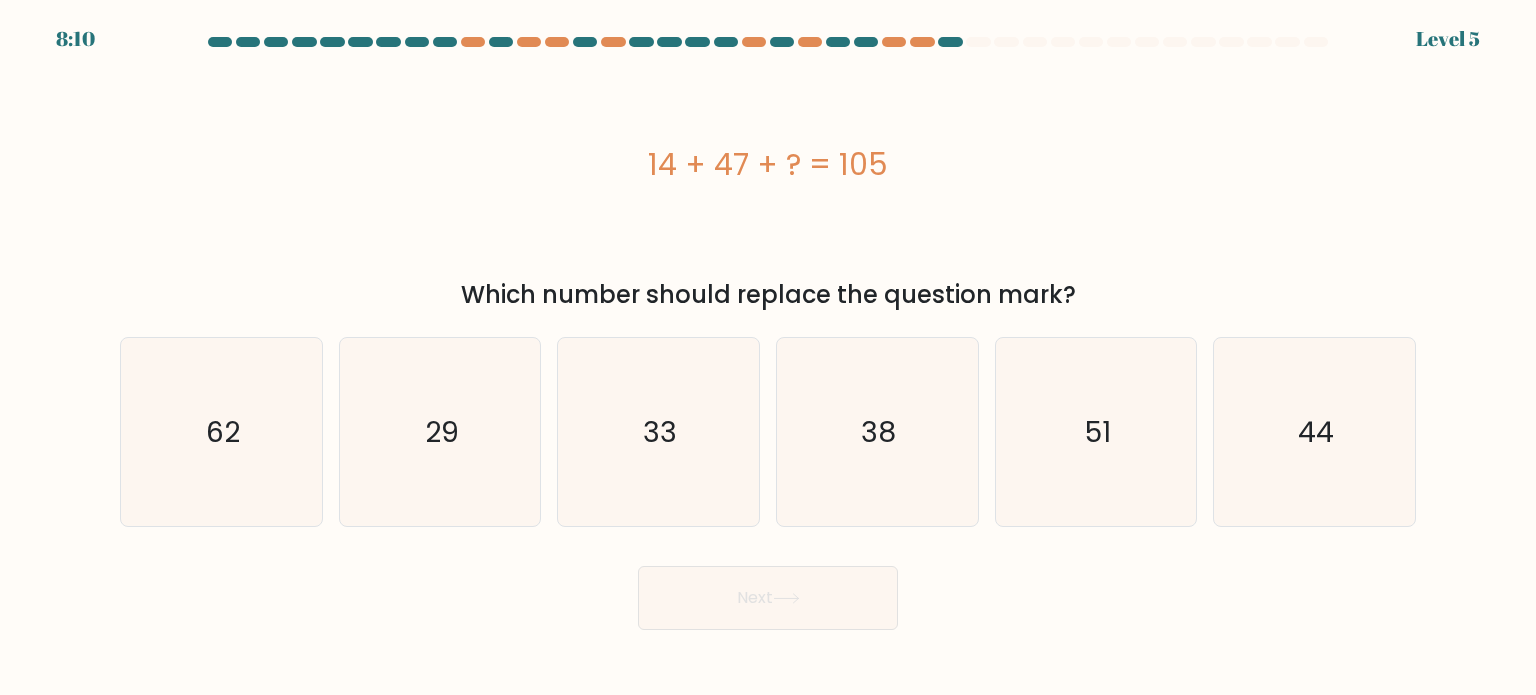 type 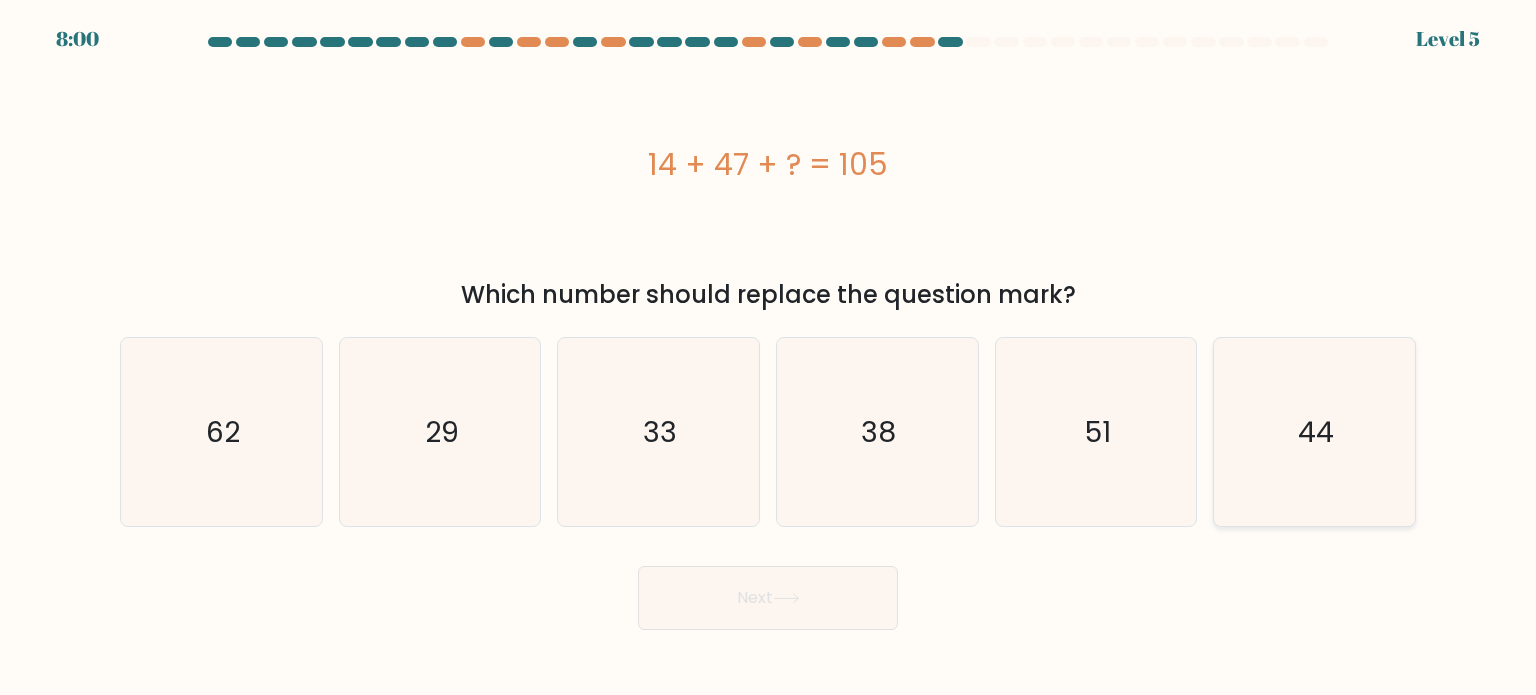 click on "44" 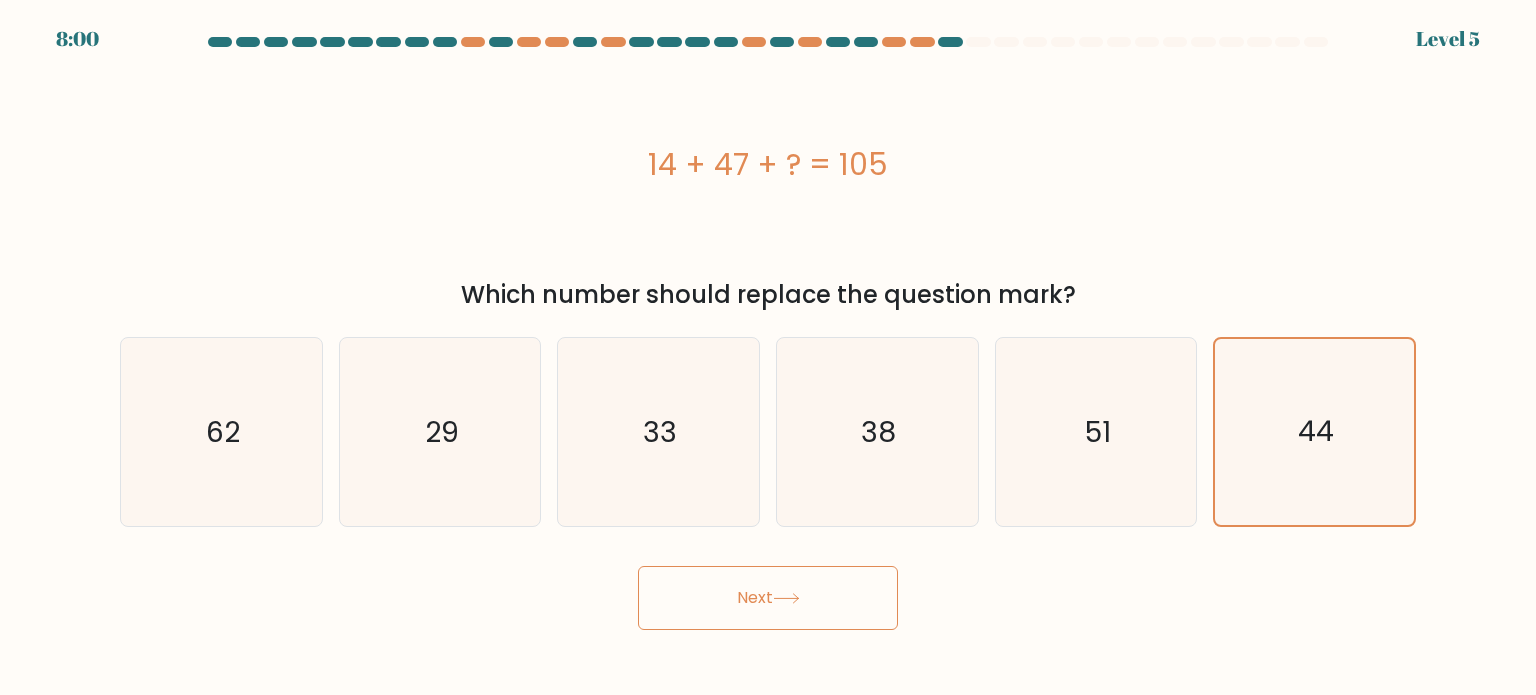 click on "Next" at bounding box center (768, 598) 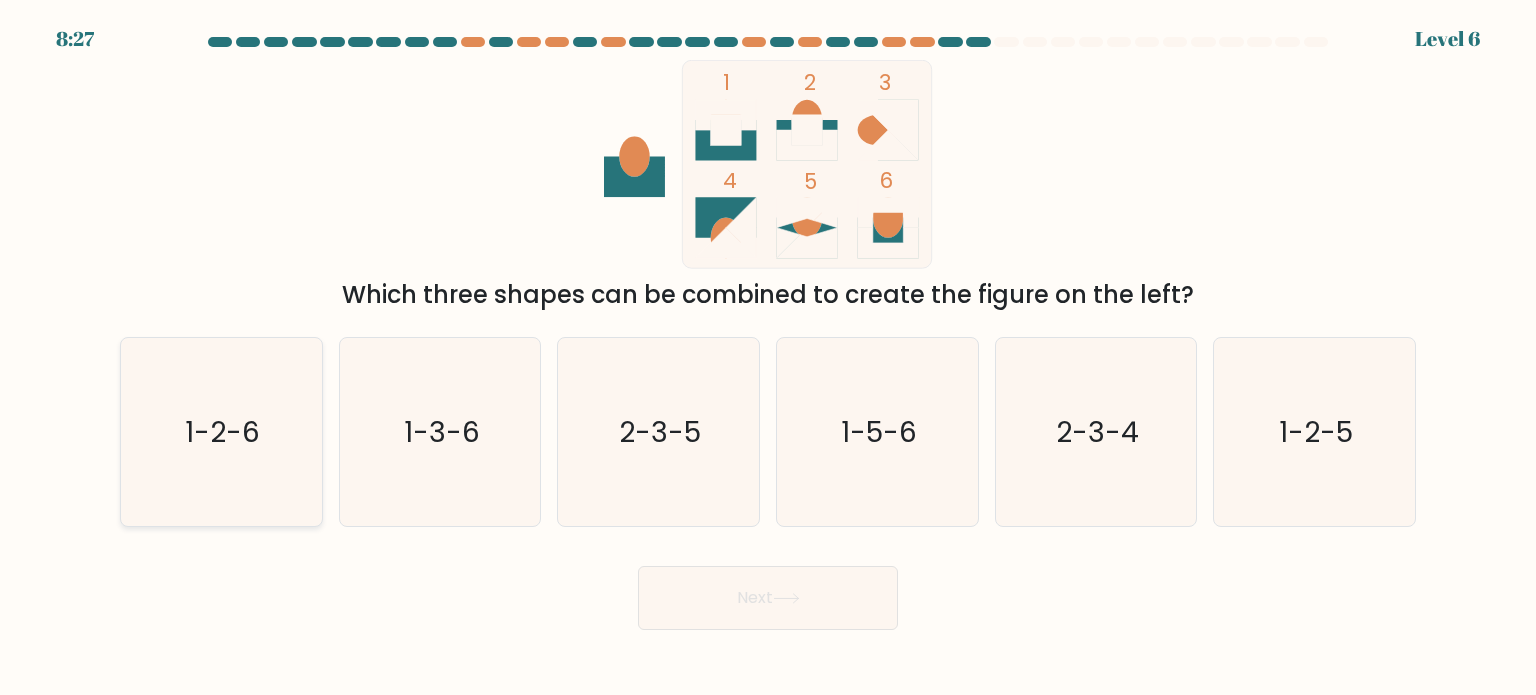 click on "1-2-6" 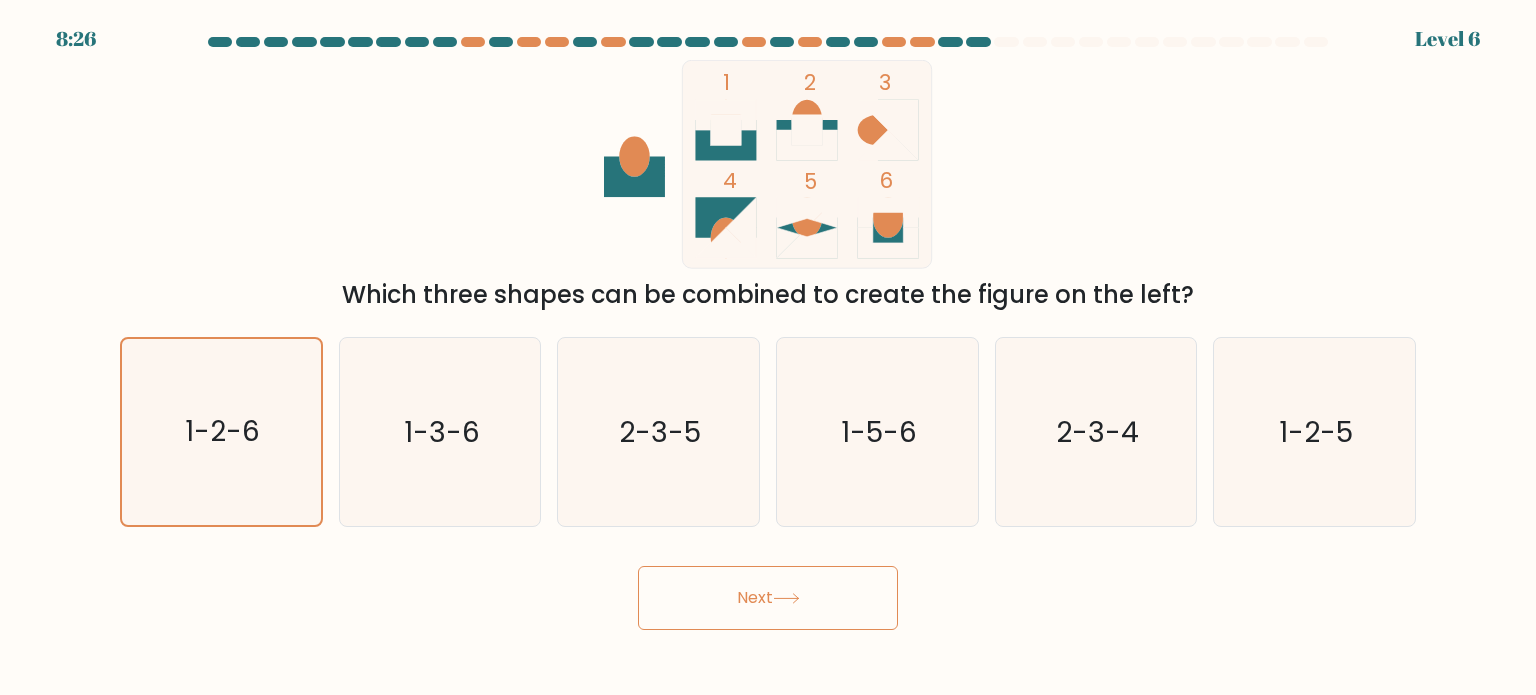 click on "Next" at bounding box center (768, 598) 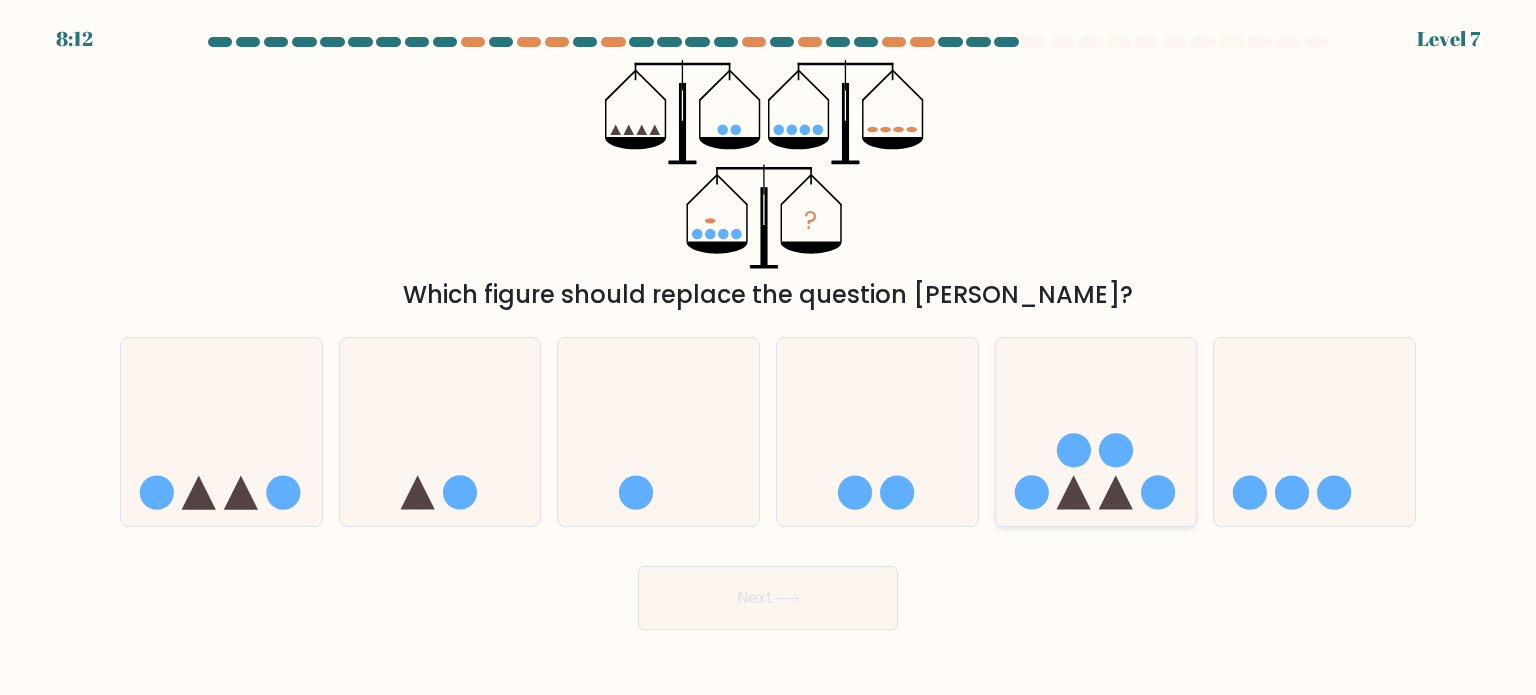 click 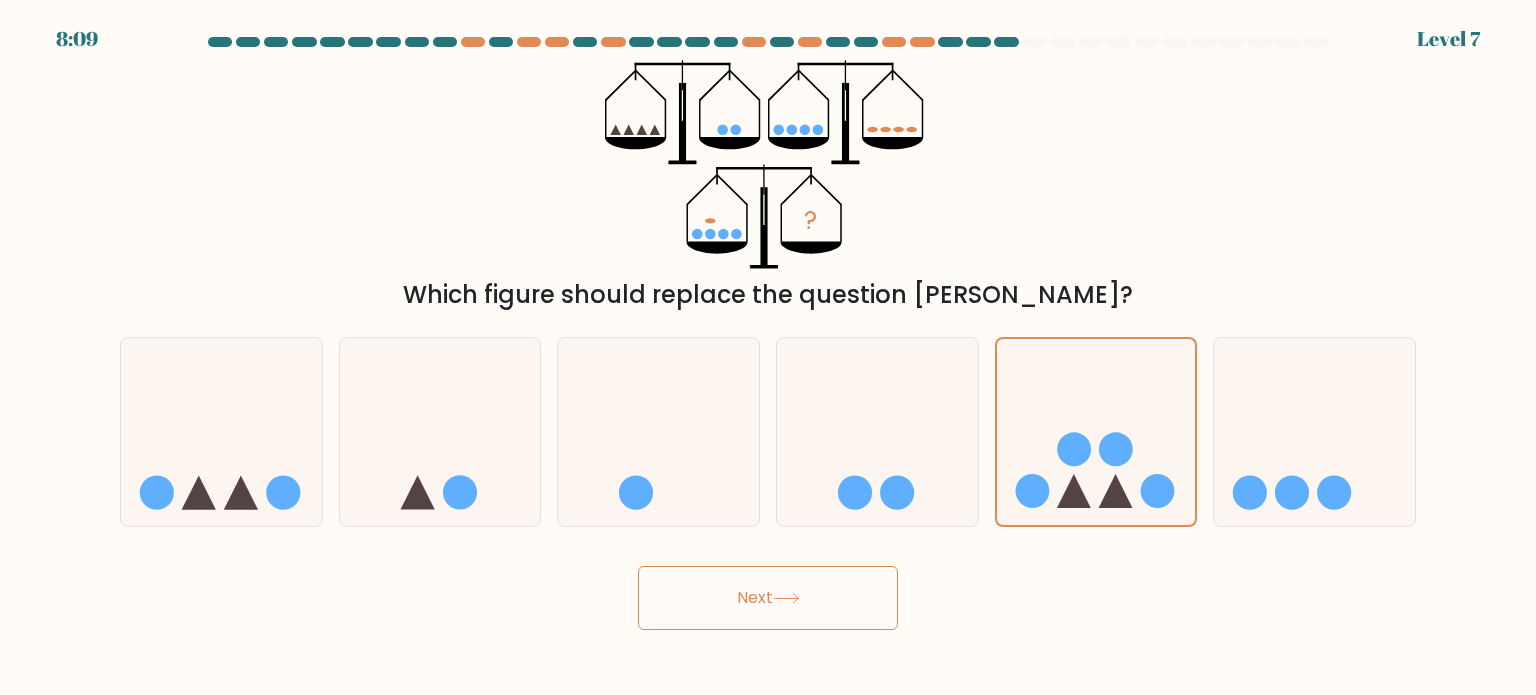 click on "Next" at bounding box center [768, 598] 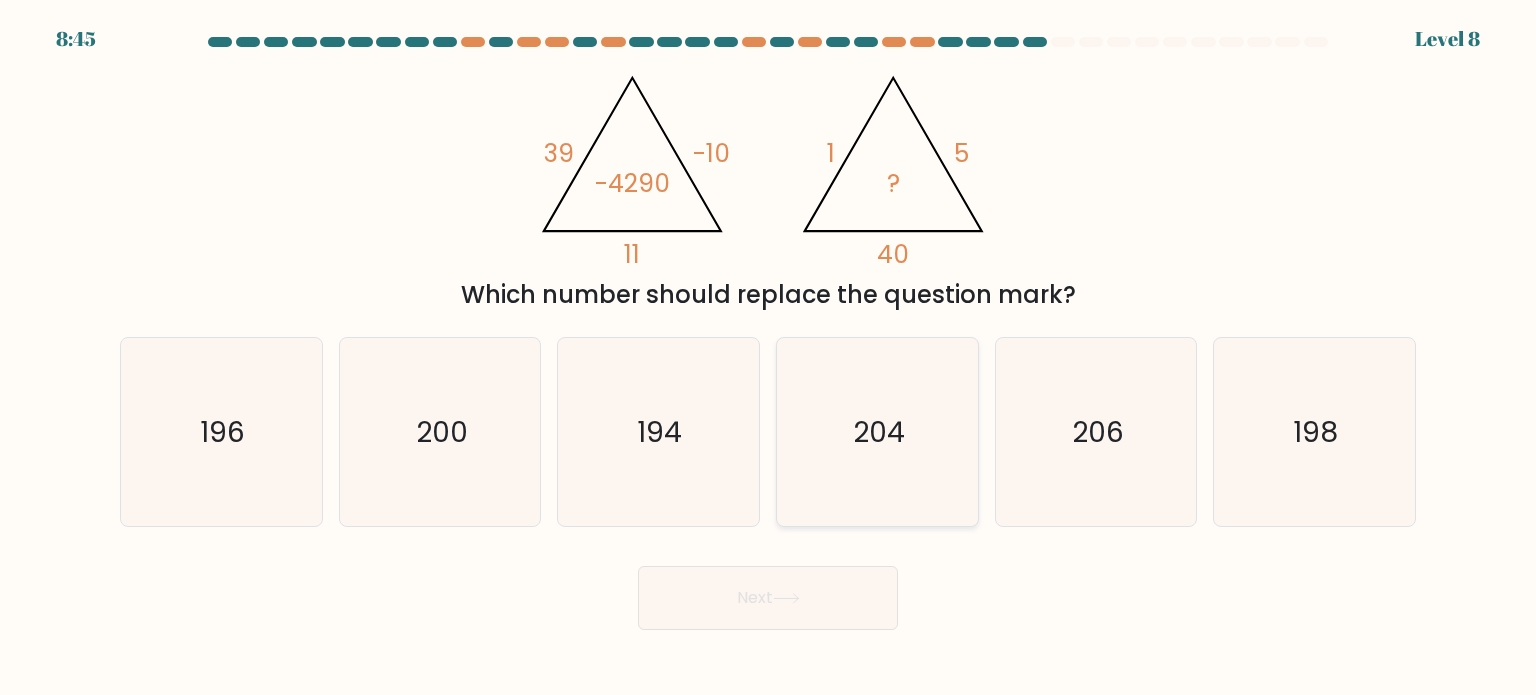 click on "204" 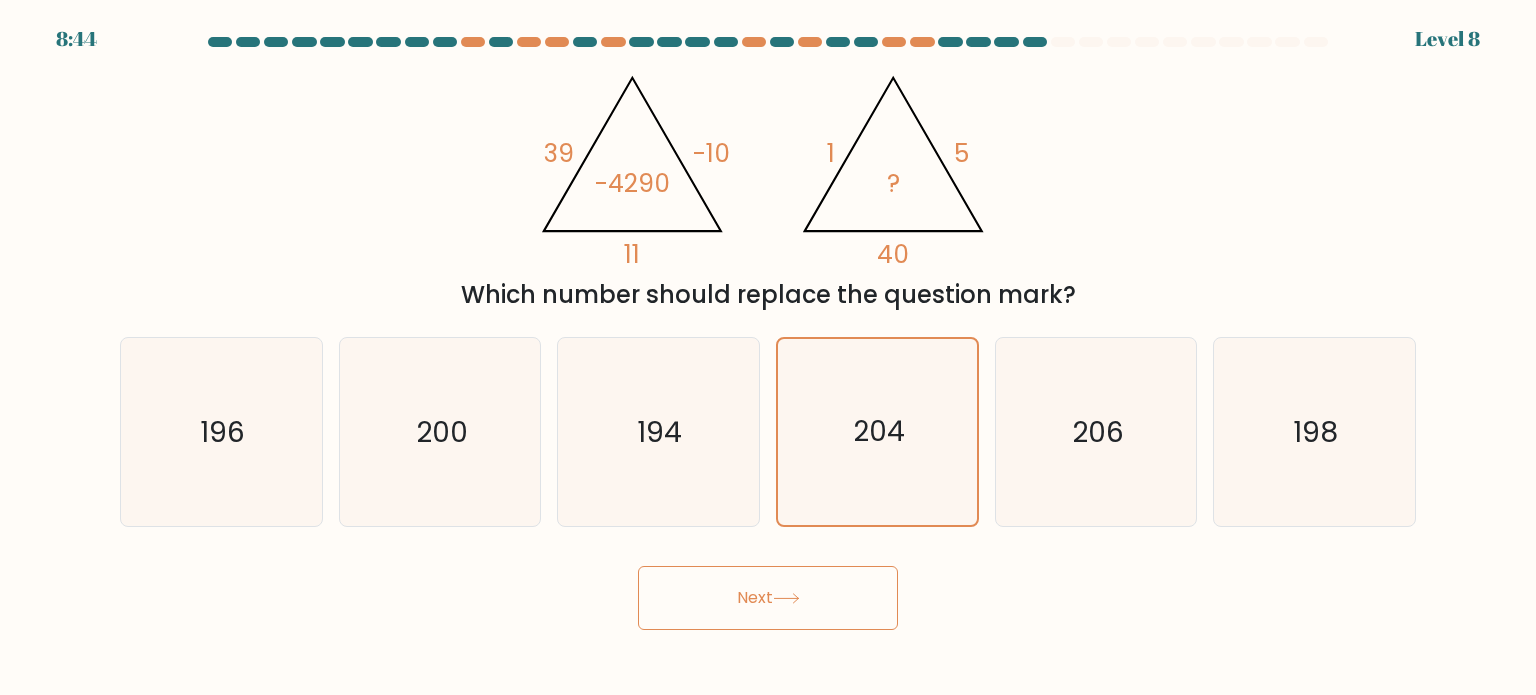 click on "8:44
Level 8" at bounding box center (768, 347) 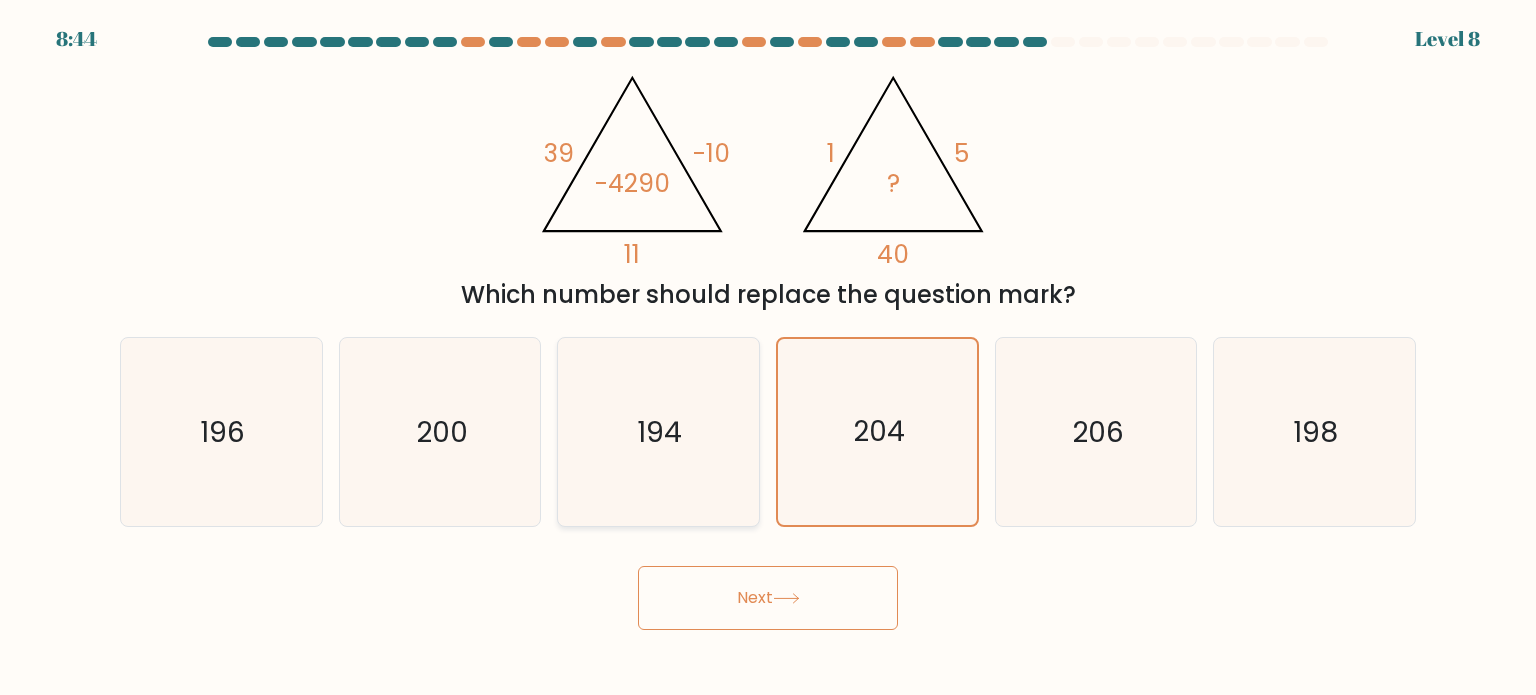 click on "194" 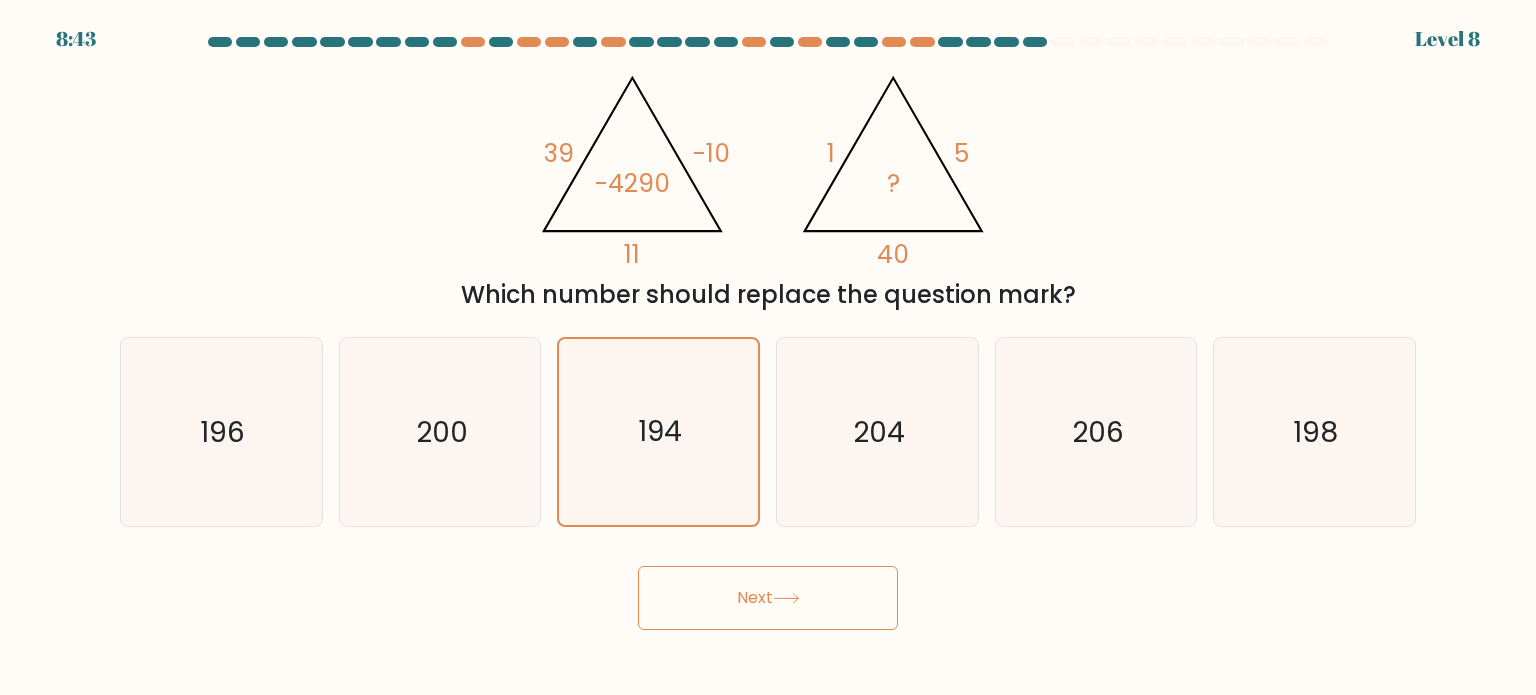 click on "Next" at bounding box center [768, 590] 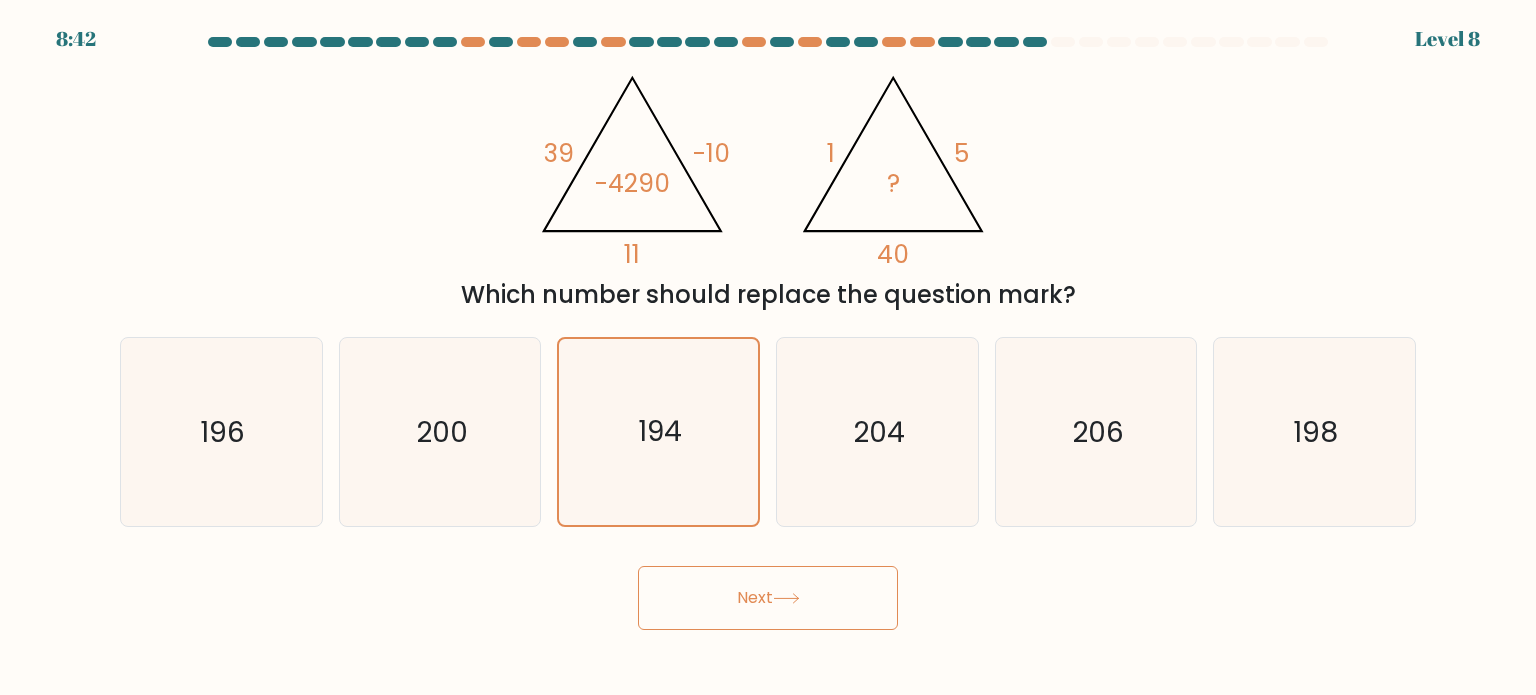 click on "Next" at bounding box center (768, 598) 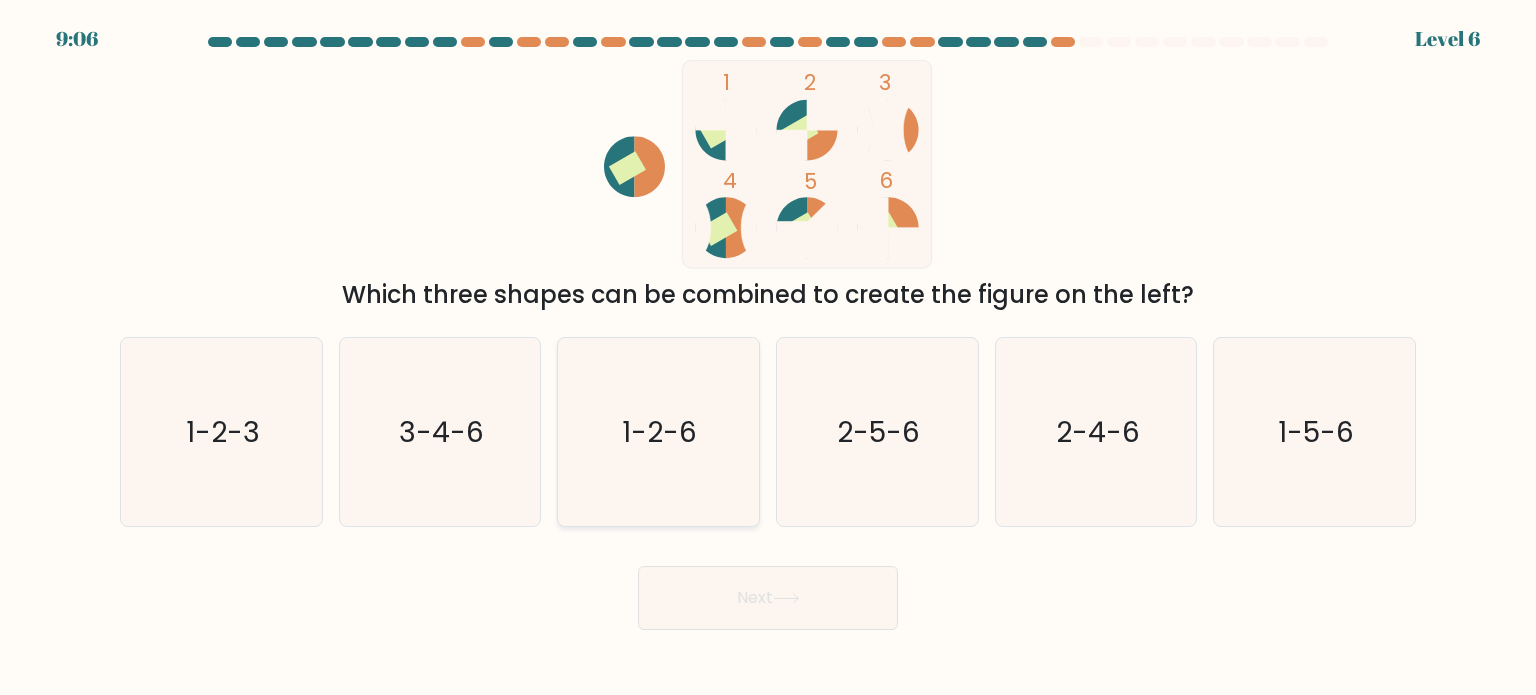 click on "1-2-6" 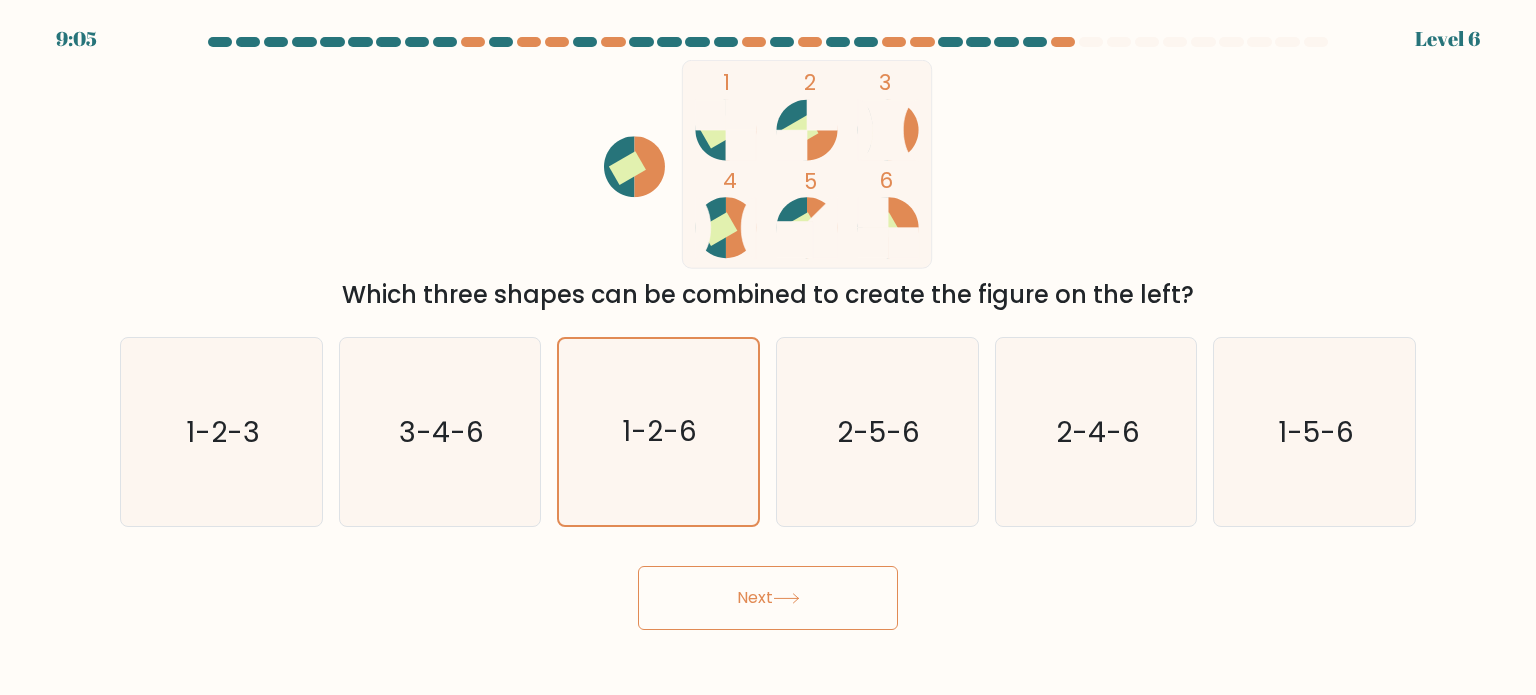 click on "Next" at bounding box center [768, 598] 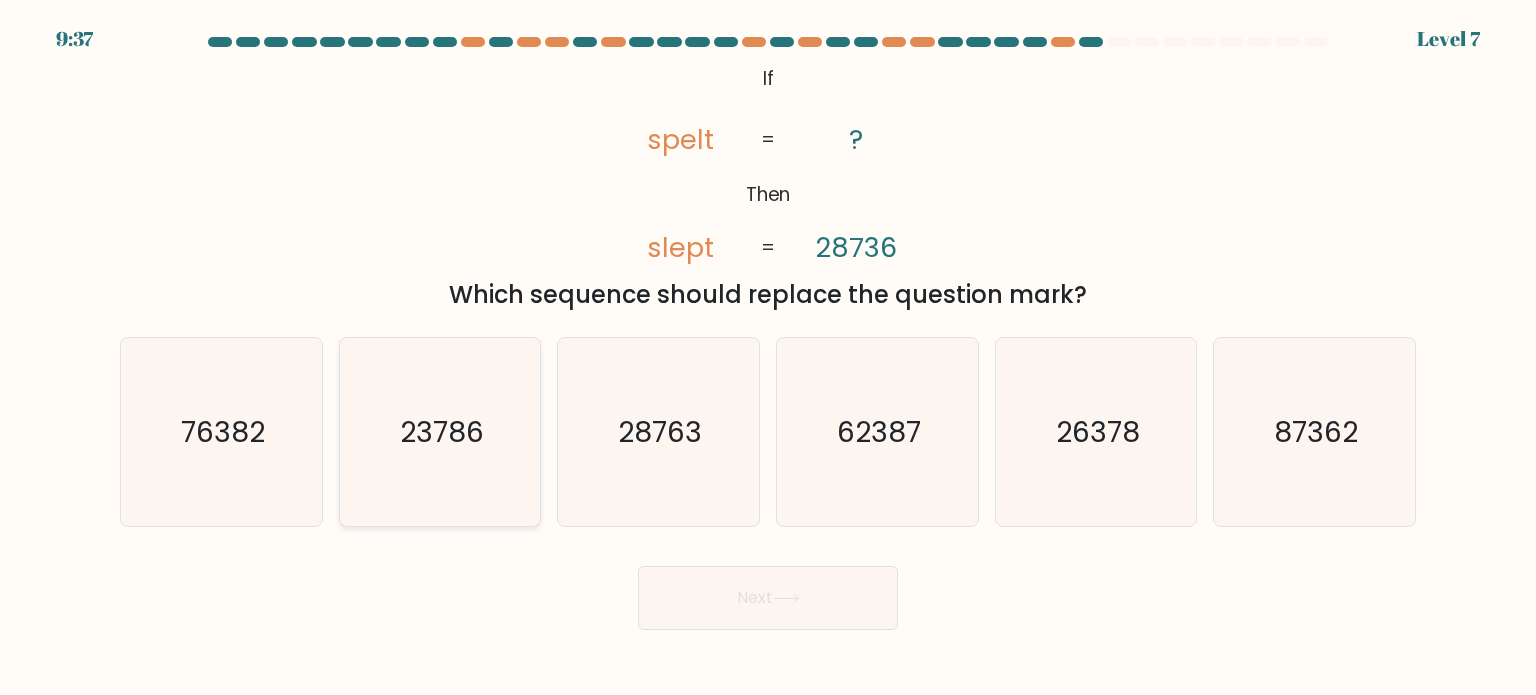 click on "23786" 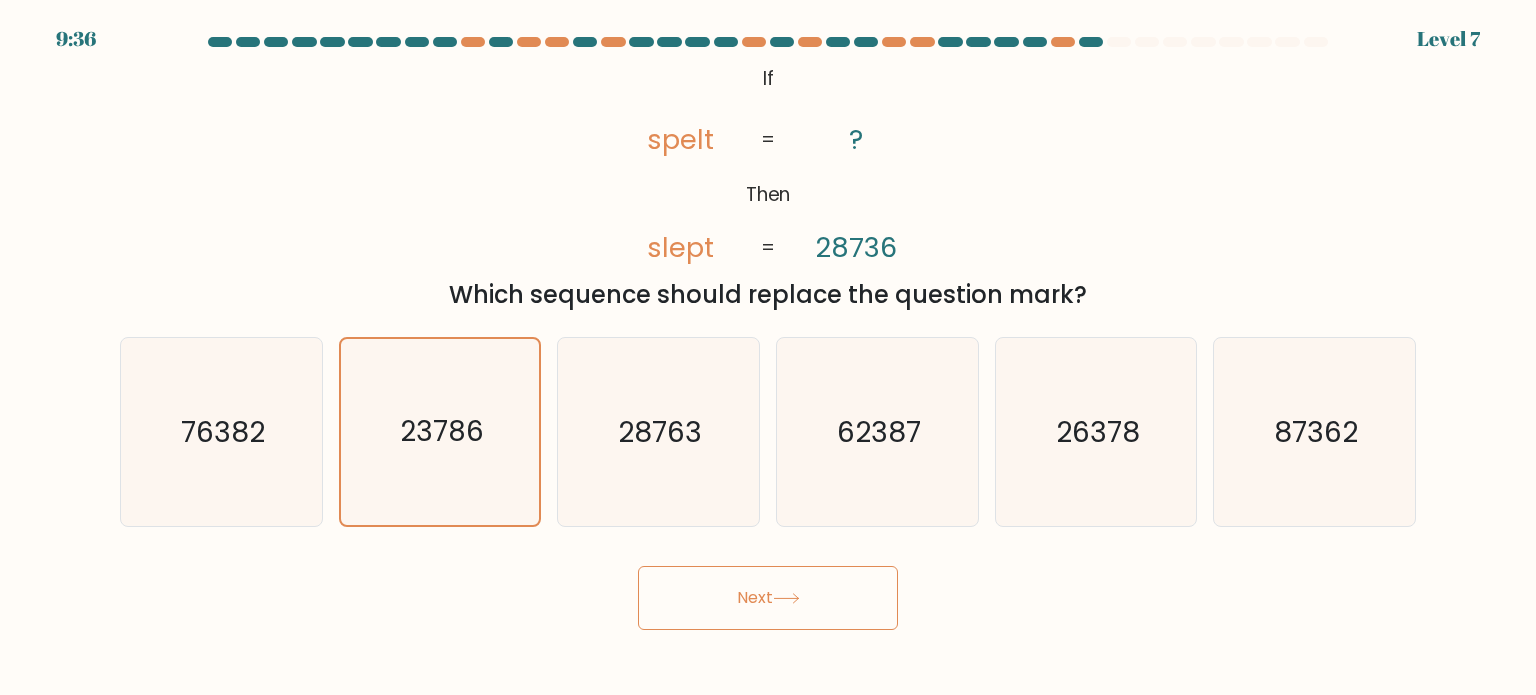 click on "Next" at bounding box center [768, 598] 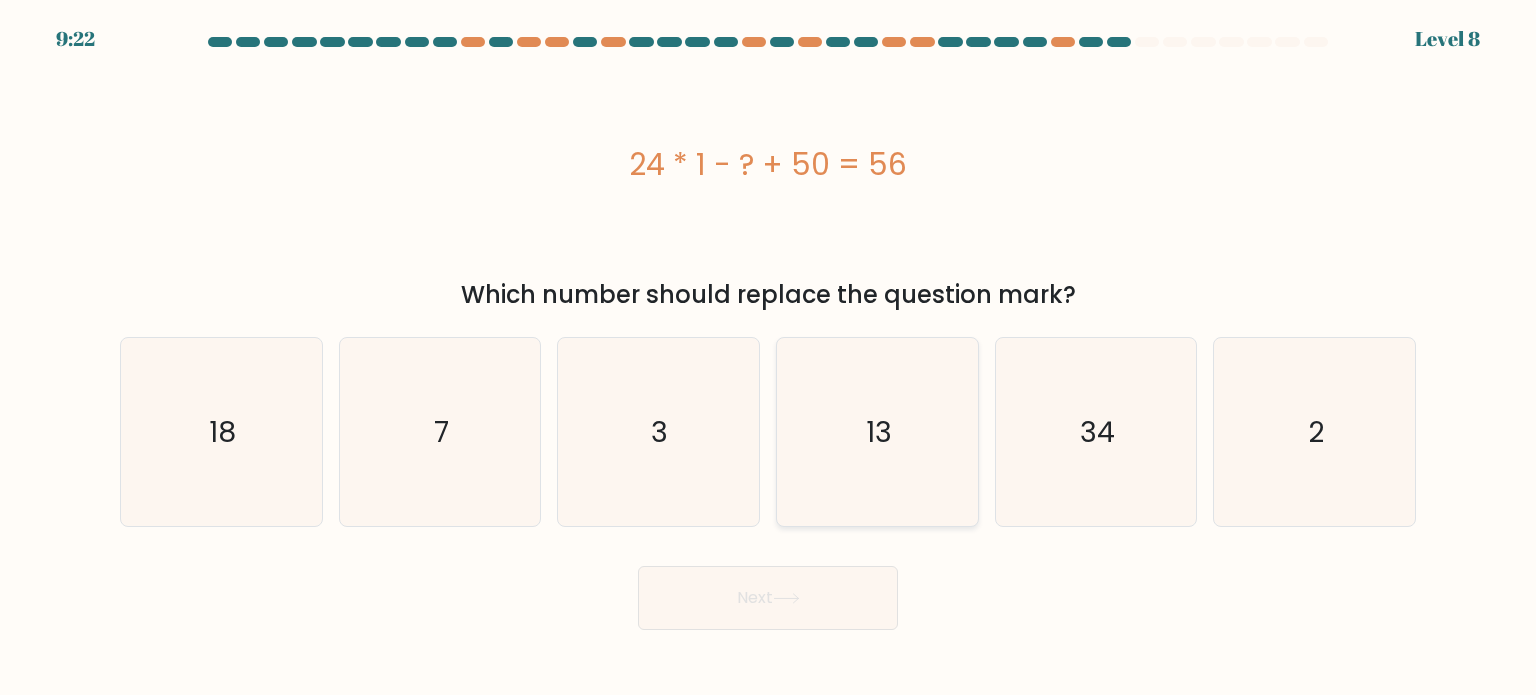 click on "13" 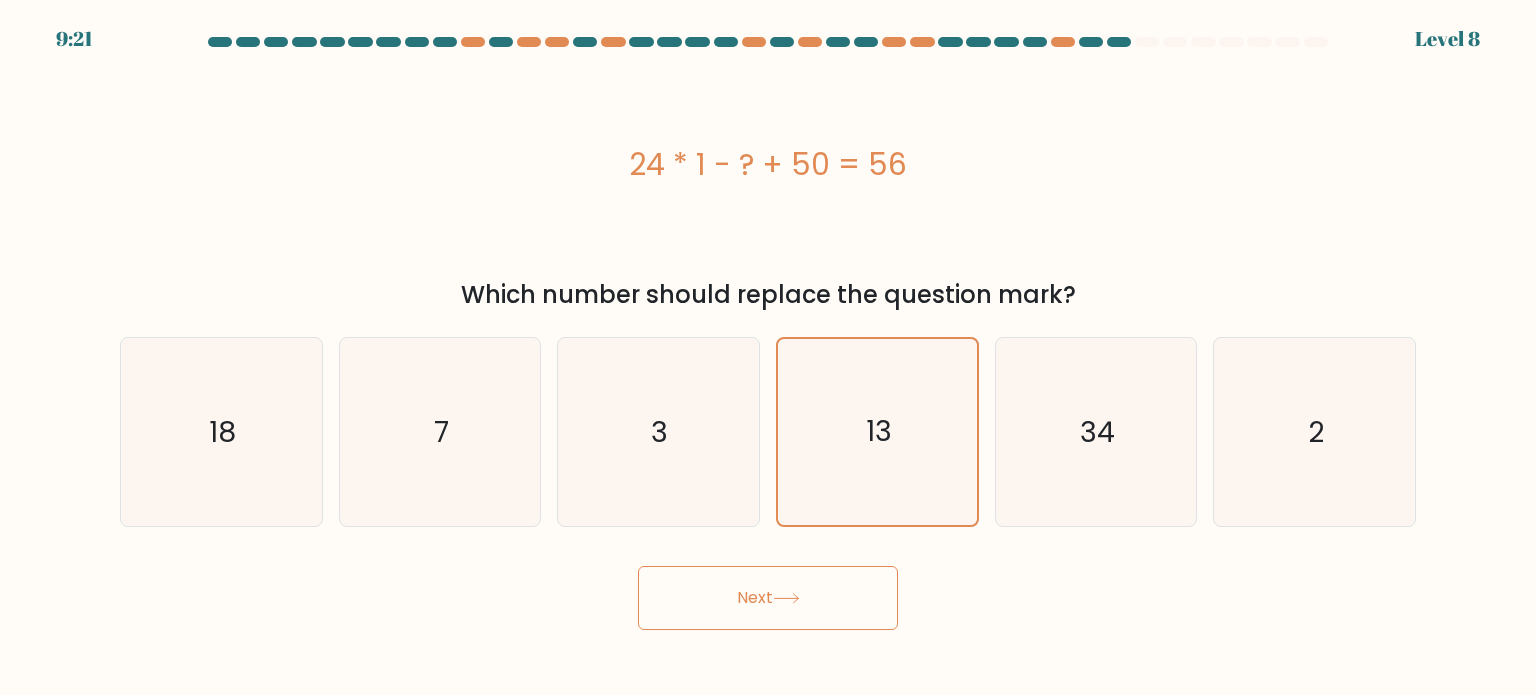 click on "Next" at bounding box center [768, 598] 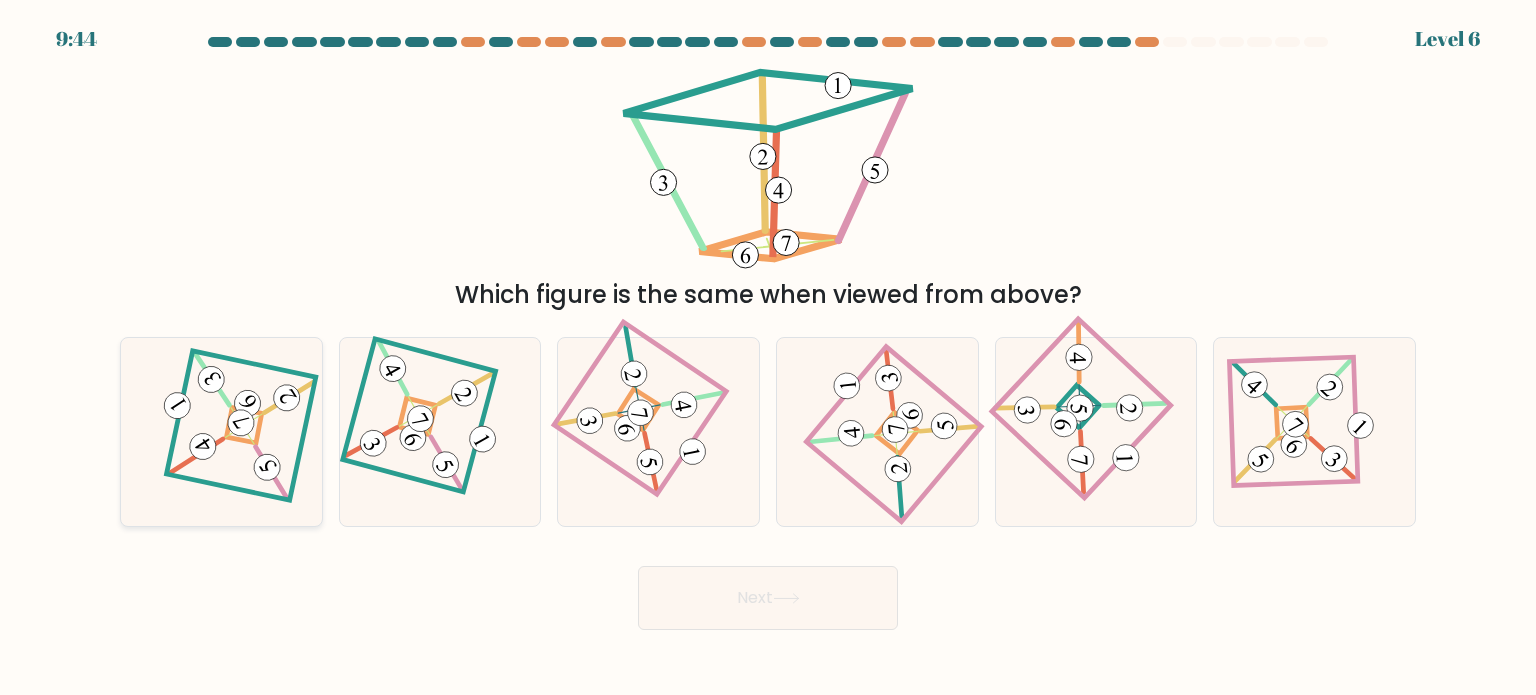 click at bounding box center [221, 432] 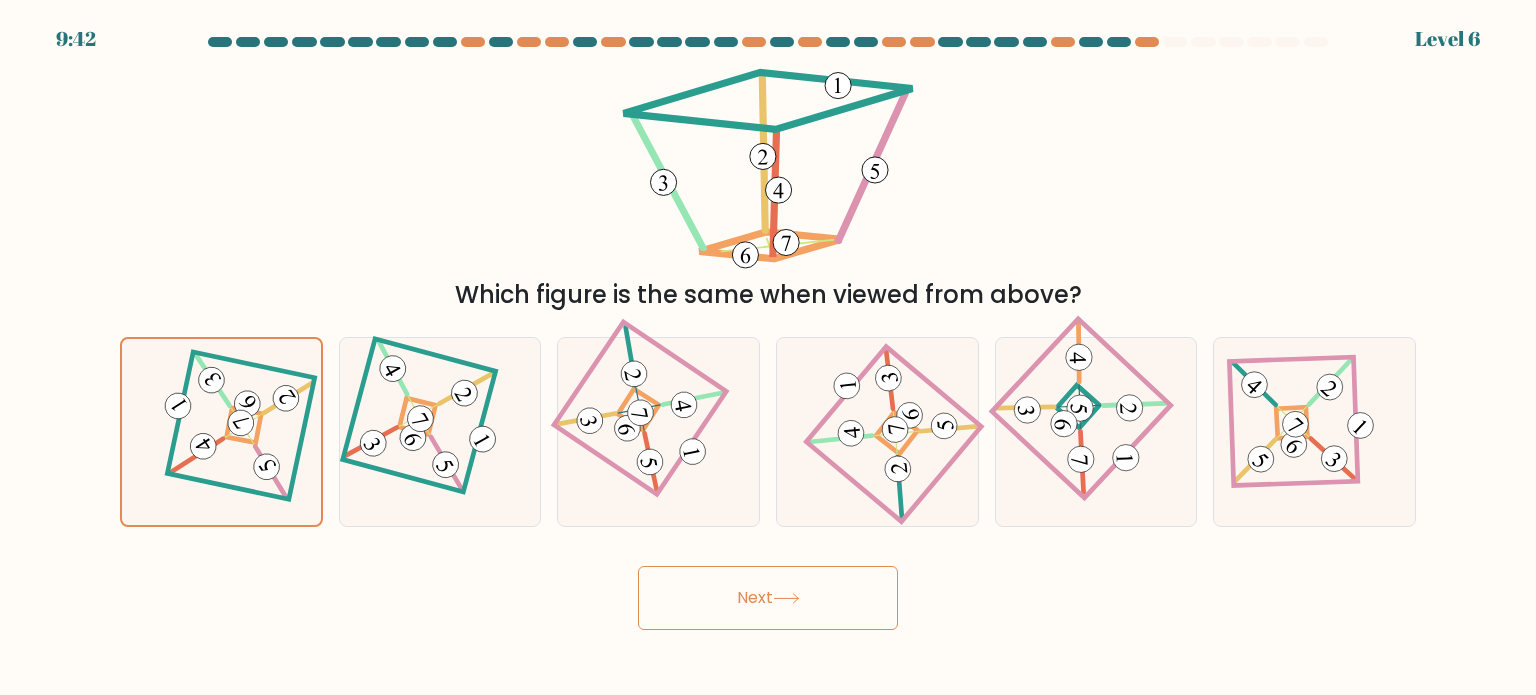 click on "Next" at bounding box center [768, 598] 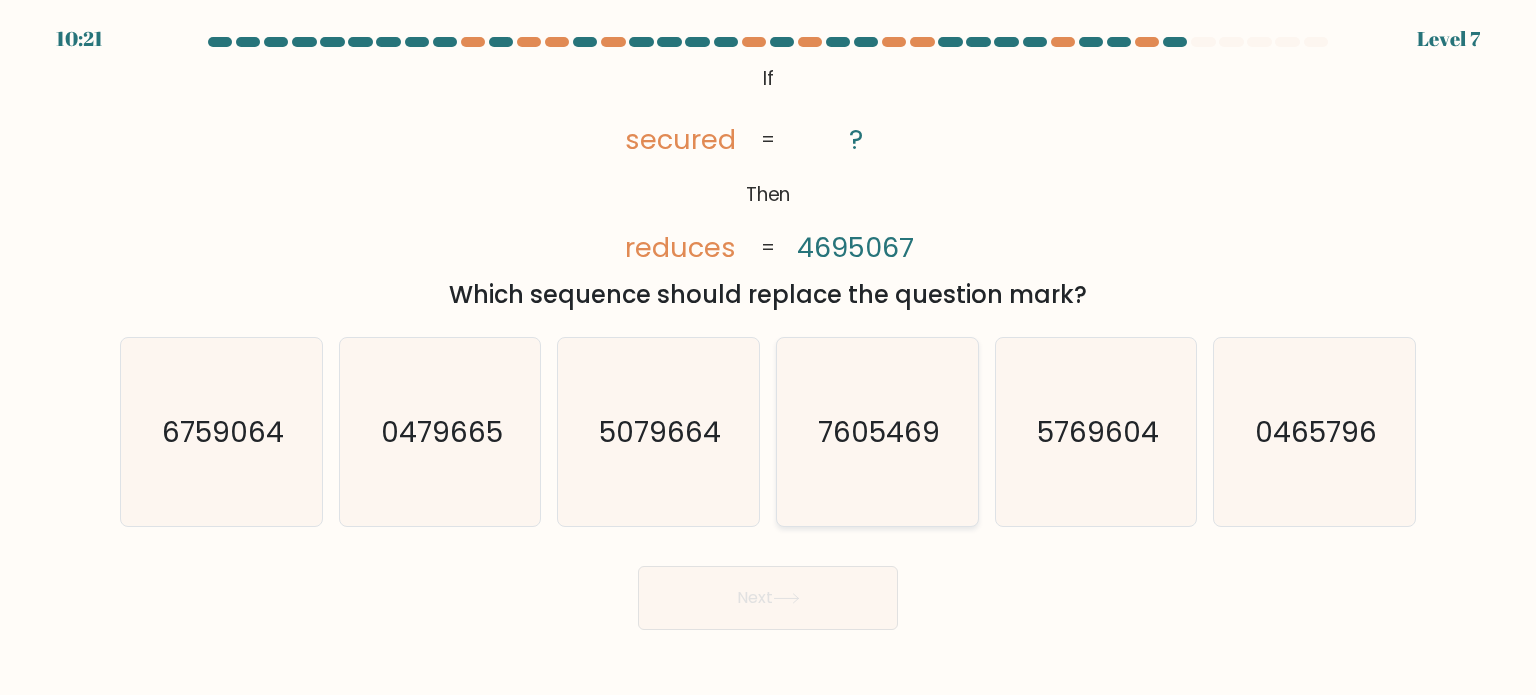 click on "7605469" 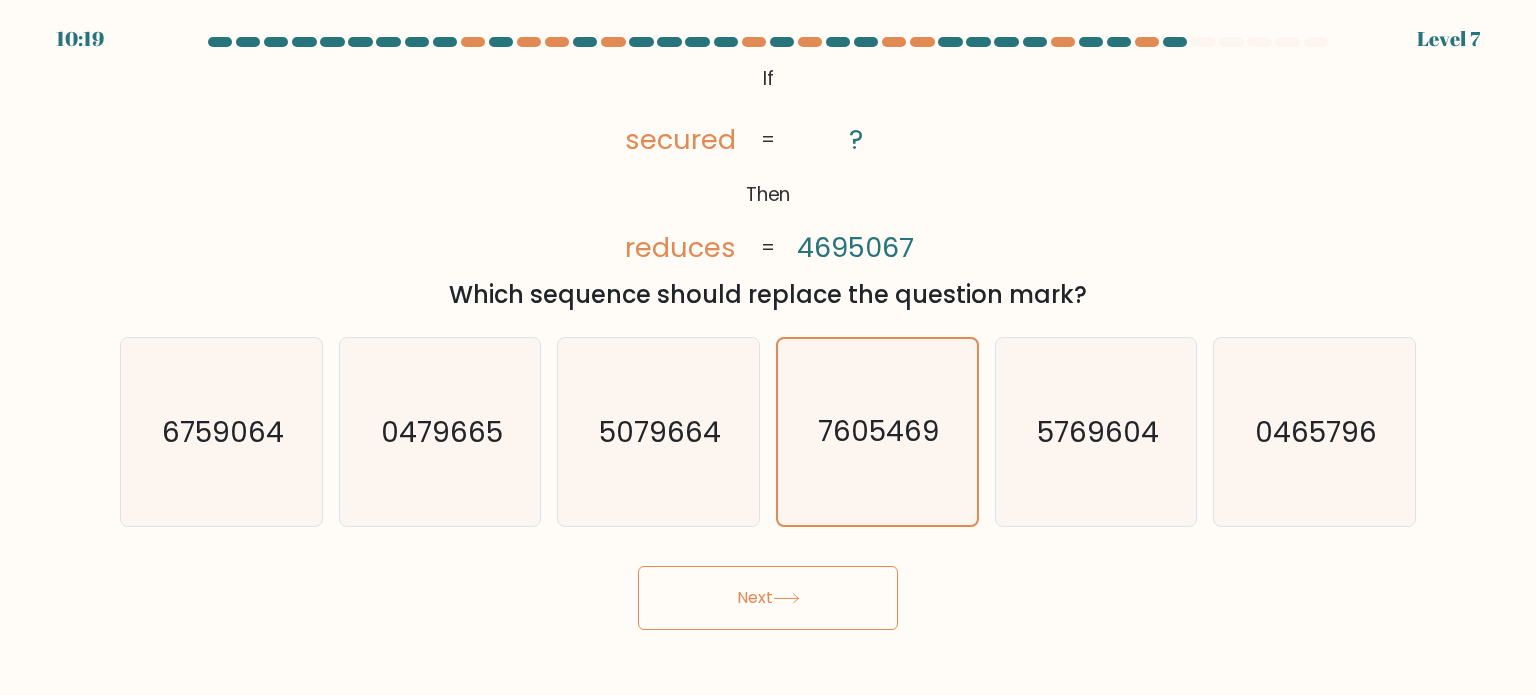 click on "Next" at bounding box center (768, 598) 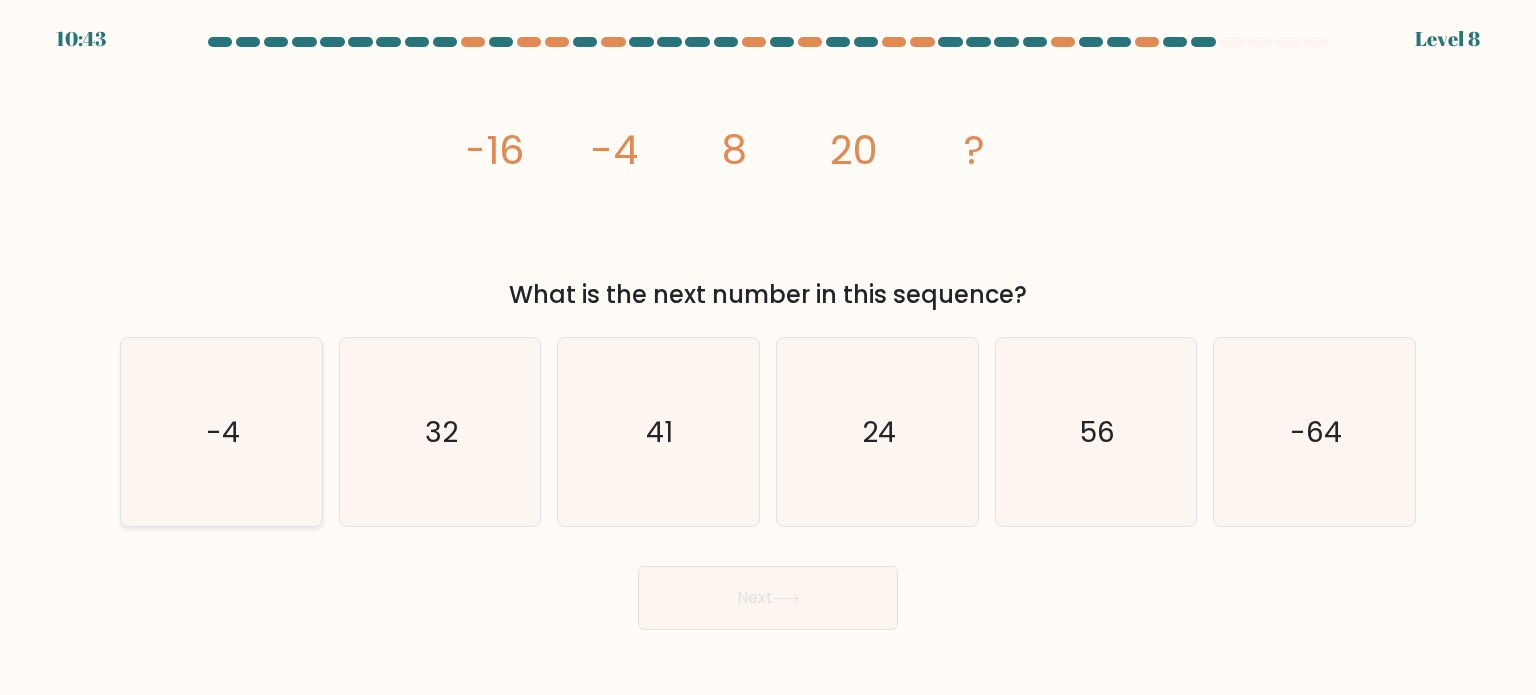 click on "-4" 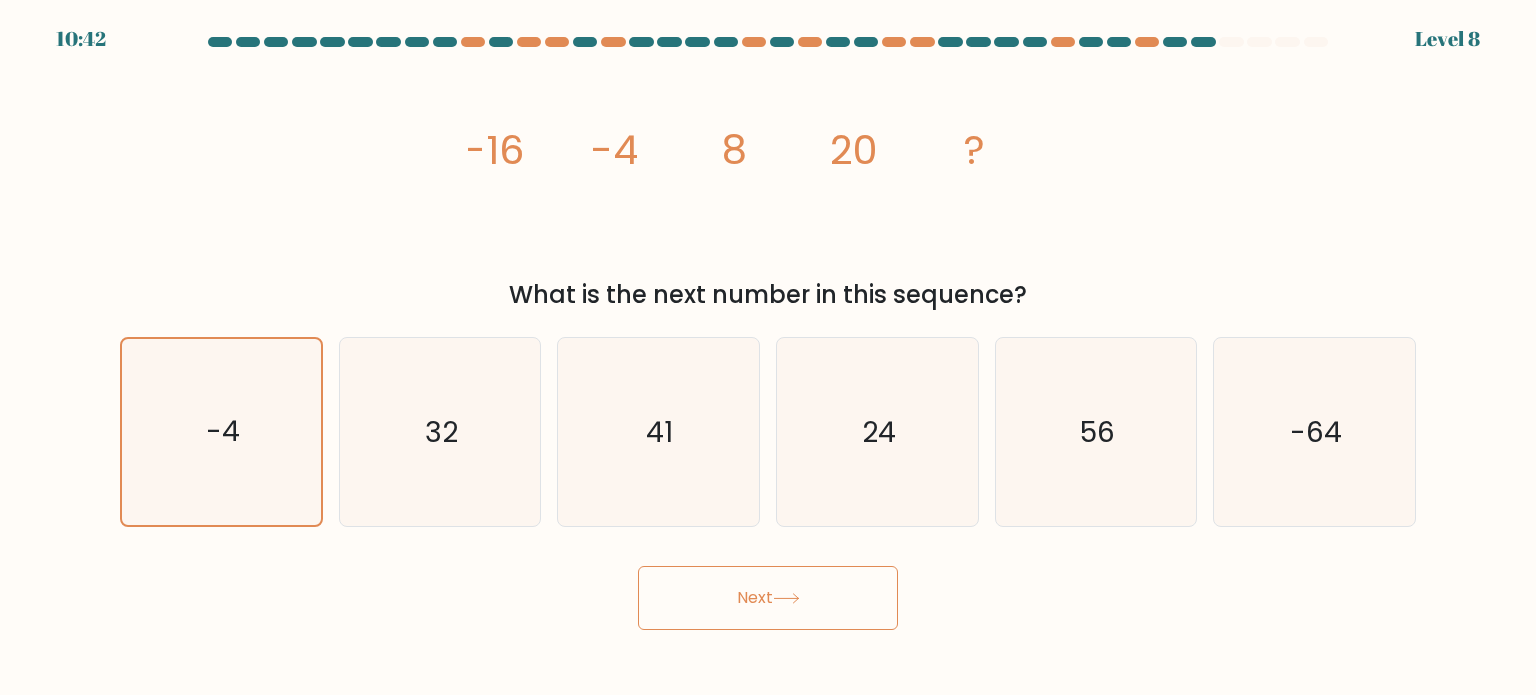 click on "Next" at bounding box center (768, 590) 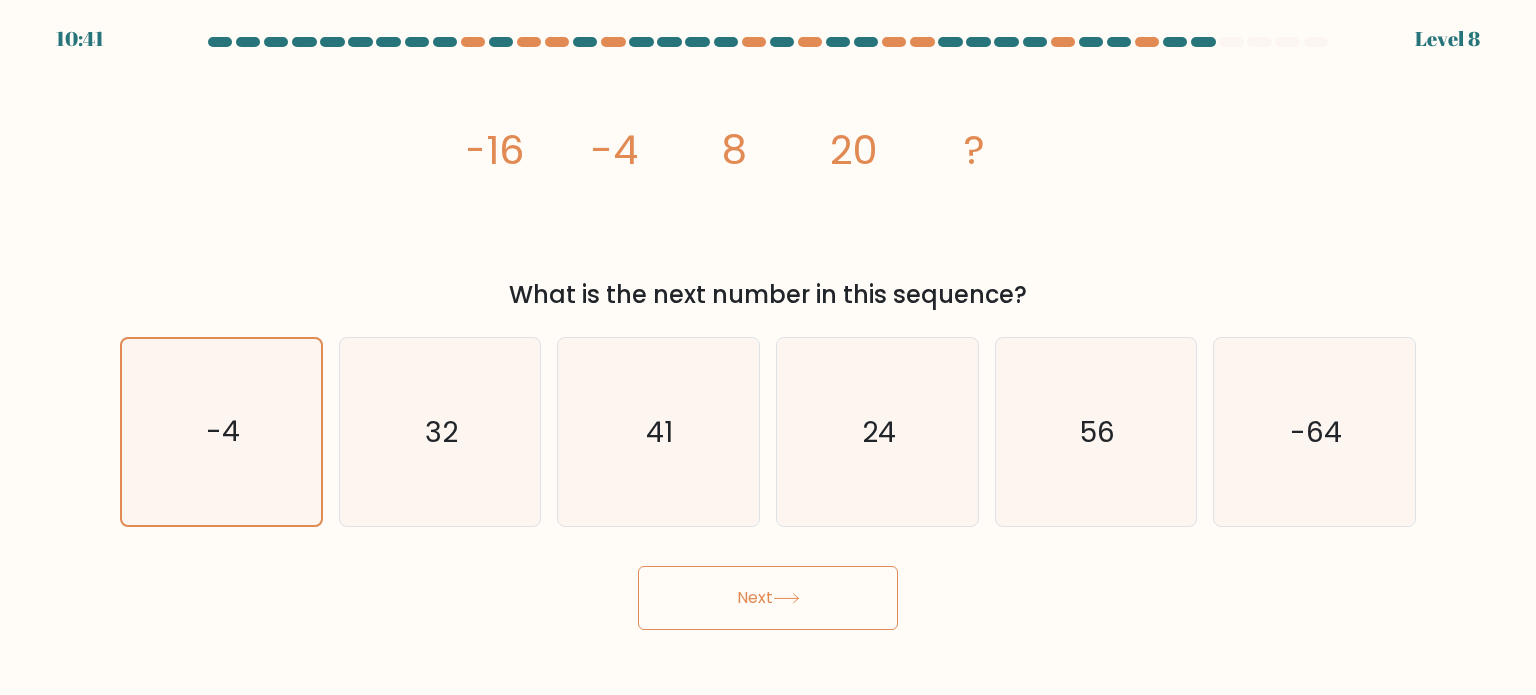 click on "Next" at bounding box center [768, 598] 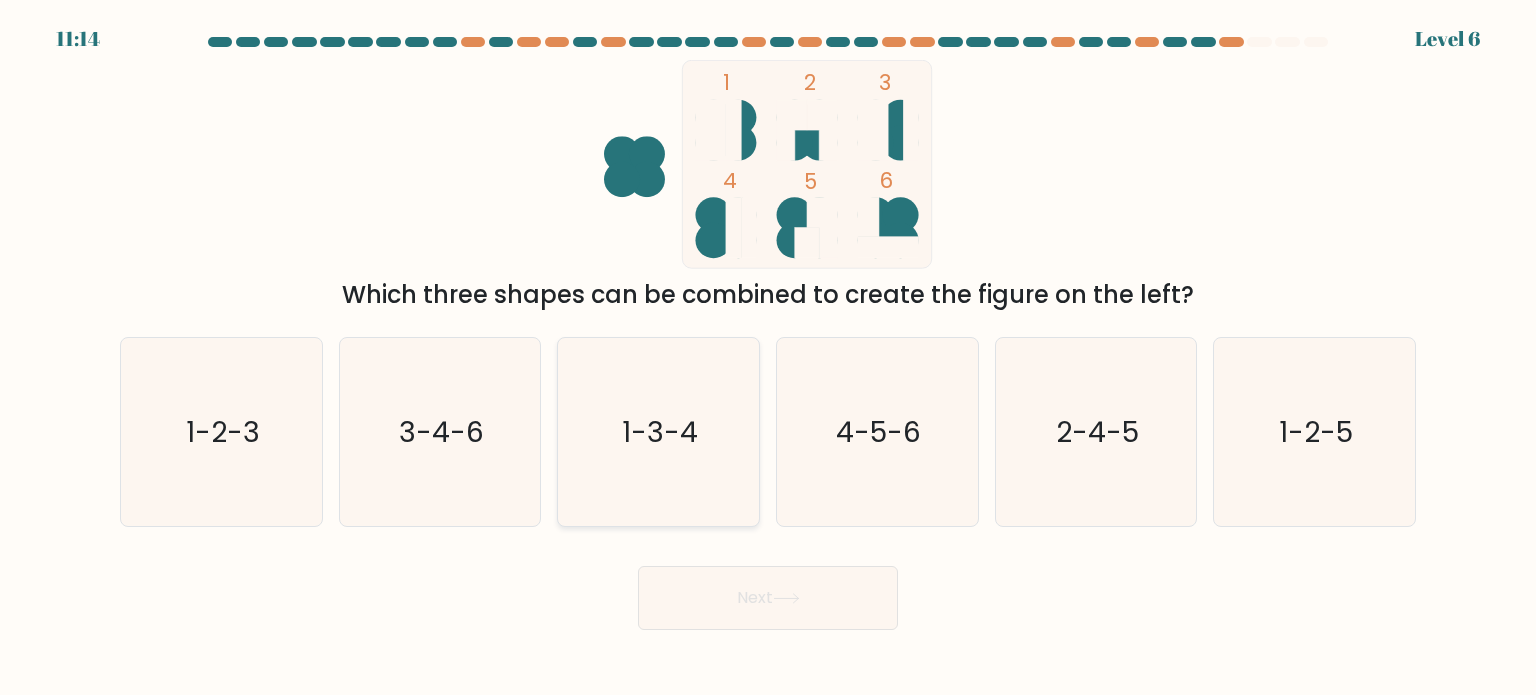 click on "1-3-4" 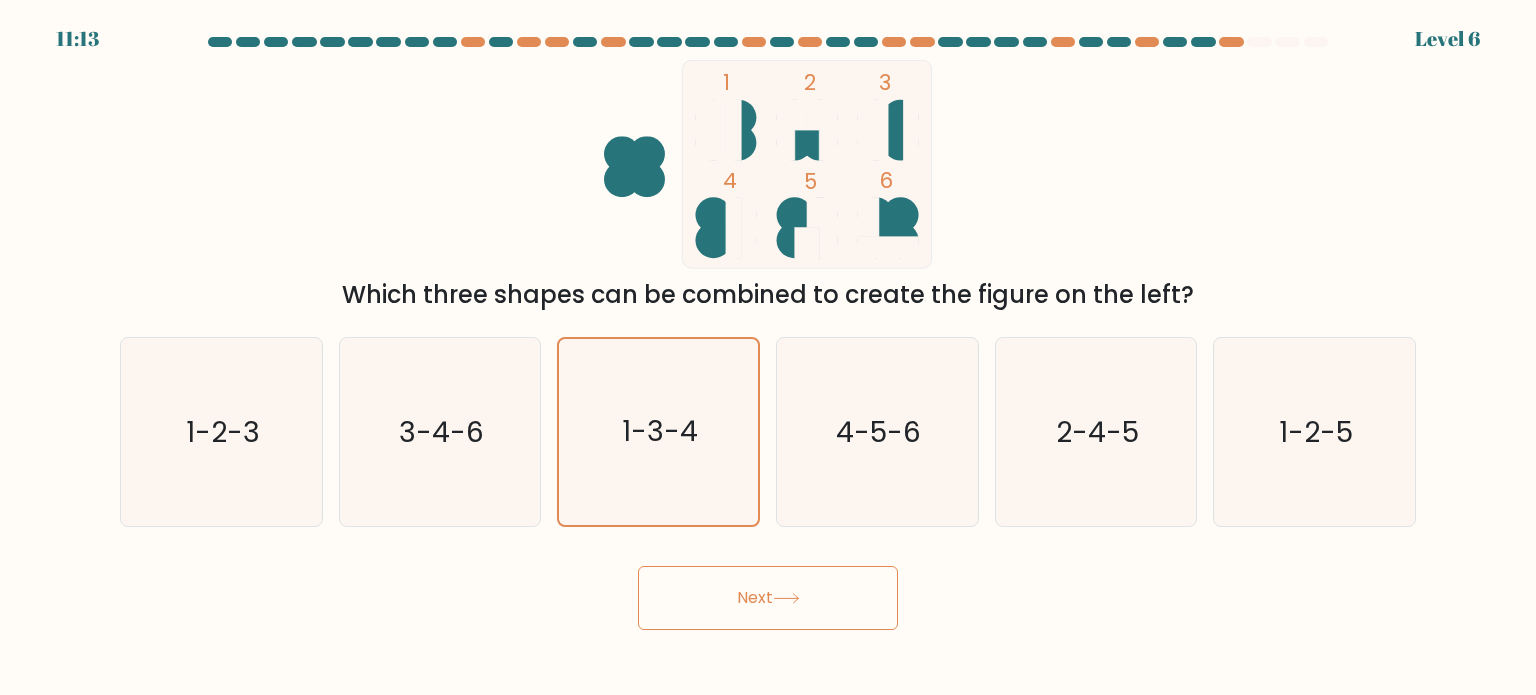 click on "Next" at bounding box center (768, 590) 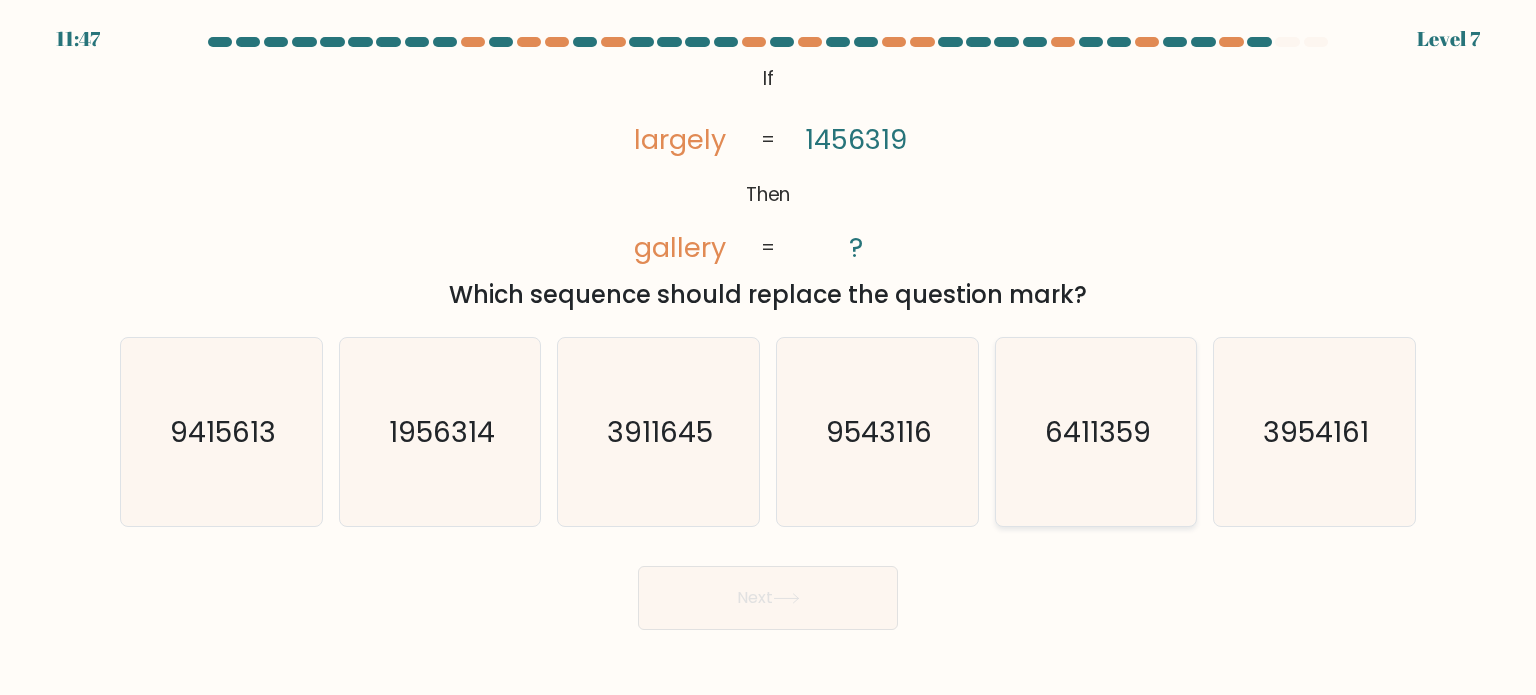 click on "6411359" 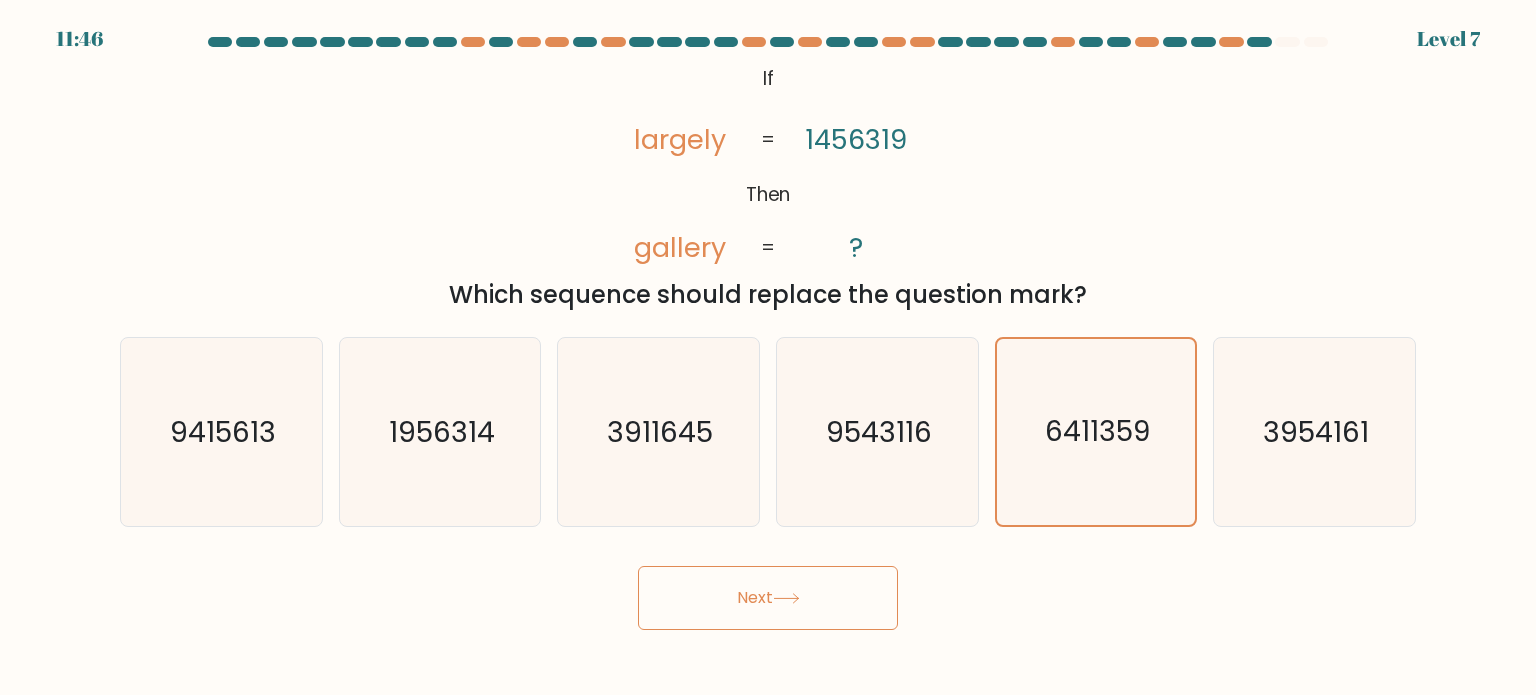 click on "Next" at bounding box center (768, 598) 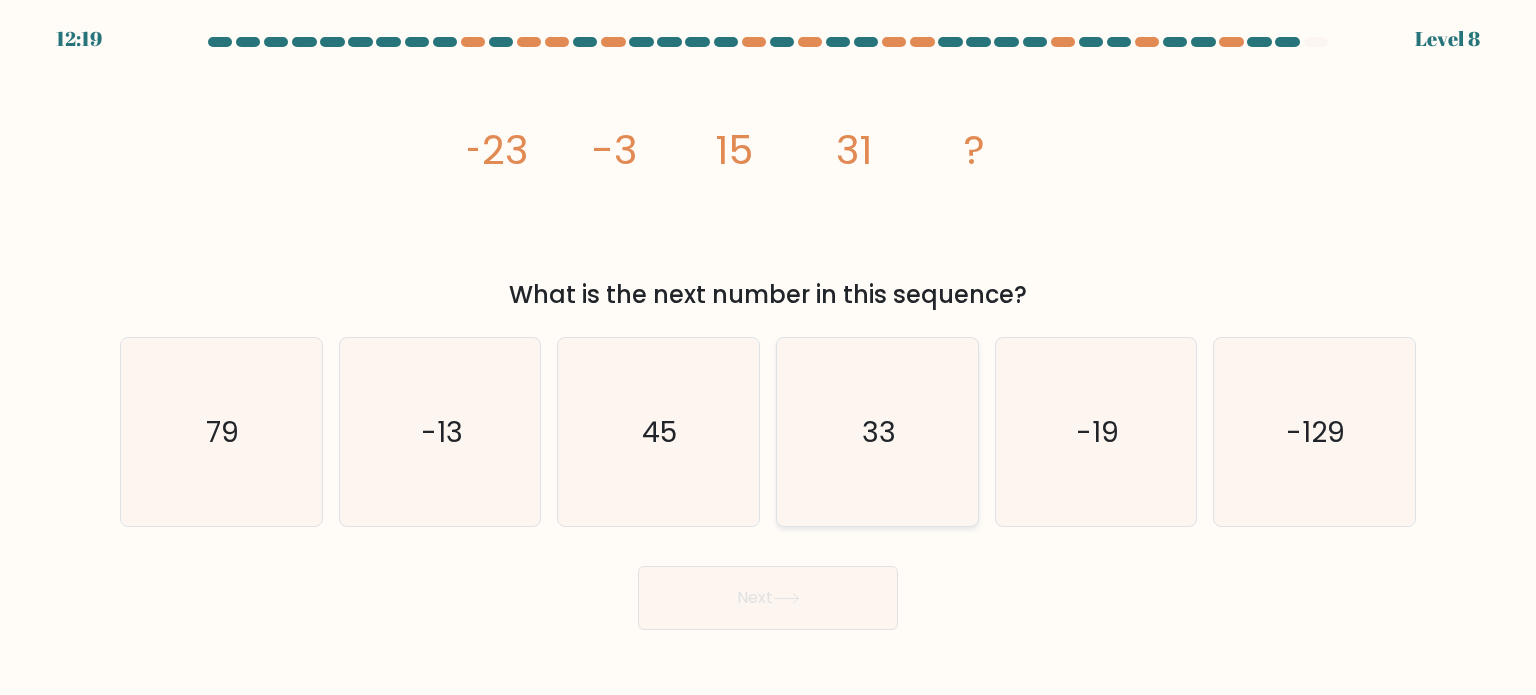 click on "33" 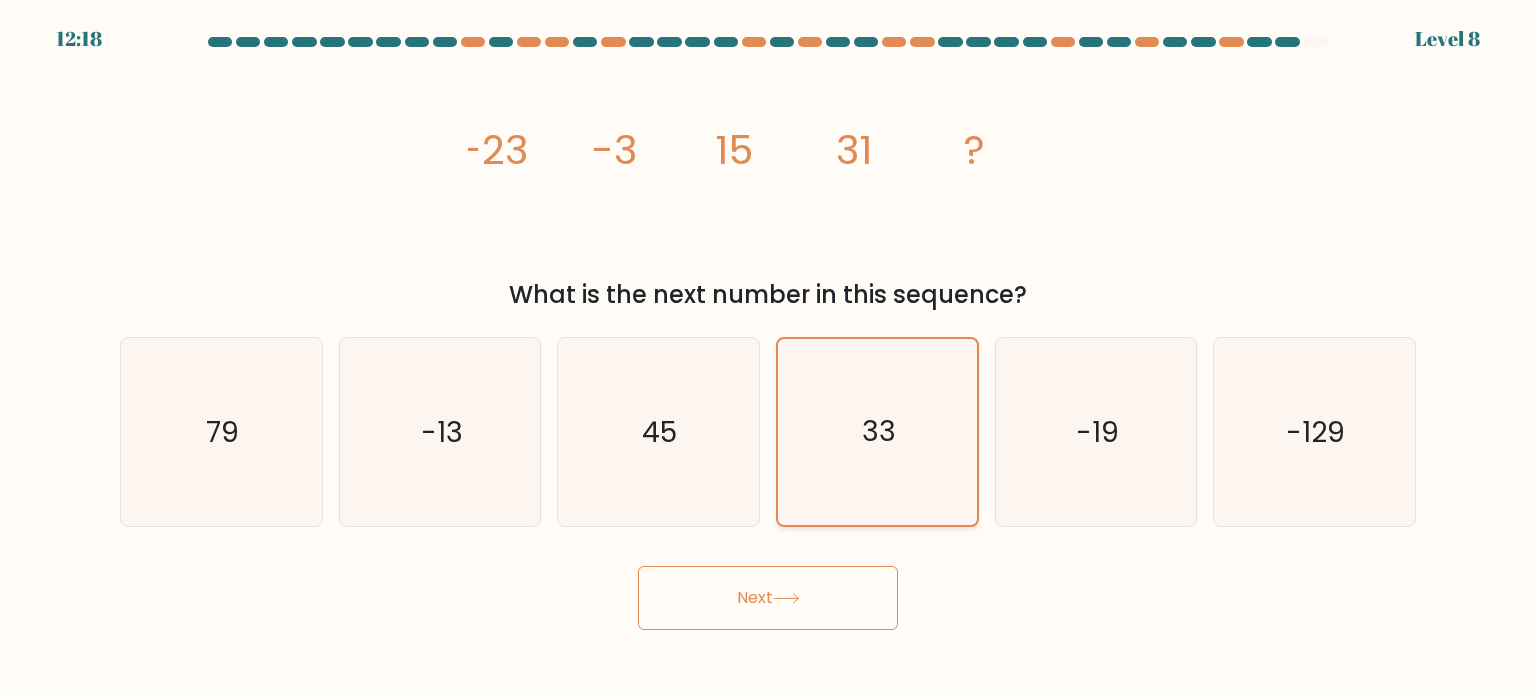 click on "33" 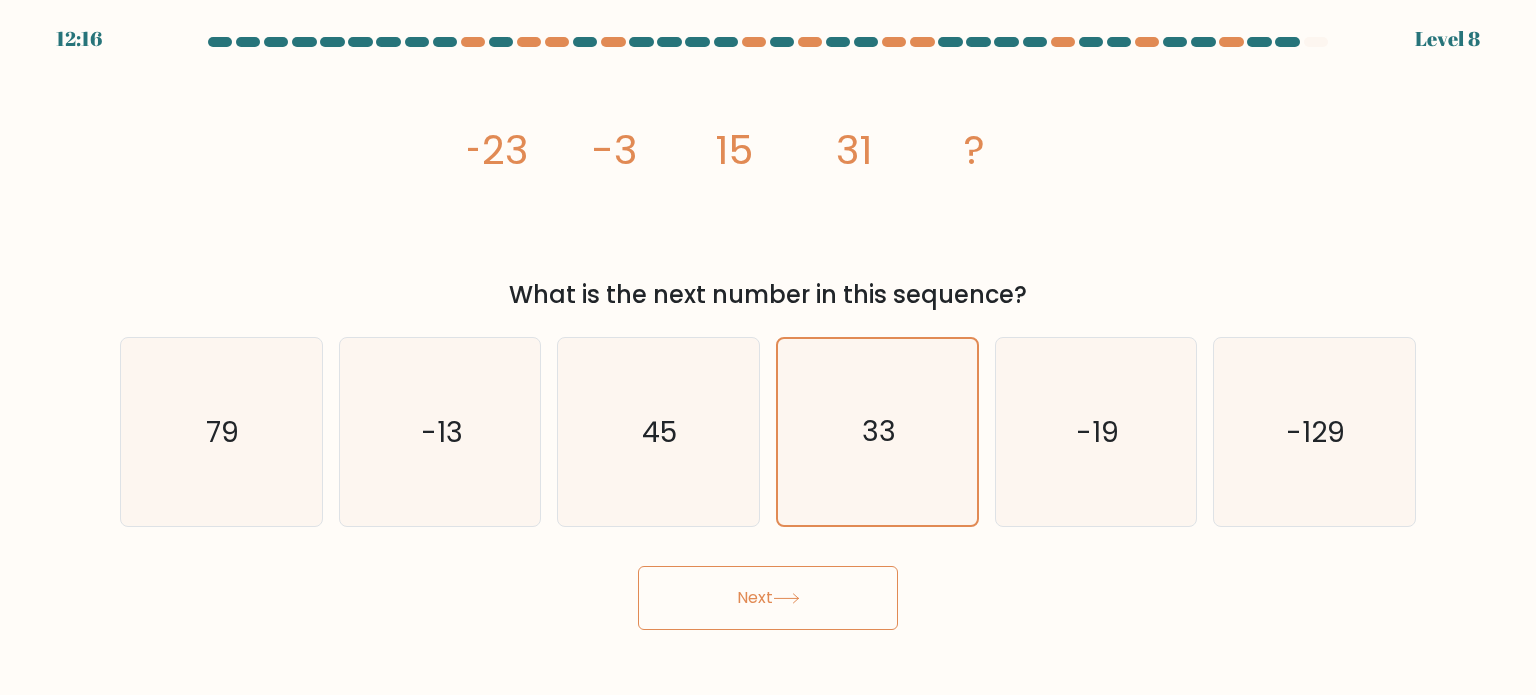 click on "Next" at bounding box center [768, 598] 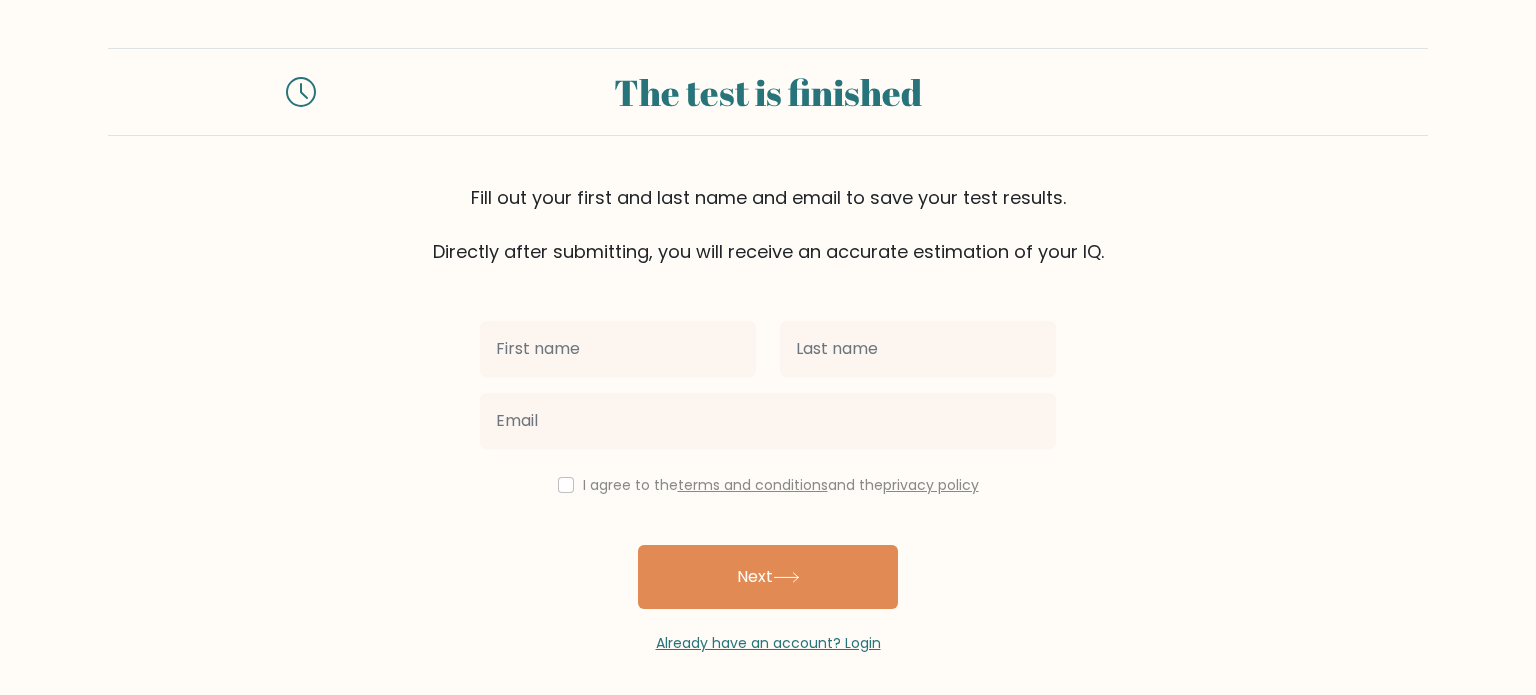 scroll, scrollTop: 0, scrollLeft: 0, axis: both 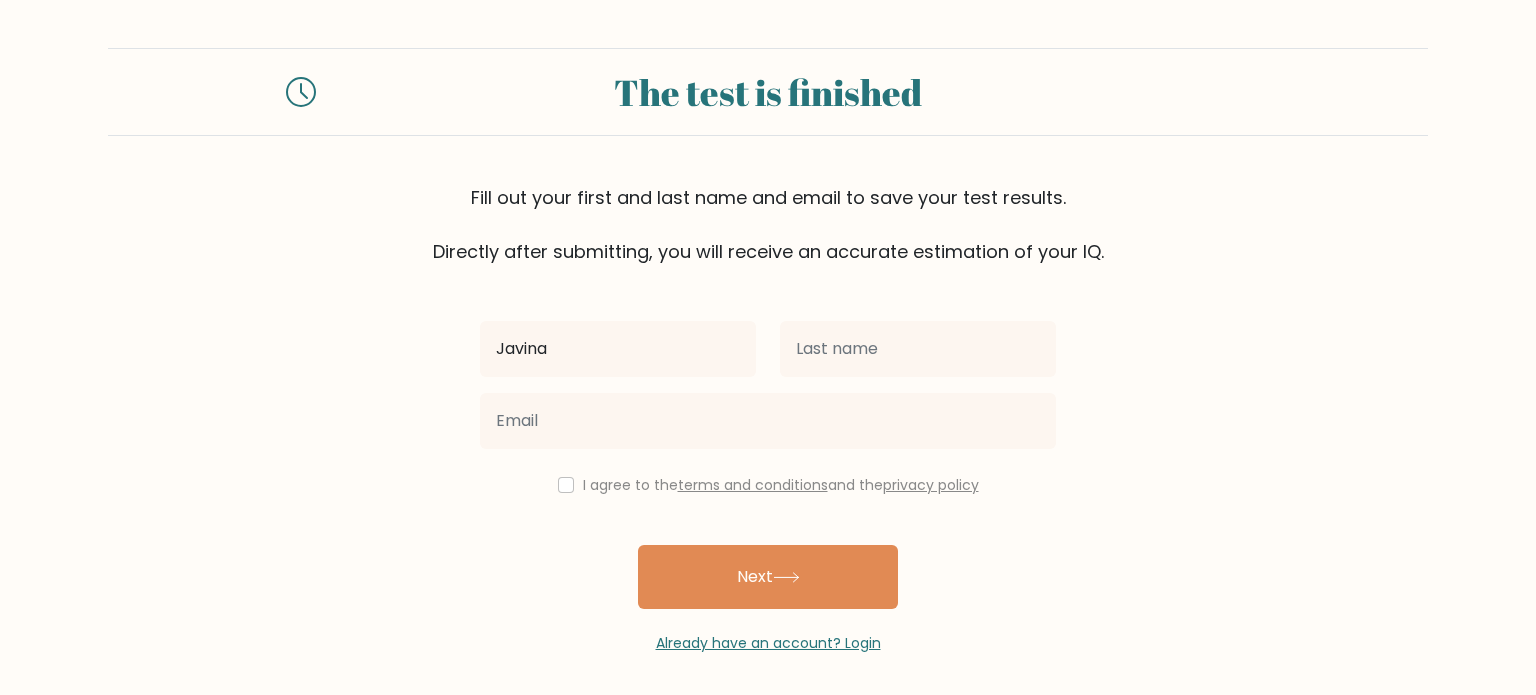 type on "Javina" 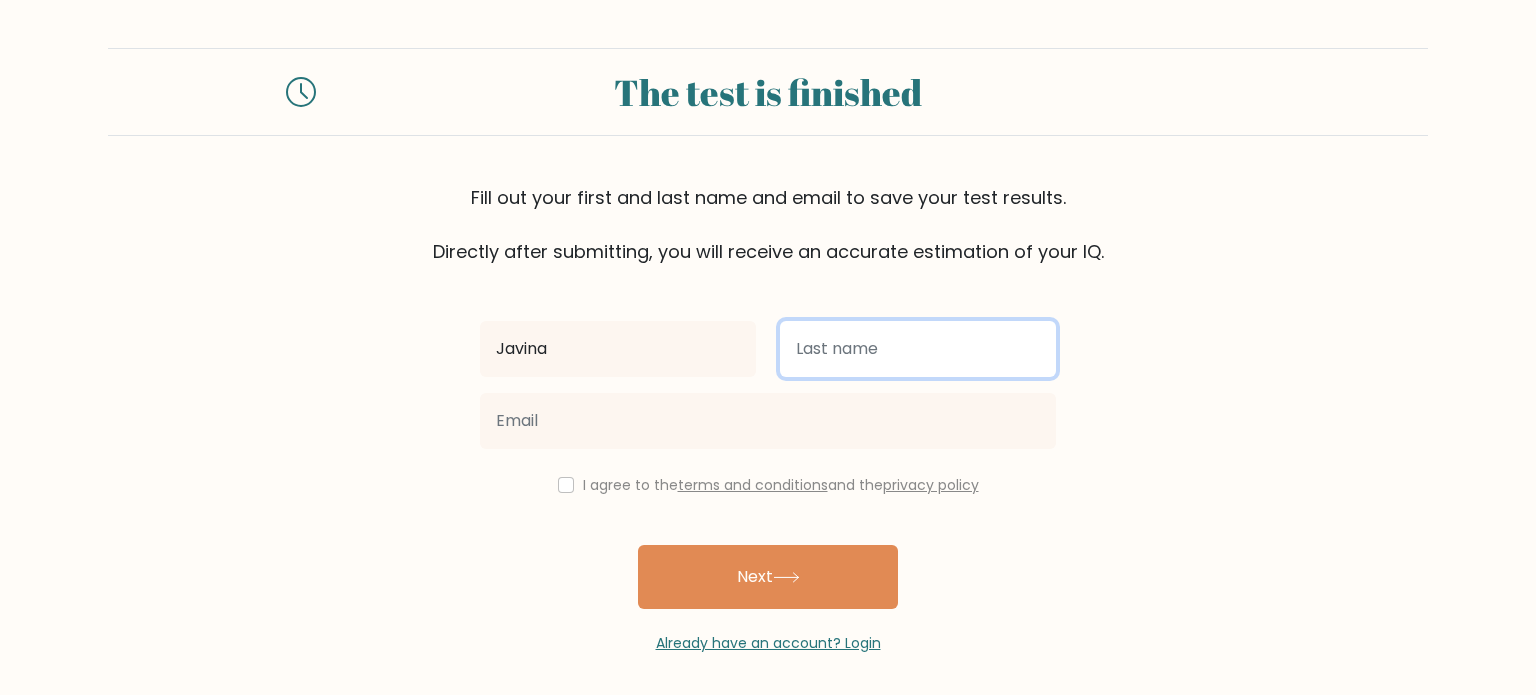 click at bounding box center [918, 349] 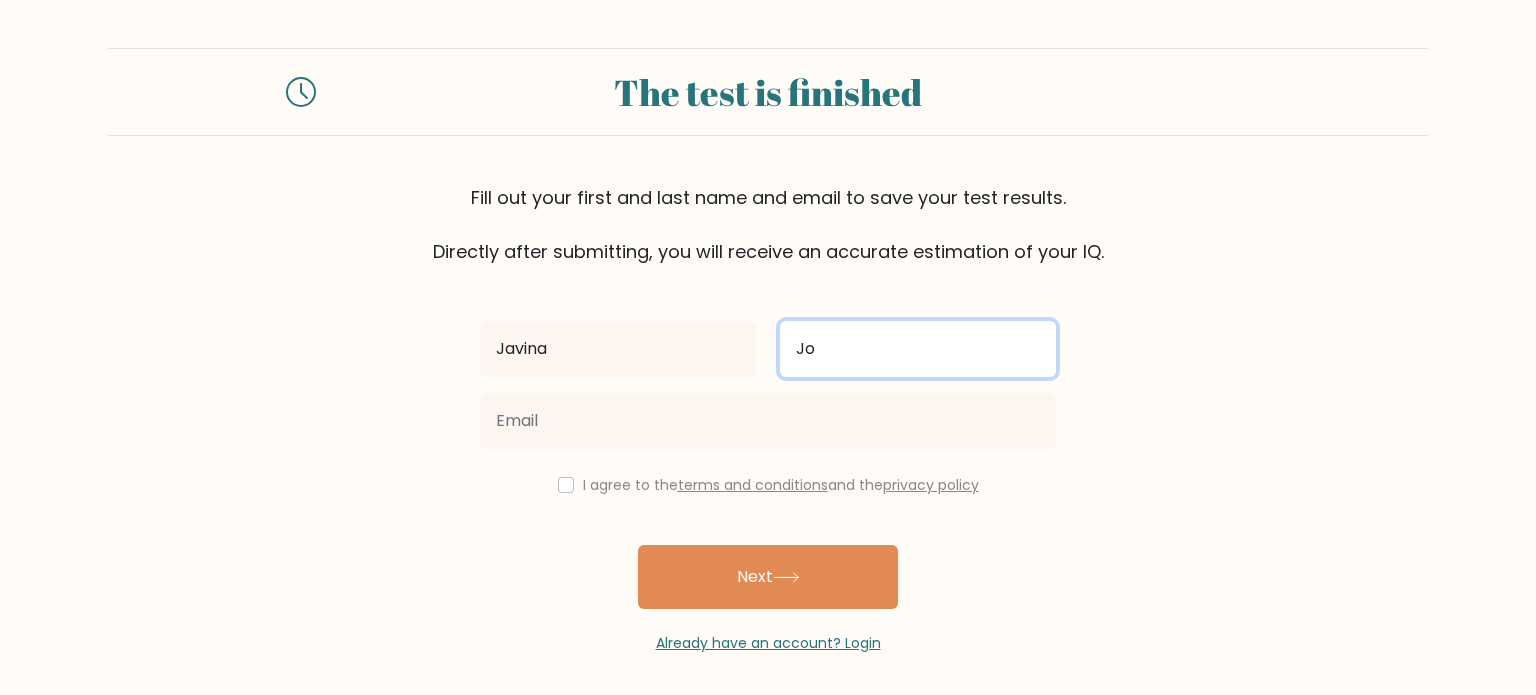 type on "J" 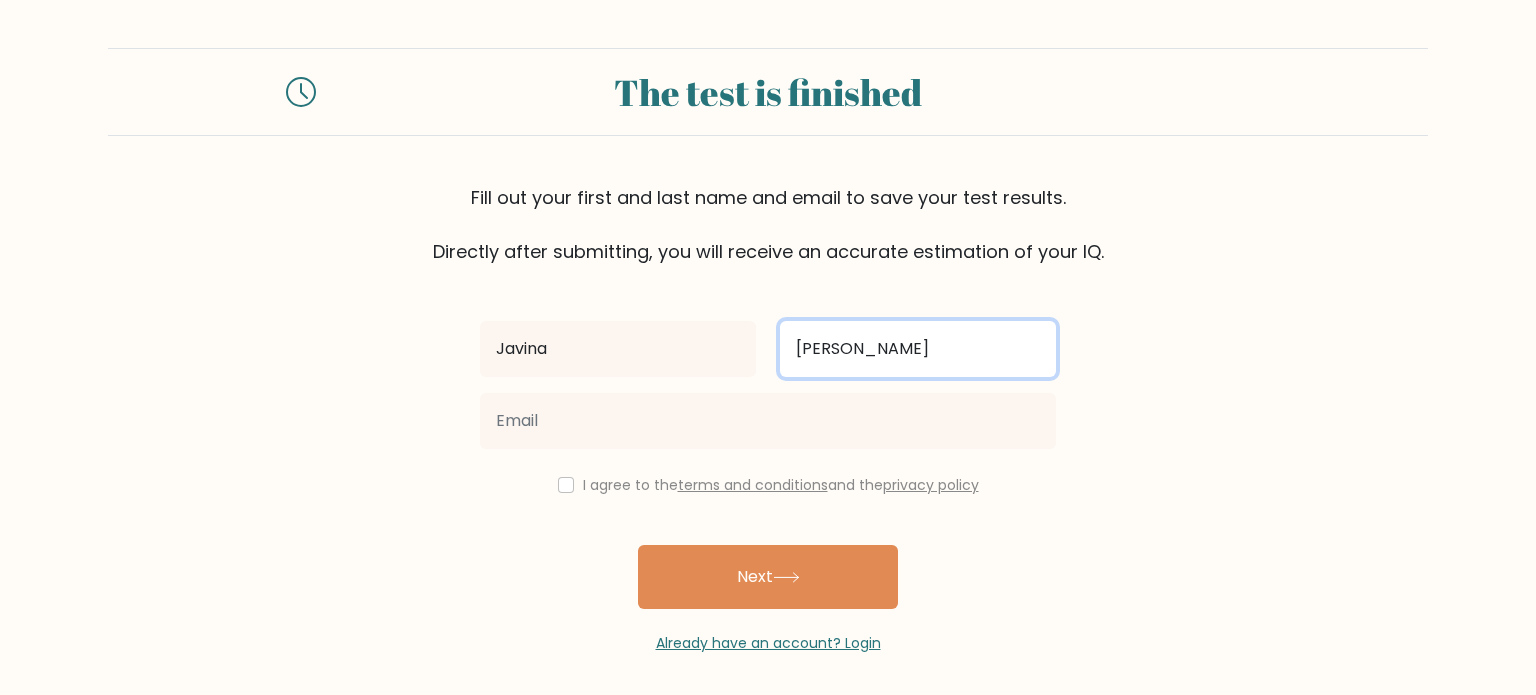 type on "george" 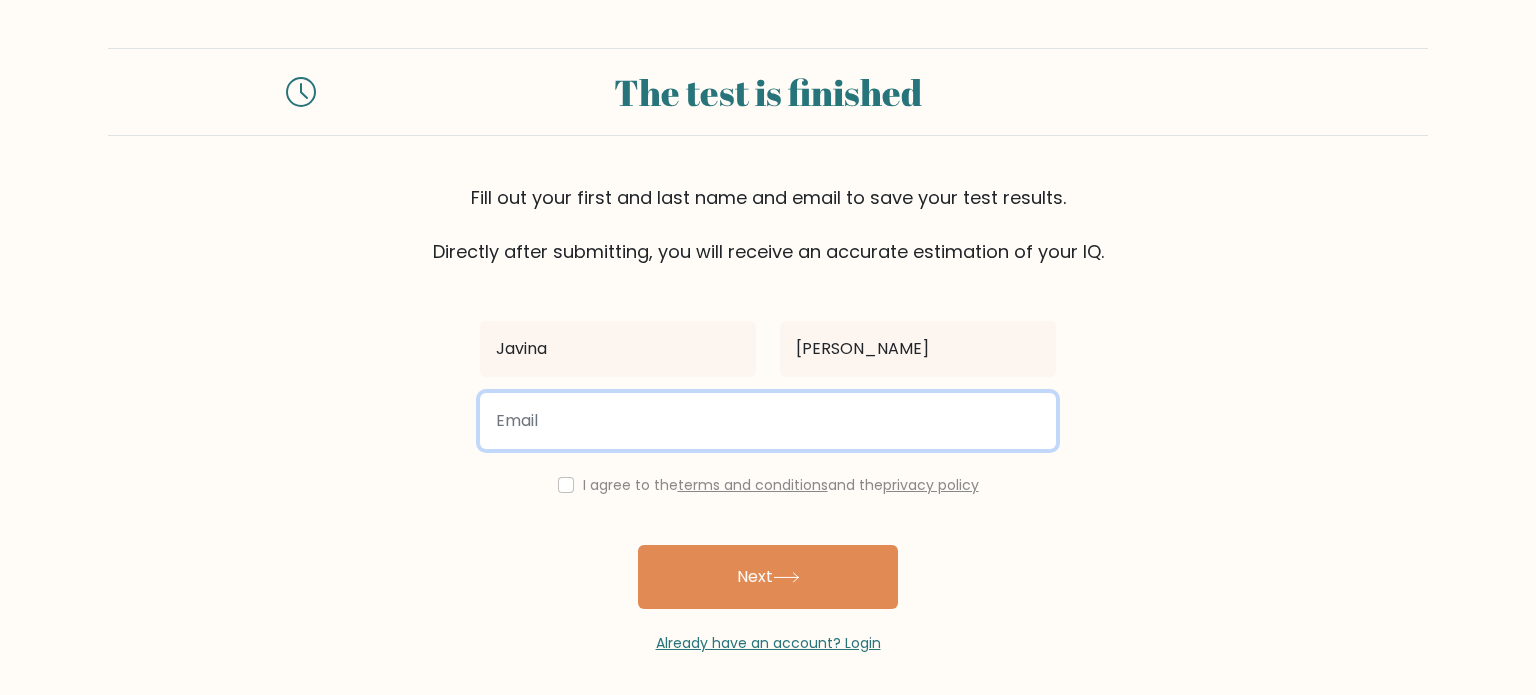 click at bounding box center [768, 421] 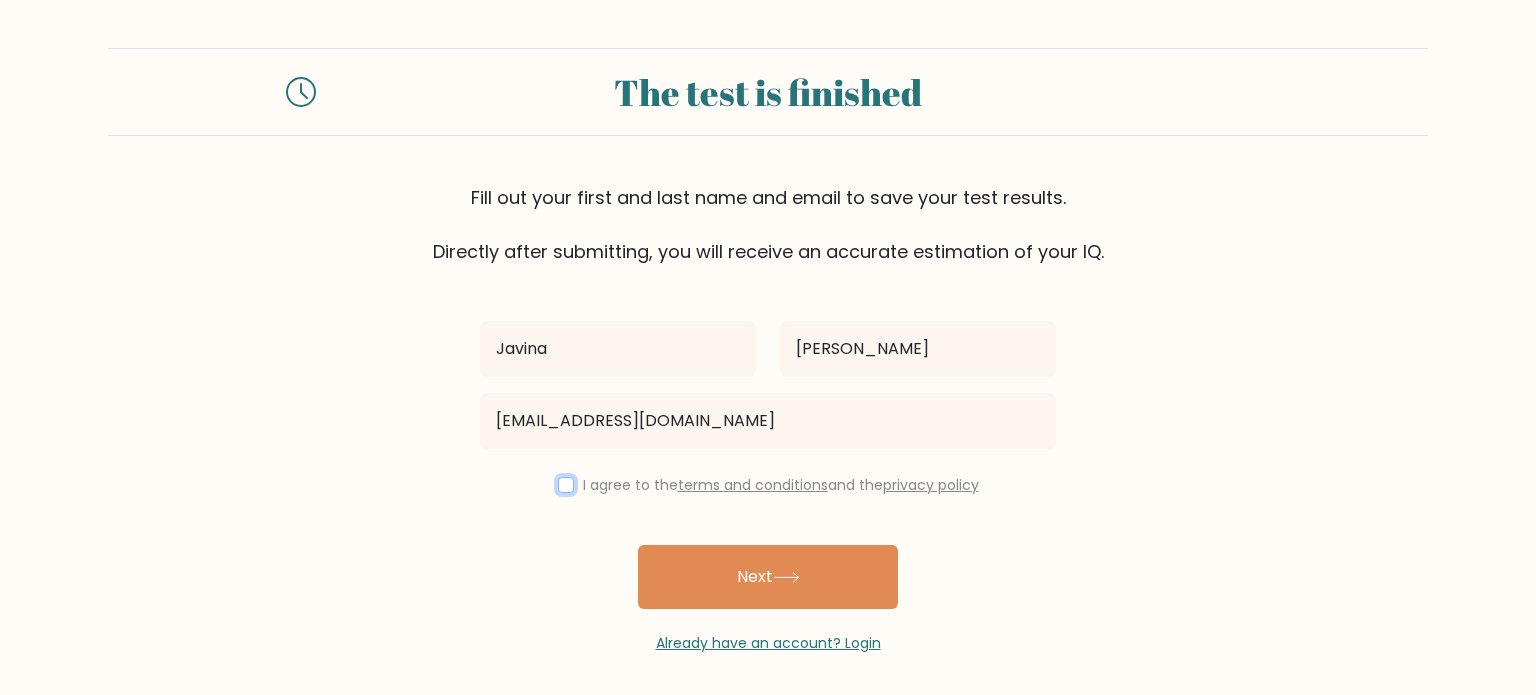 click at bounding box center (566, 485) 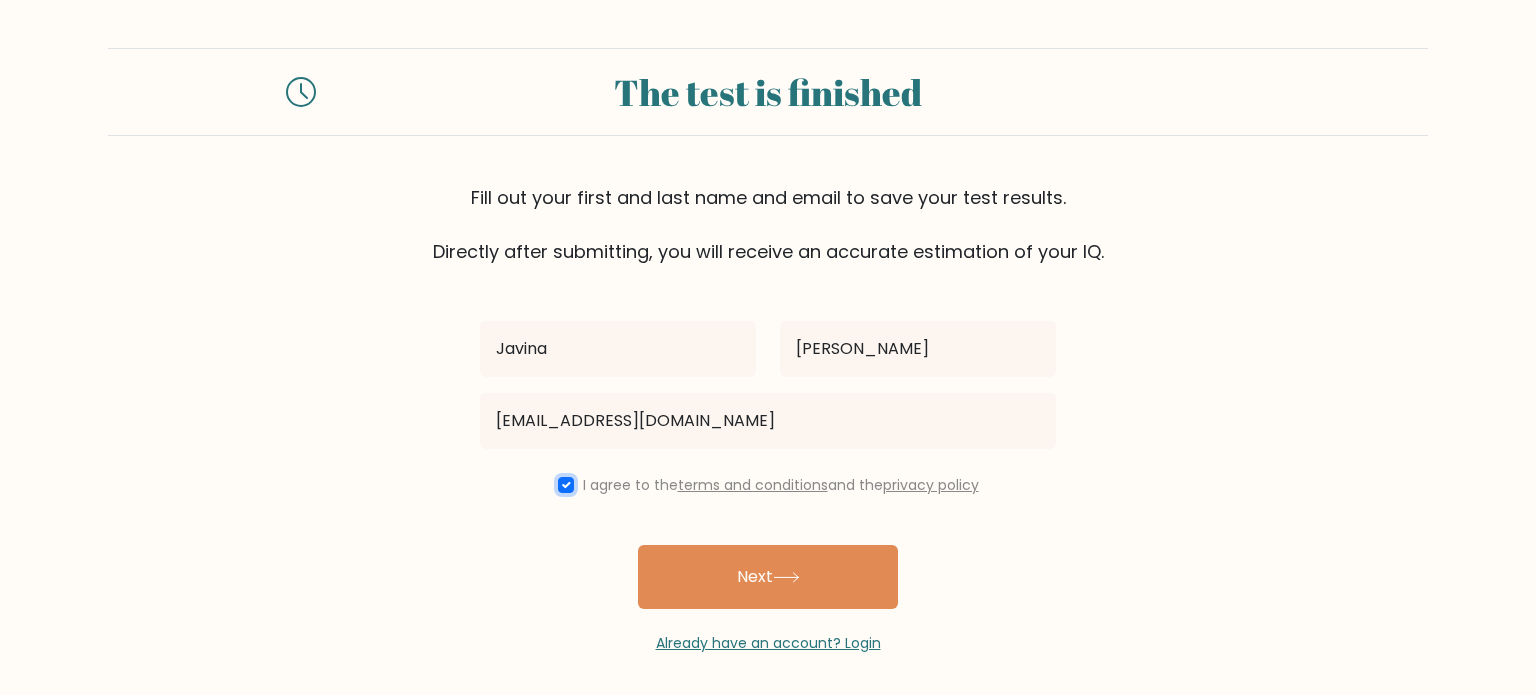 scroll, scrollTop: 6, scrollLeft: 0, axis: vertical 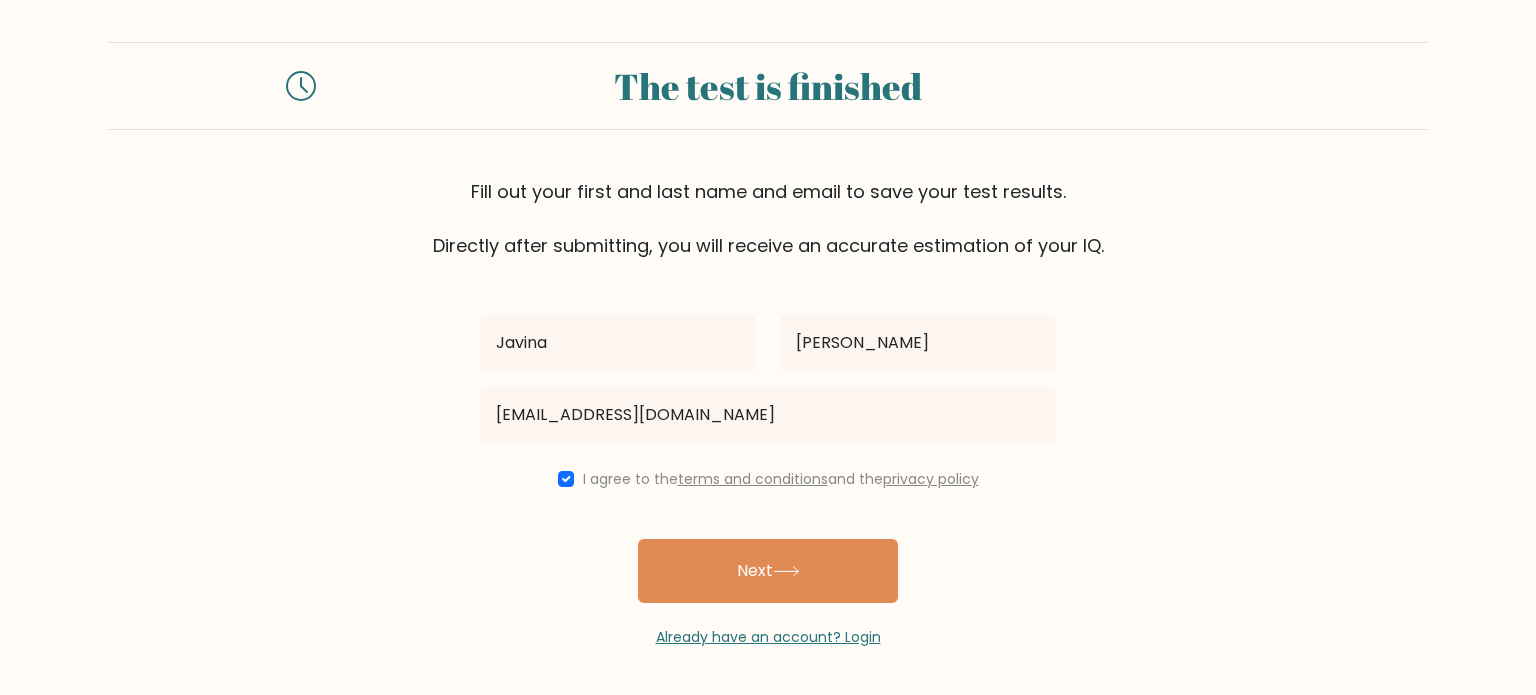 click on "Next" at bounding box center [768, 571] 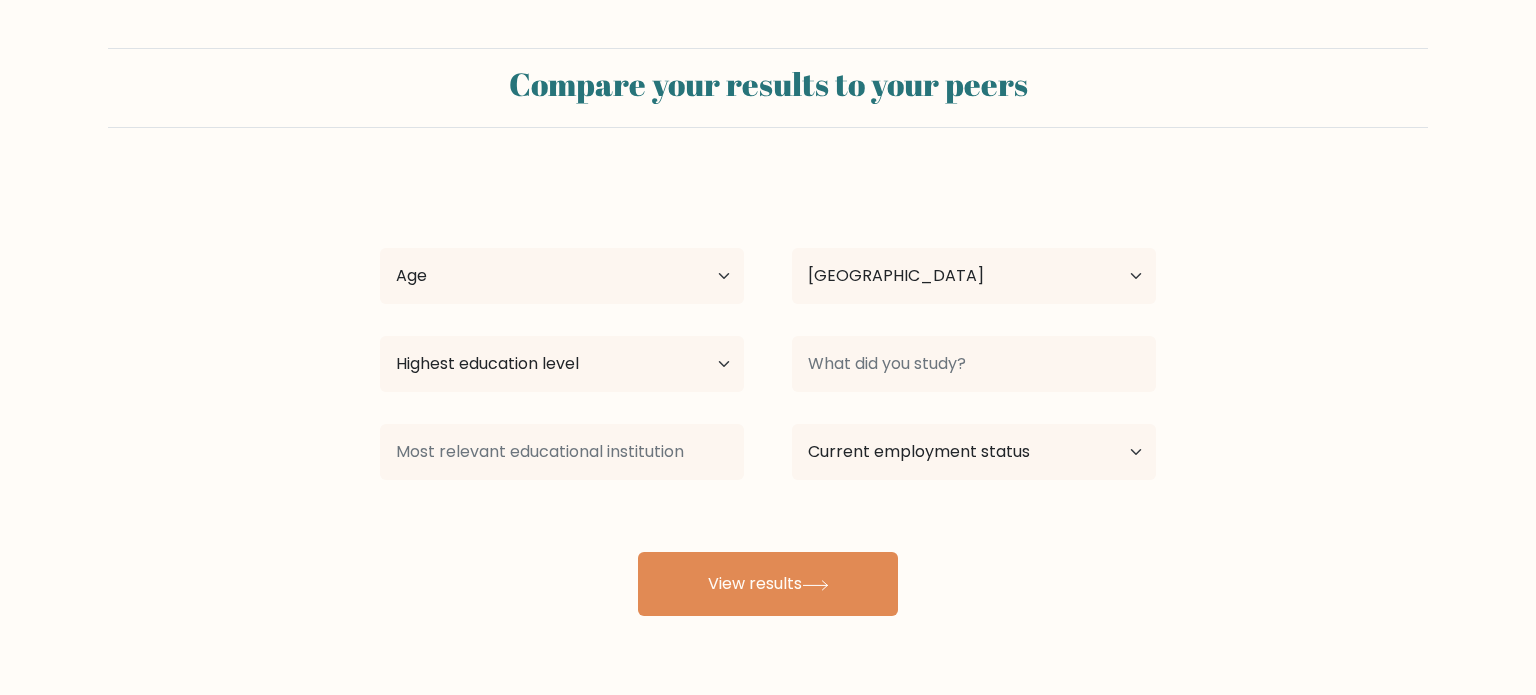 select on "AE" 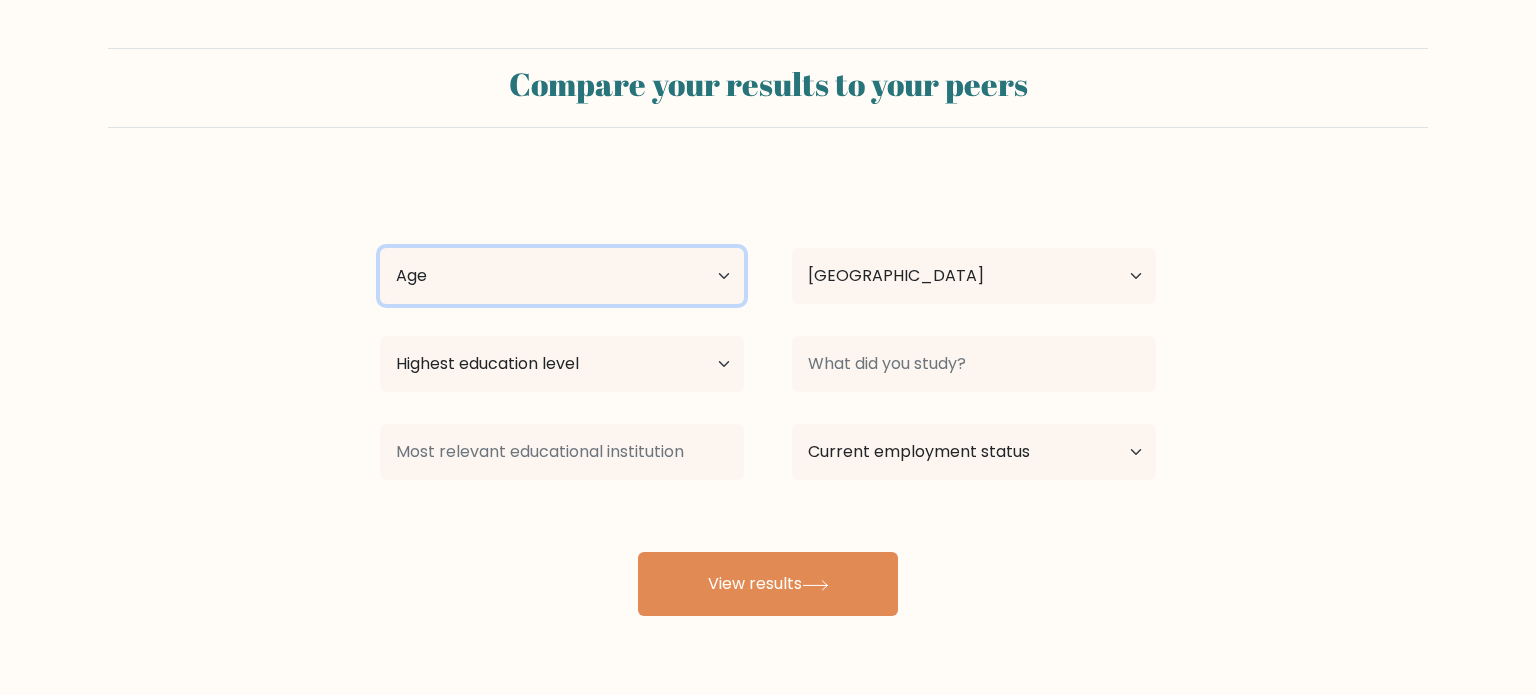 click on "Age
Under [DEMOGRAPHIC_DATA]
[DEMOGRAPHIC_DATA]
[DEMOGRAPHIC_DATA]
[DEMOGRAPHIC_DATA]
[DEMOGRAPHIC_DATA]
[DEMOGRAPHIC_DATA]
[DEMOGRAPHIC_DATA] and above" at bounding box center [562, 276] 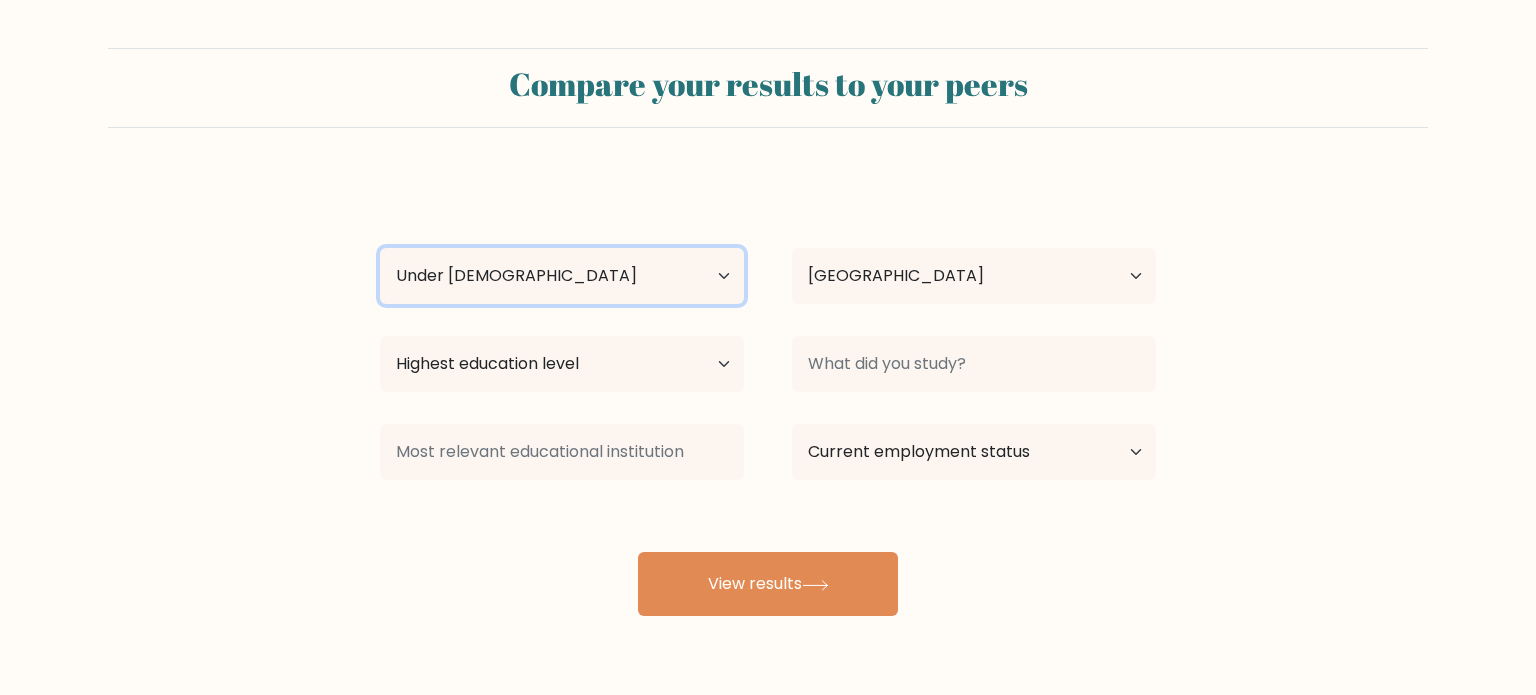 click on "Age
Under 18 years old
18-24 years old
25-34 years old
35-44 years old
45-54 years old
55-64 years old
65 years old and above" at bounding box center [562, 276] 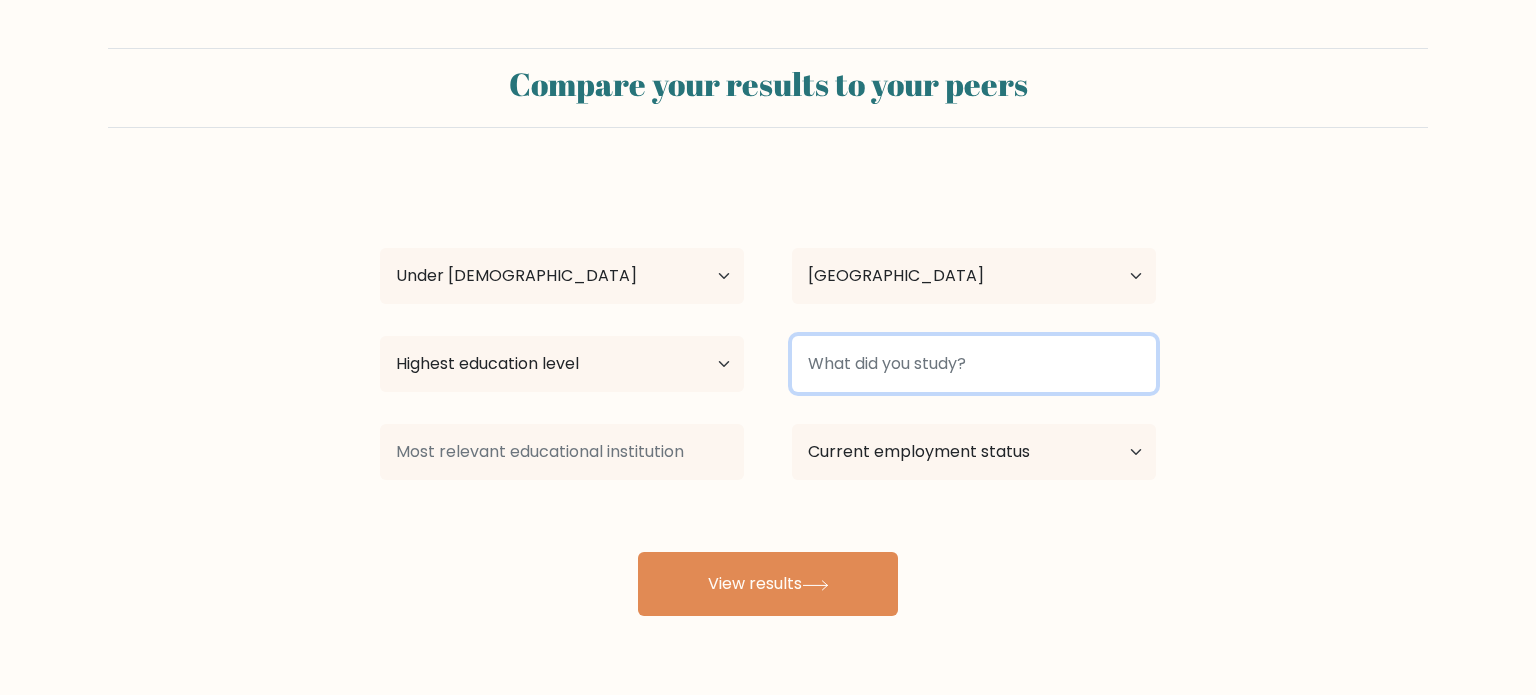 click at bounding box center (974, 364) 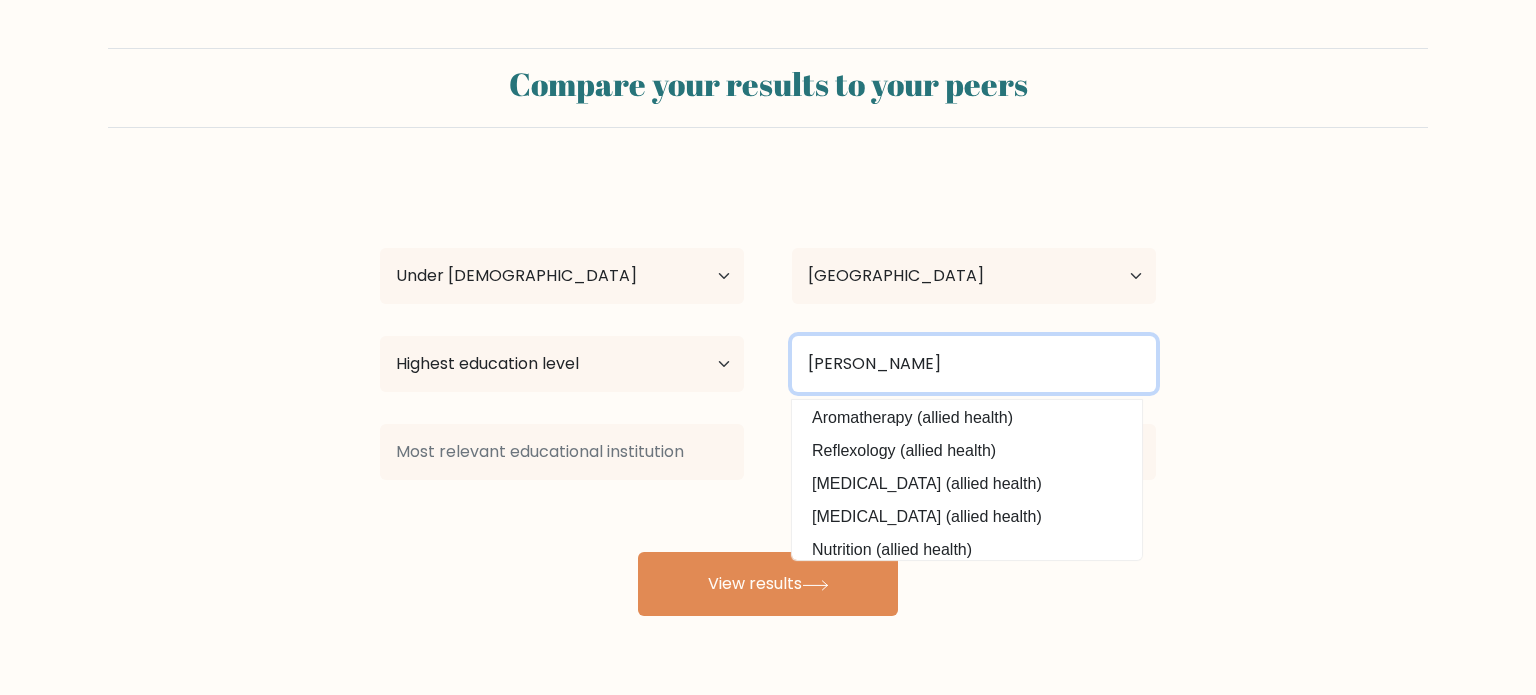 scroll, scrollTop: 180, scrollLeft: 0, axis: vertical 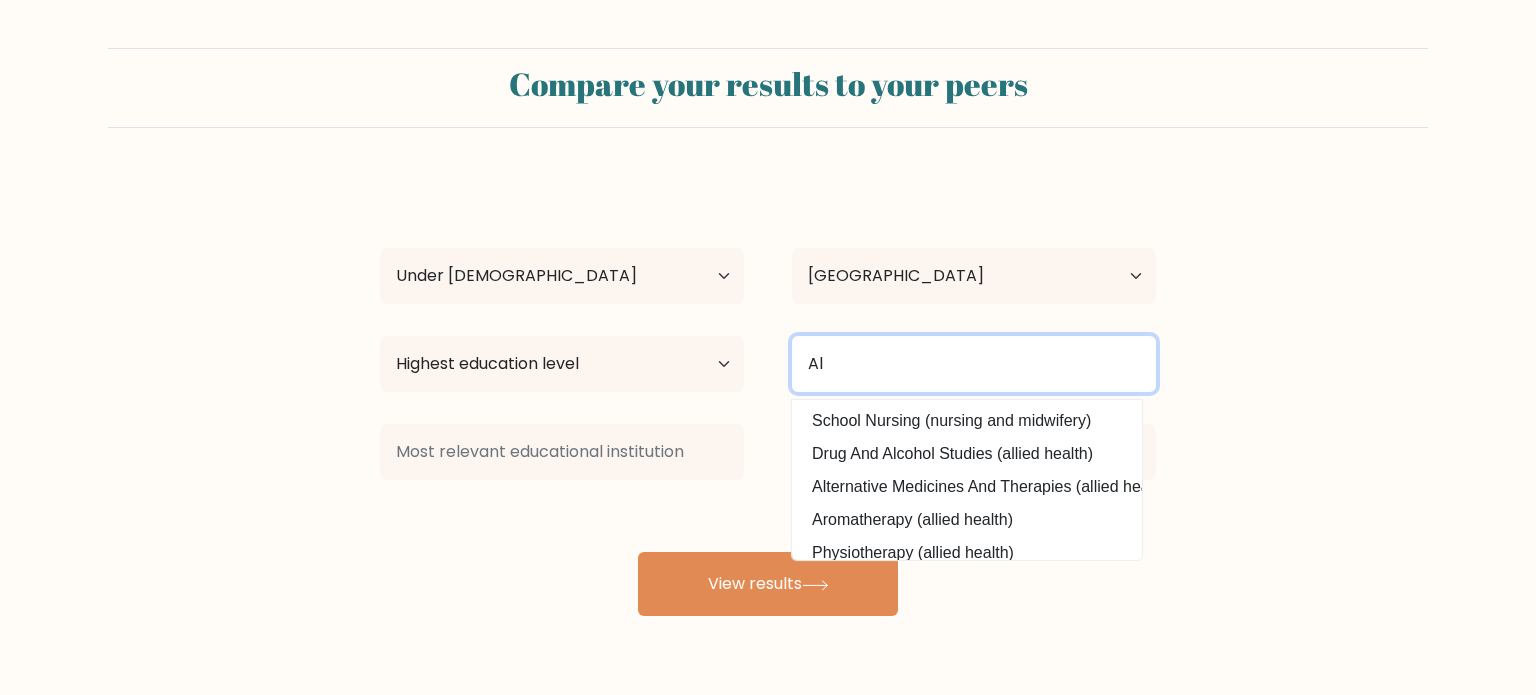 type on "A" 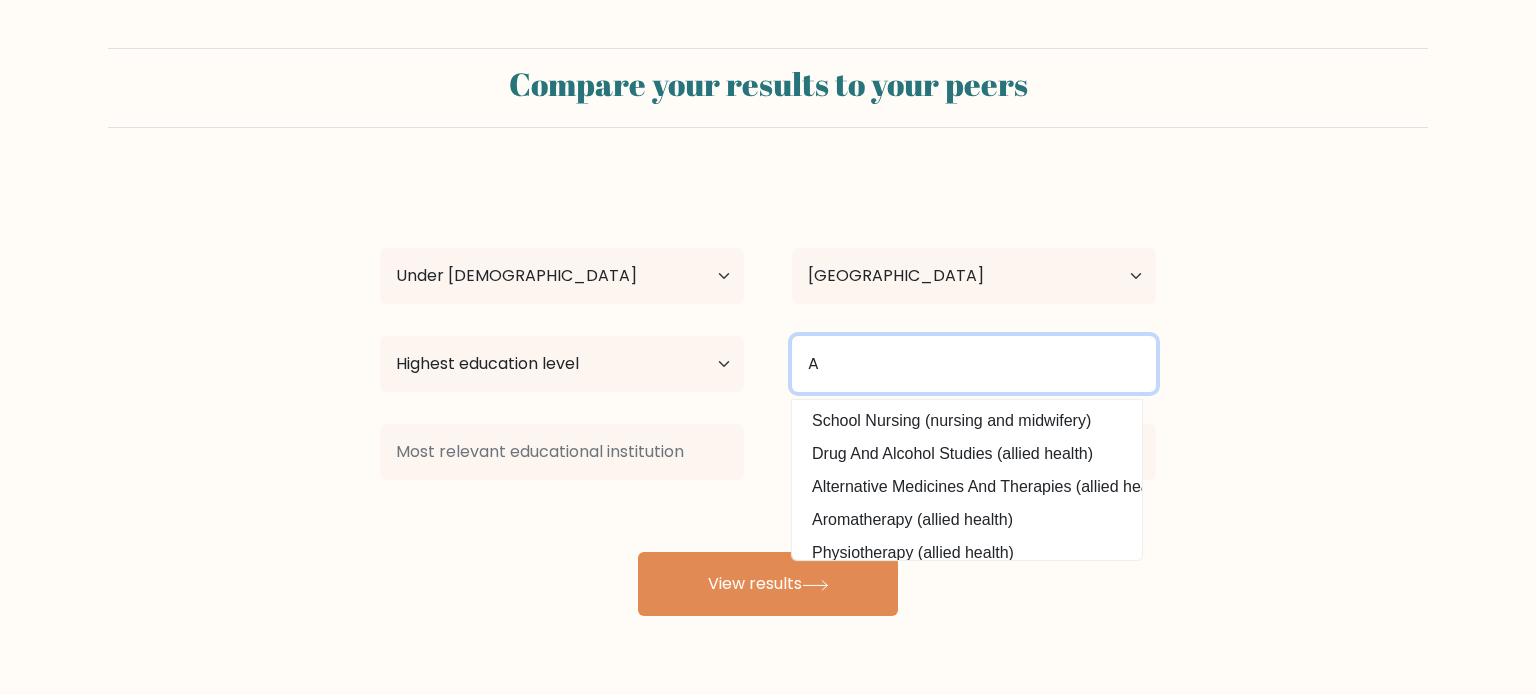 type 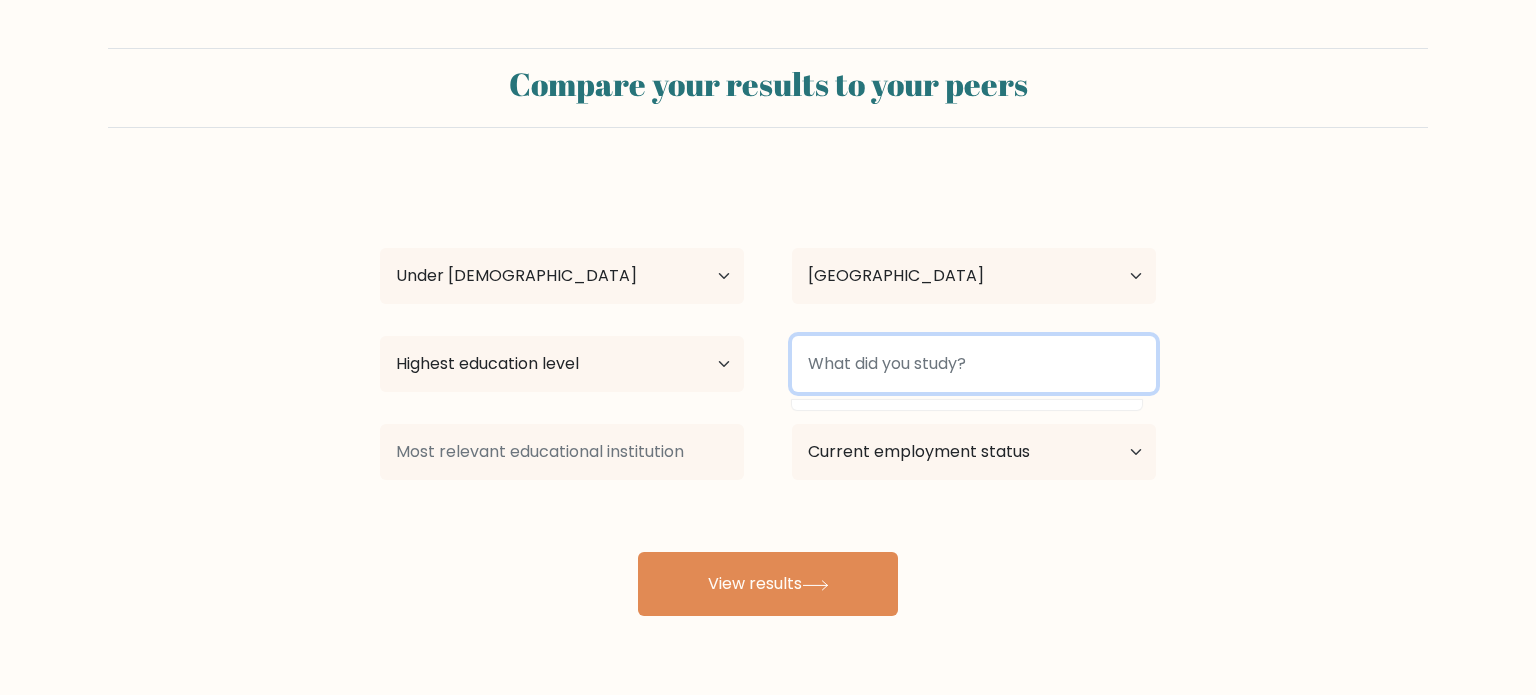 click at bounding box center (974, 364) 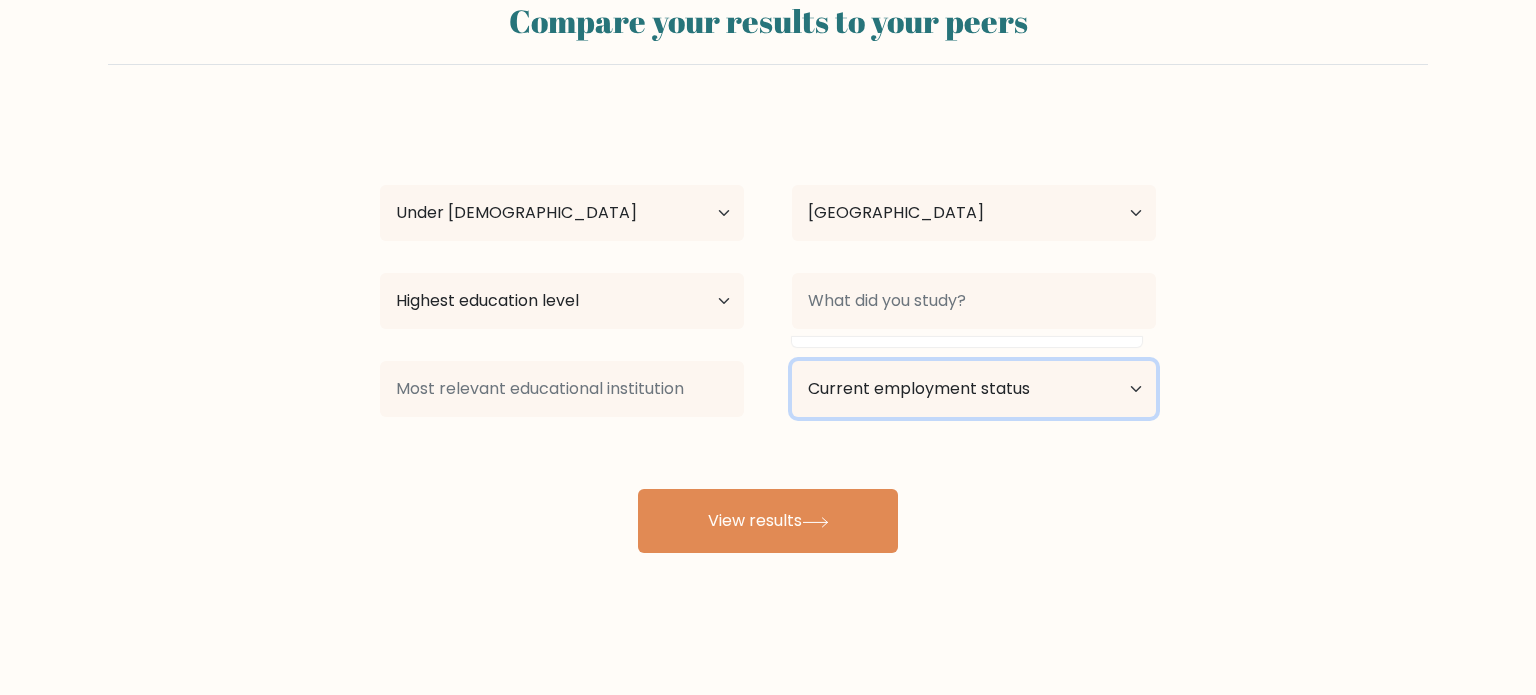 click on "Current employment status
Employed
Student
Retired
Other / prefer not to answer" at bounding box center [974, 389] 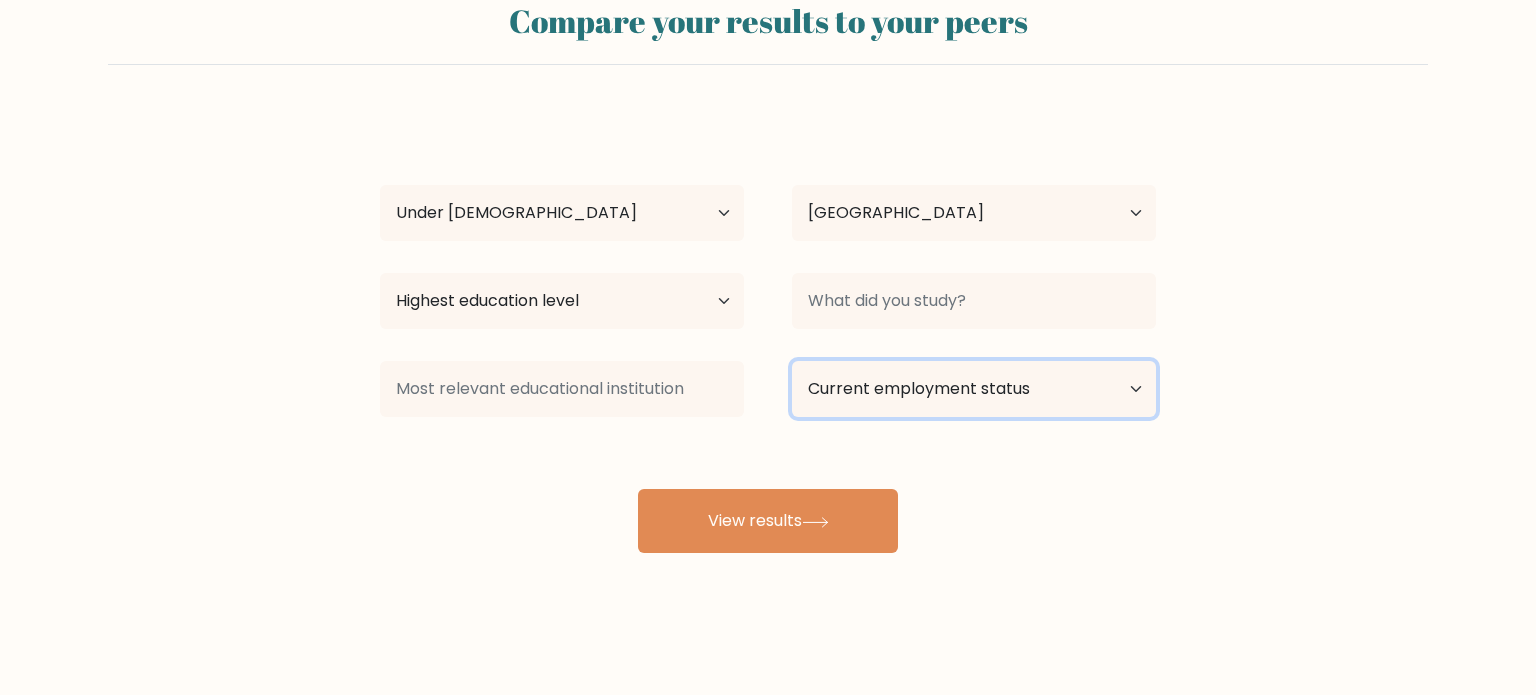 select on "student" 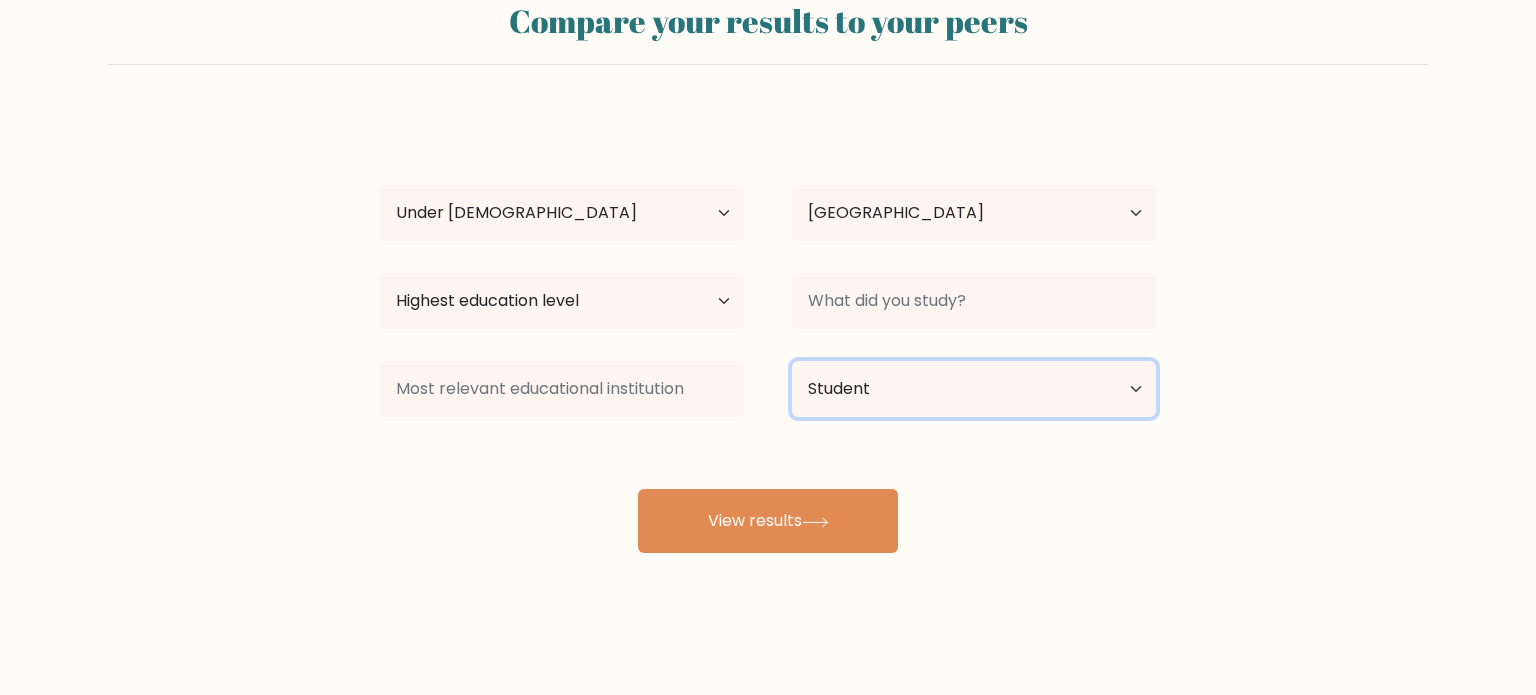 click on "Current employment status
Employed
Student
Retired
Other / prefer not to answer" at bounding box center (974, 389) 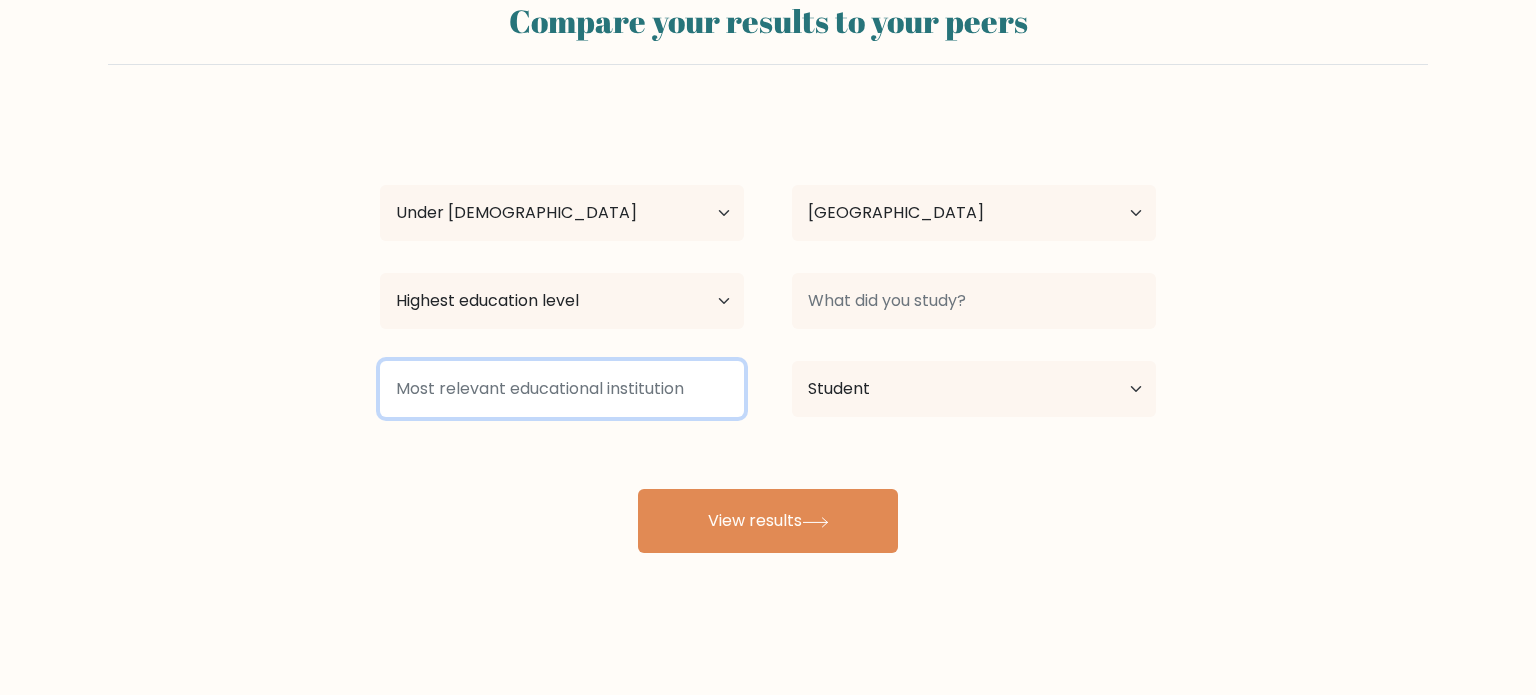 click at bounding box center [562, 389] 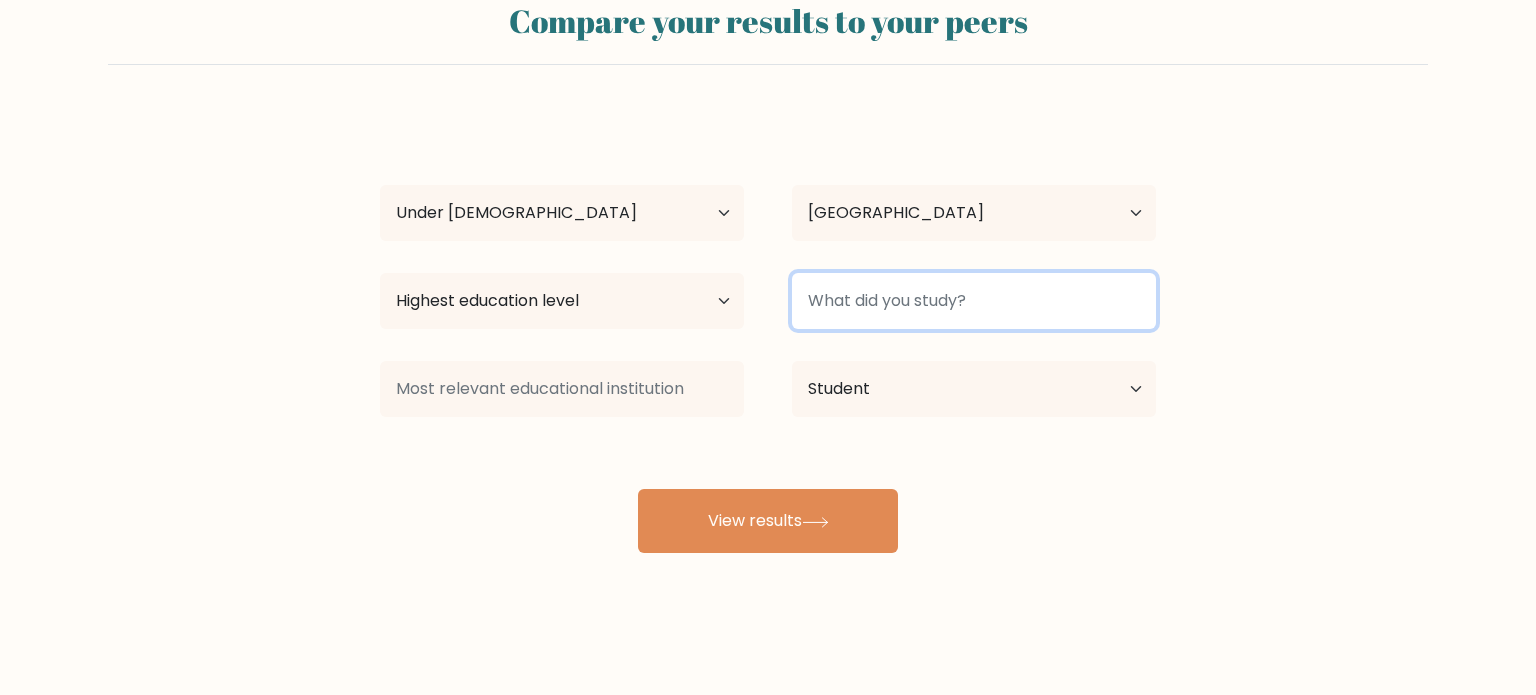 click at bounding box center (974, 301) 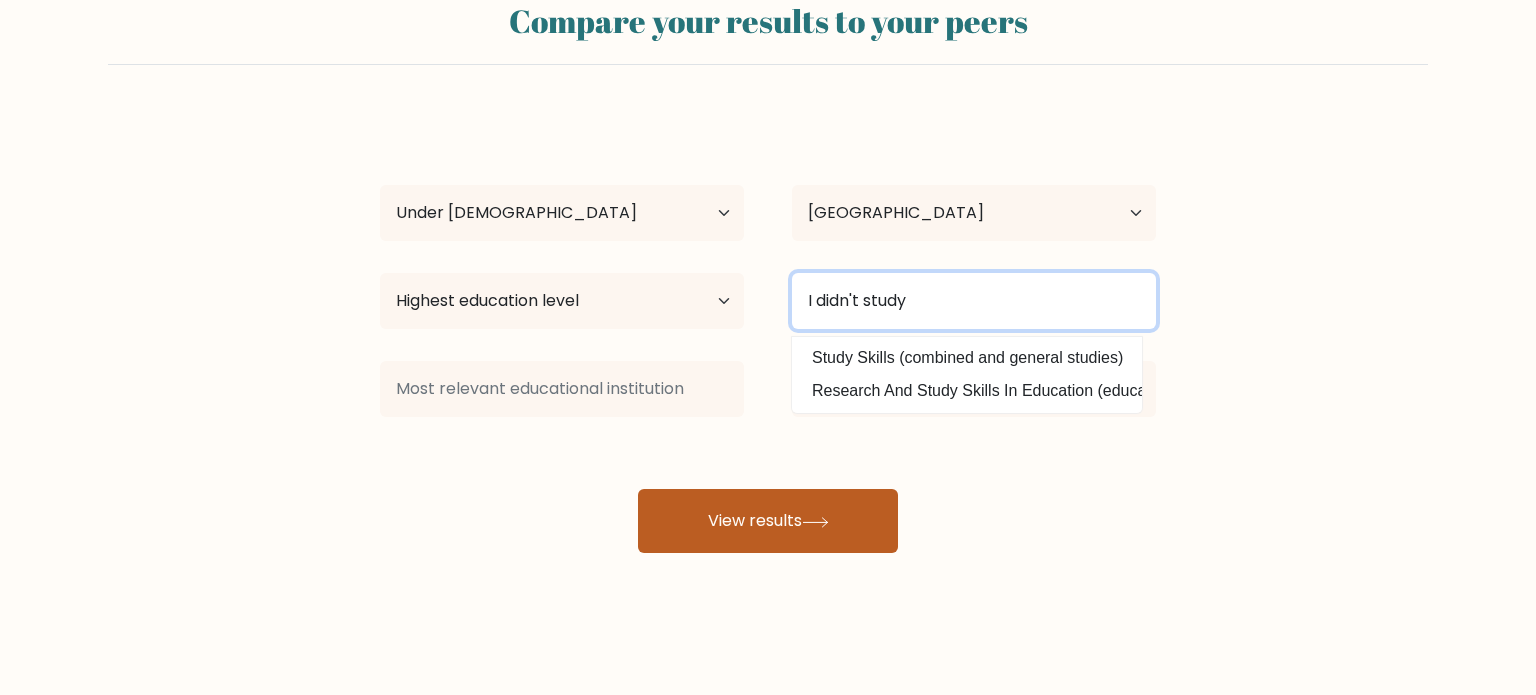 type on "I didn't study" 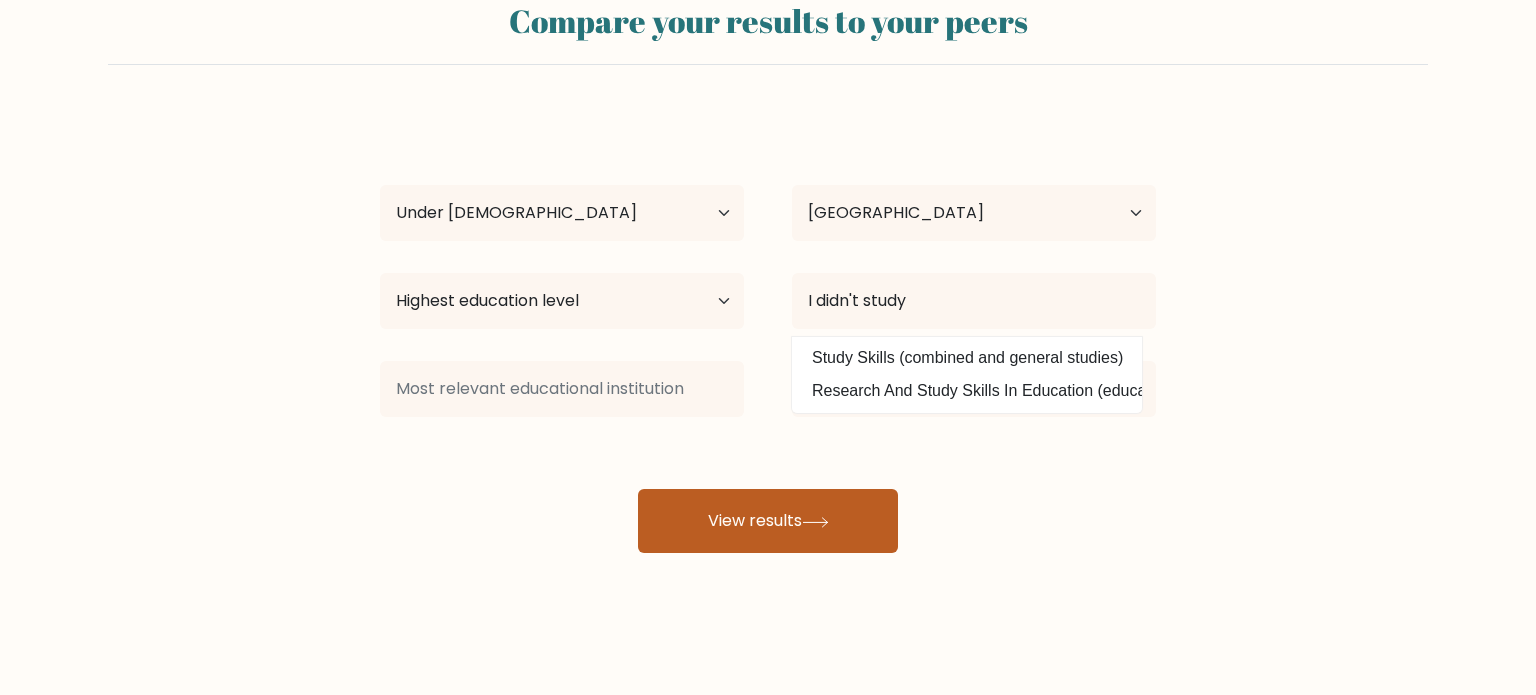 click on "View results" at bounding box center (768, 521) 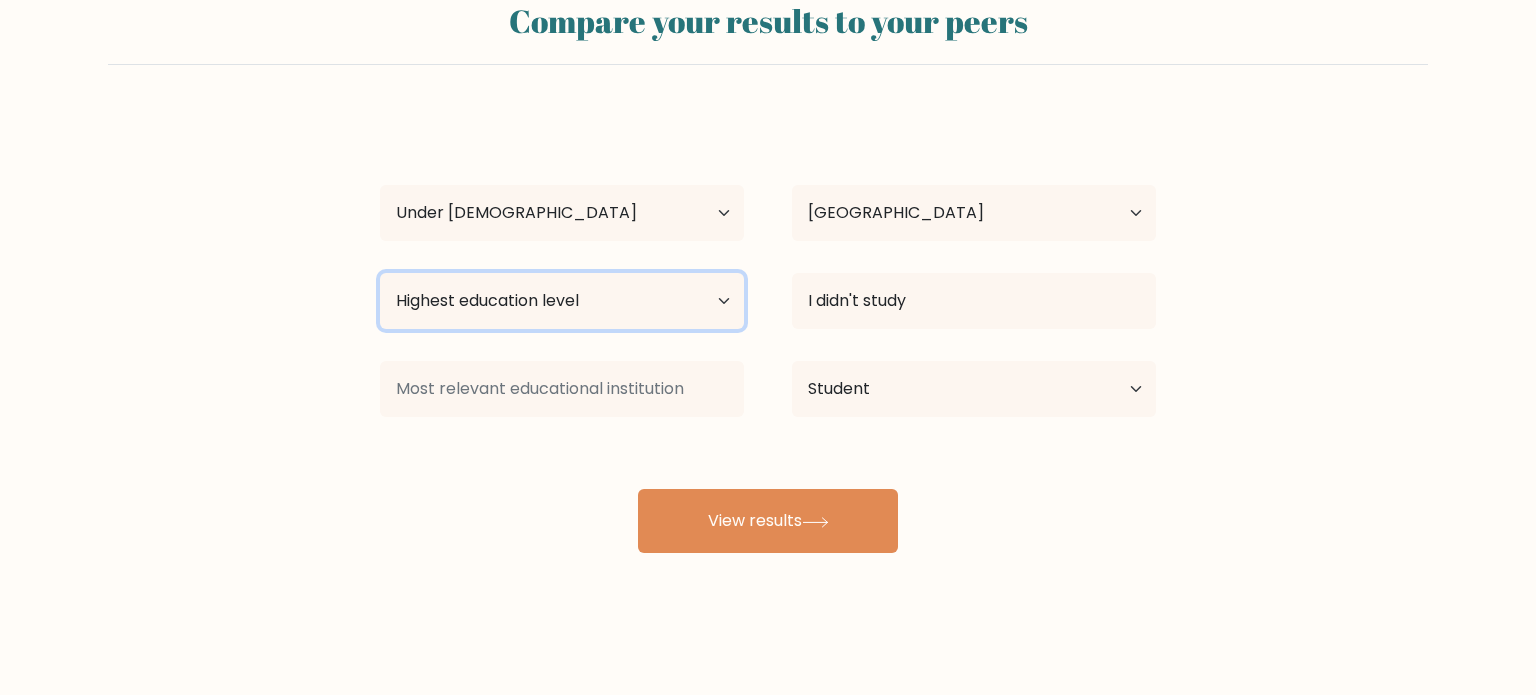 click on "Highest education level
No schooling
Primary
Lower Secondary
Upper Secondary
Occupation Specific
Bachelor's degree
Master's degree
Doctoral degree" at bounding box center (562, 301) 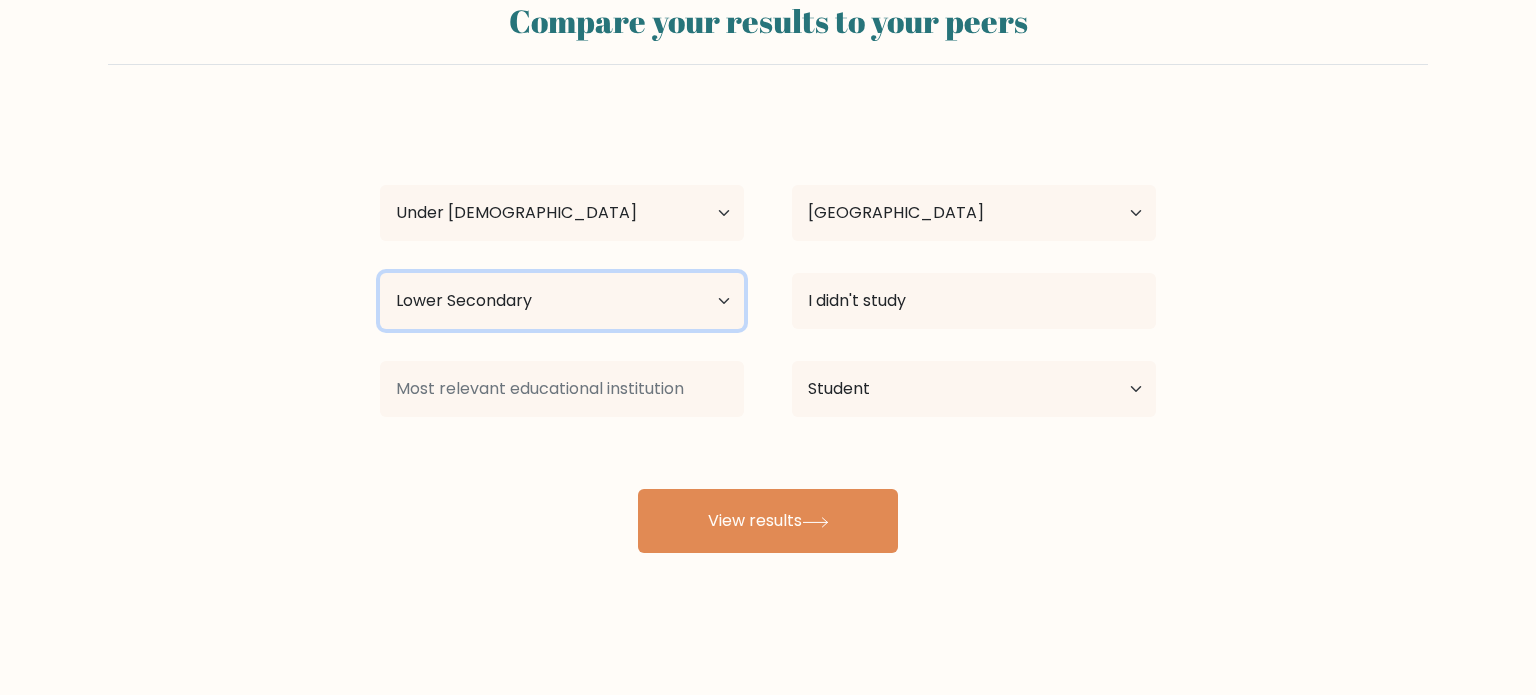 click on "Highest education level
No schooling
Primary
Lower Secondary
Upper Secondary
Occupation Specific
Bachelor's degree
Master's degree
Doctoral degree" at bounding box center (562, 301) 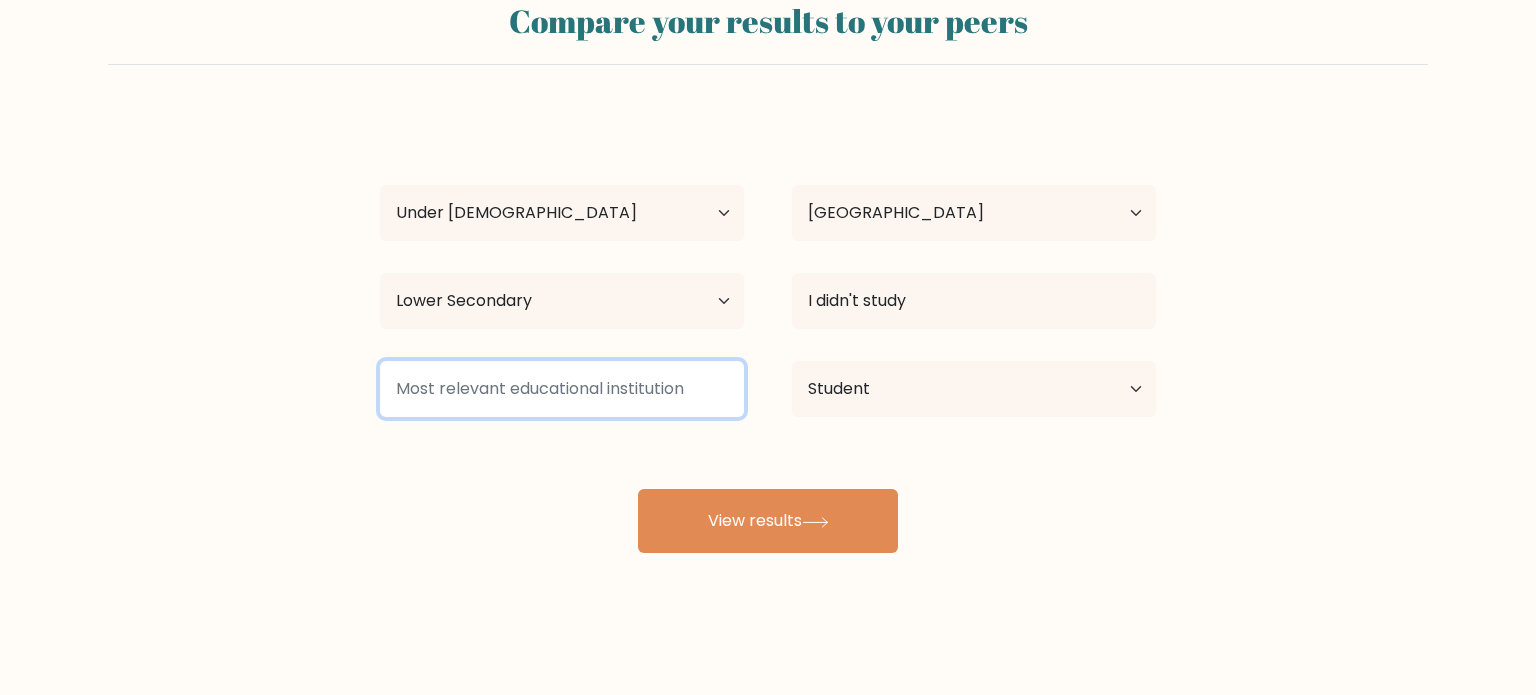 click at bounding box center [562, 389] 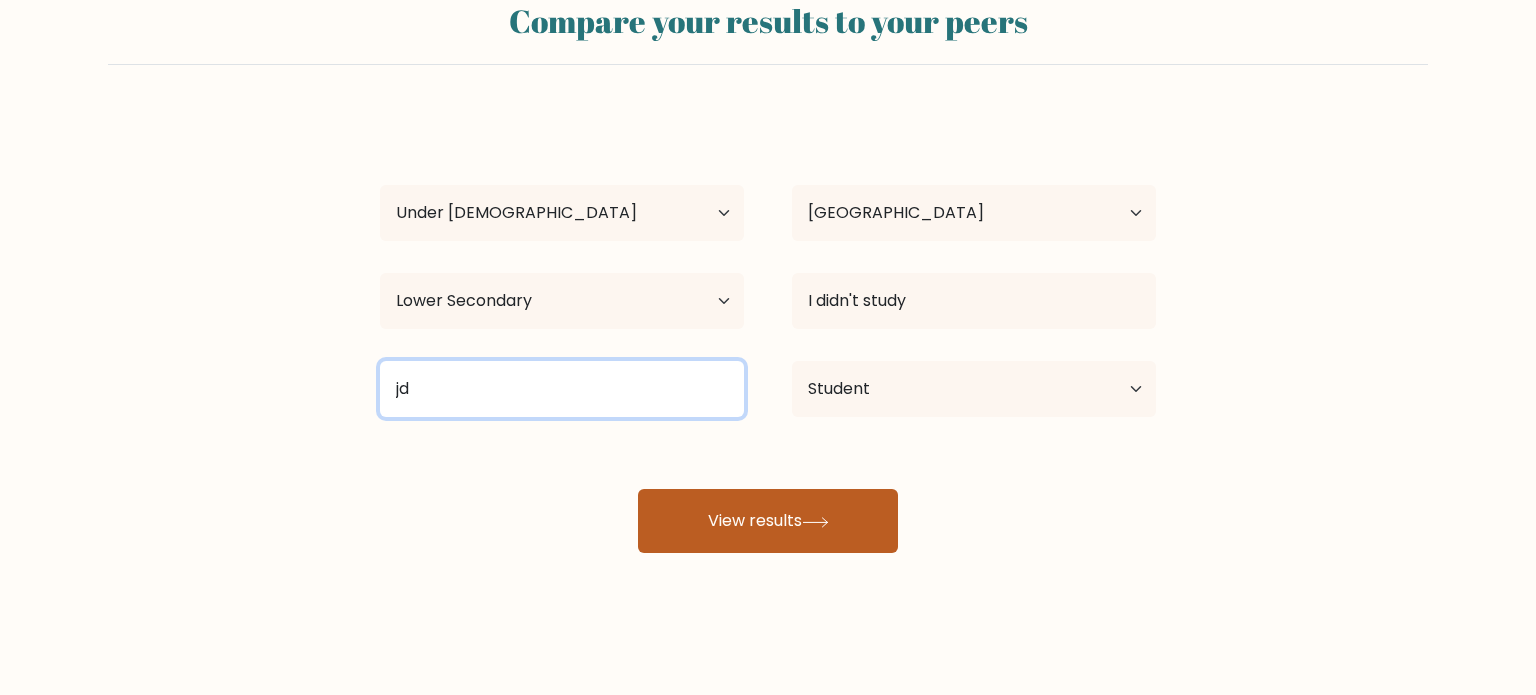 type on "j" 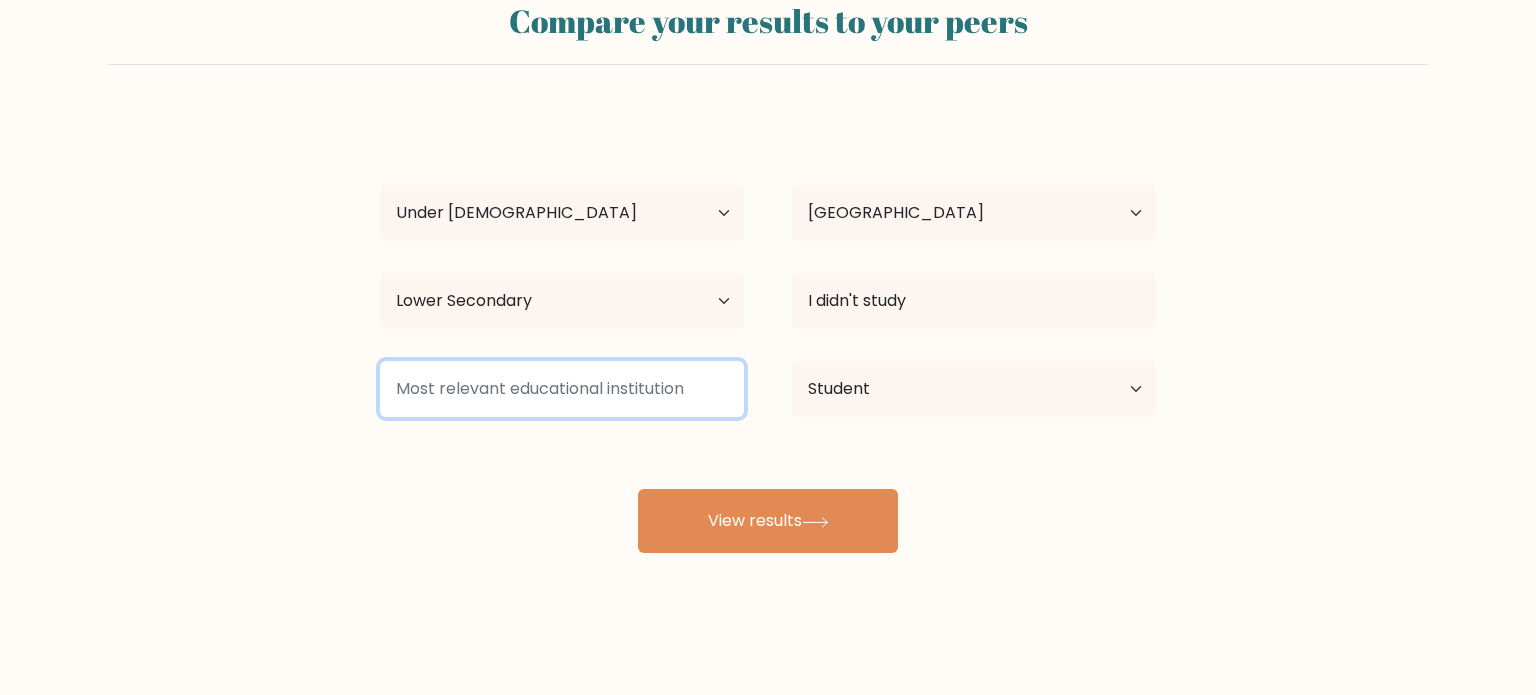 drag, startPoint x: 394, startPoint y: 391, endPoint x: 657, endPoint y: 396, distance: 263.04752 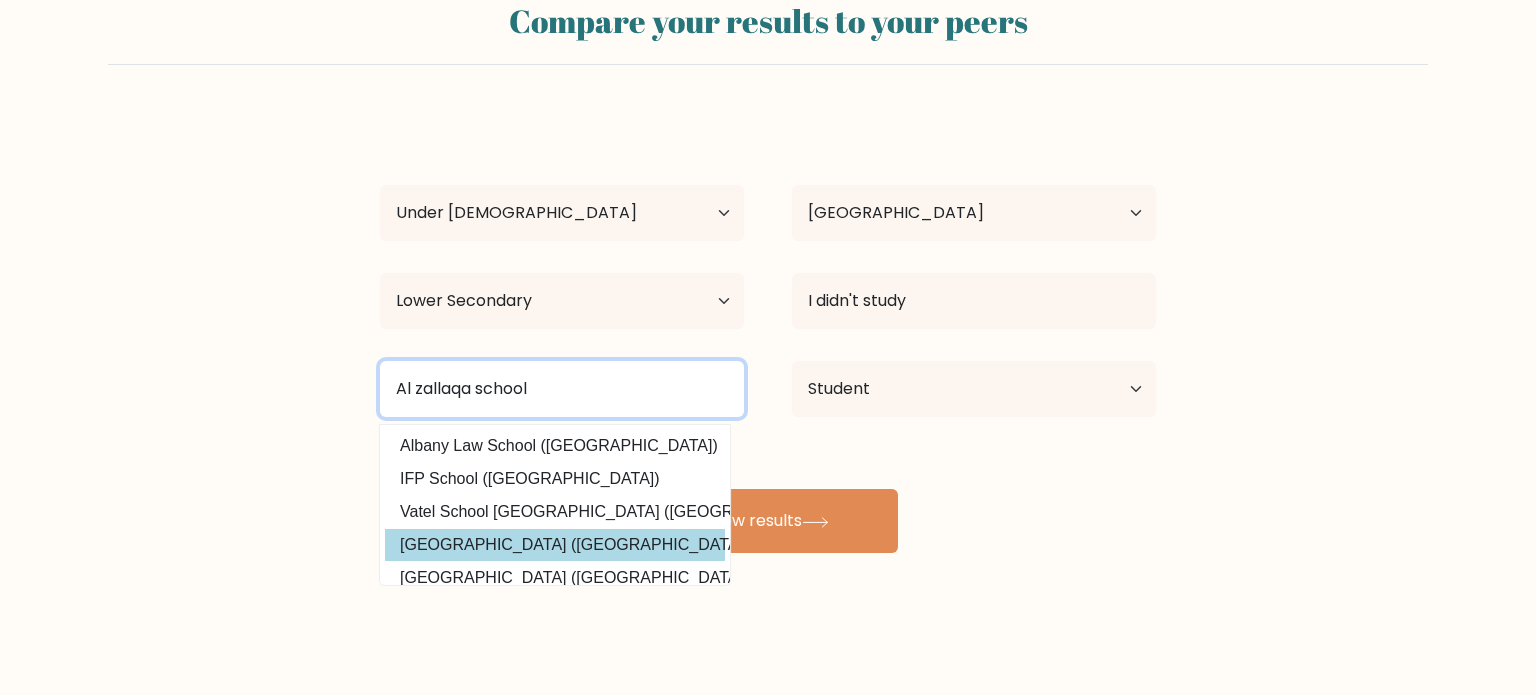 scroll, scrollTop: 180, scrollLeft: 0, axis: vertical 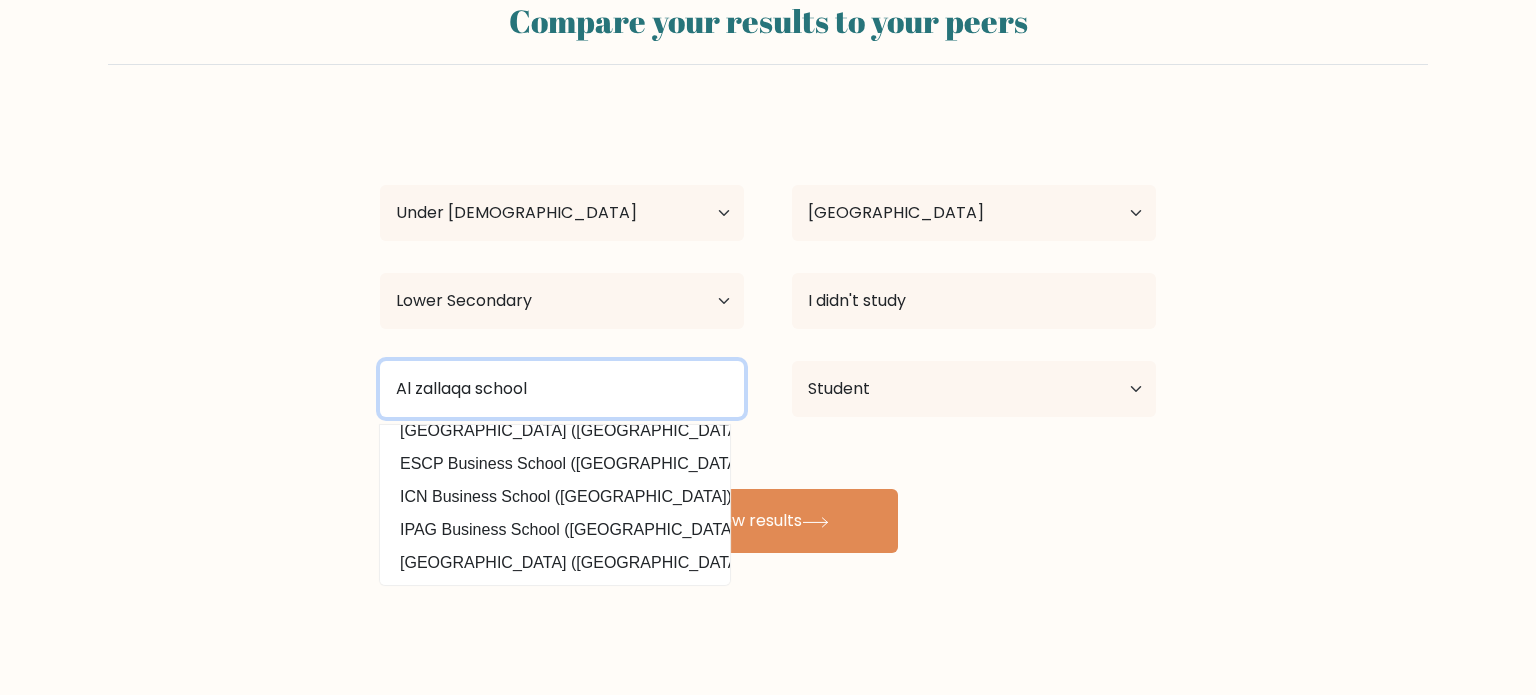 type on "Al zallaqa school" 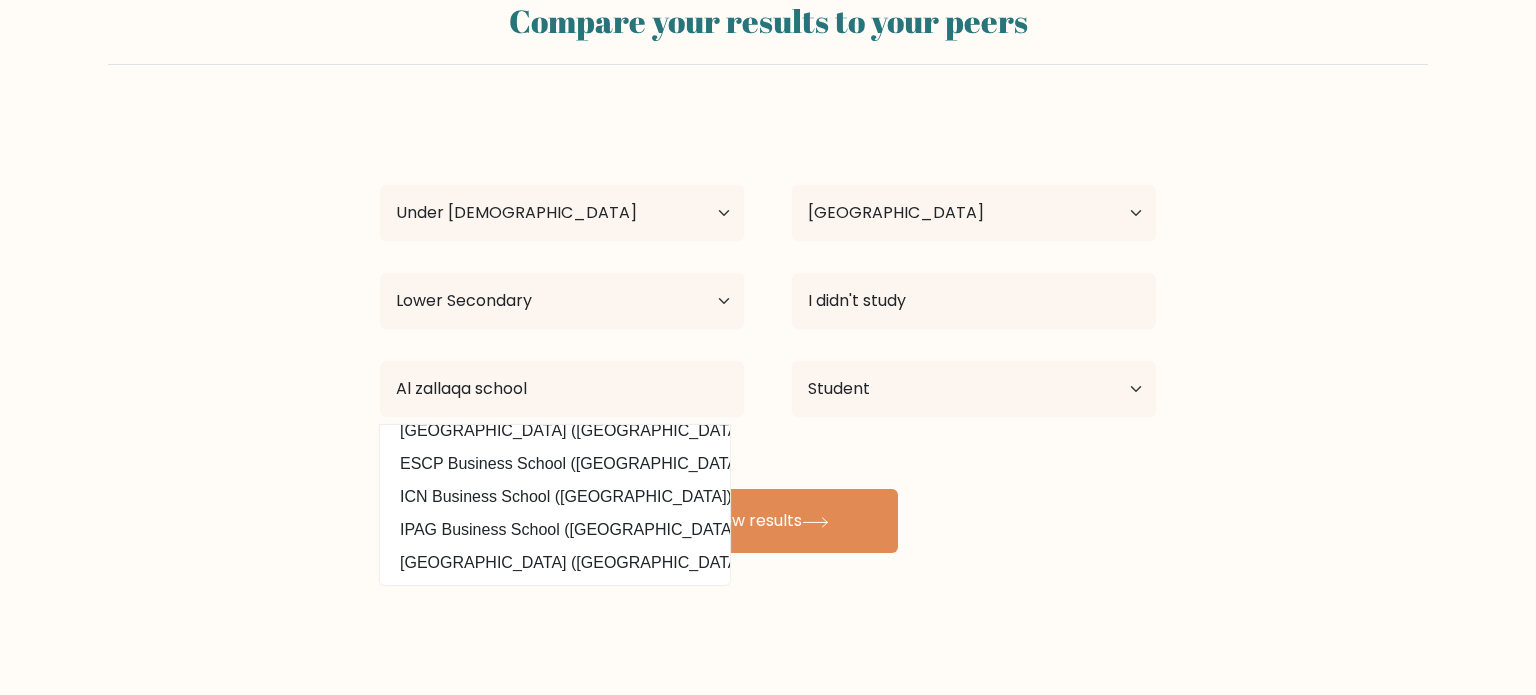 click on "Javina
george
Age
Under 18 years old
18-24 years old
25-34 years old
35-44 years old
45-54 years old
55-64 years old
65 years old and above
Country
Afghanistan
Albania
Algeria
American Samoa
Andorra
Angola
Anguilla
Antarctica
Antigua and Barbuda
Argentina
Armenia
Aruba
Australia
Austria
Azerbaijan
Bahamas
Bahrain
Bangladesh
Barbados
Belarus
Belgium
Belize
Benin
Bermuda
Bhutan
Bolivia
Bonaire, Sint Eustatius and Saba
Bosnia and Herzegovina
Botswana
Bouvet Island
Brazil
Brunei" at bounding box center (768, 333) 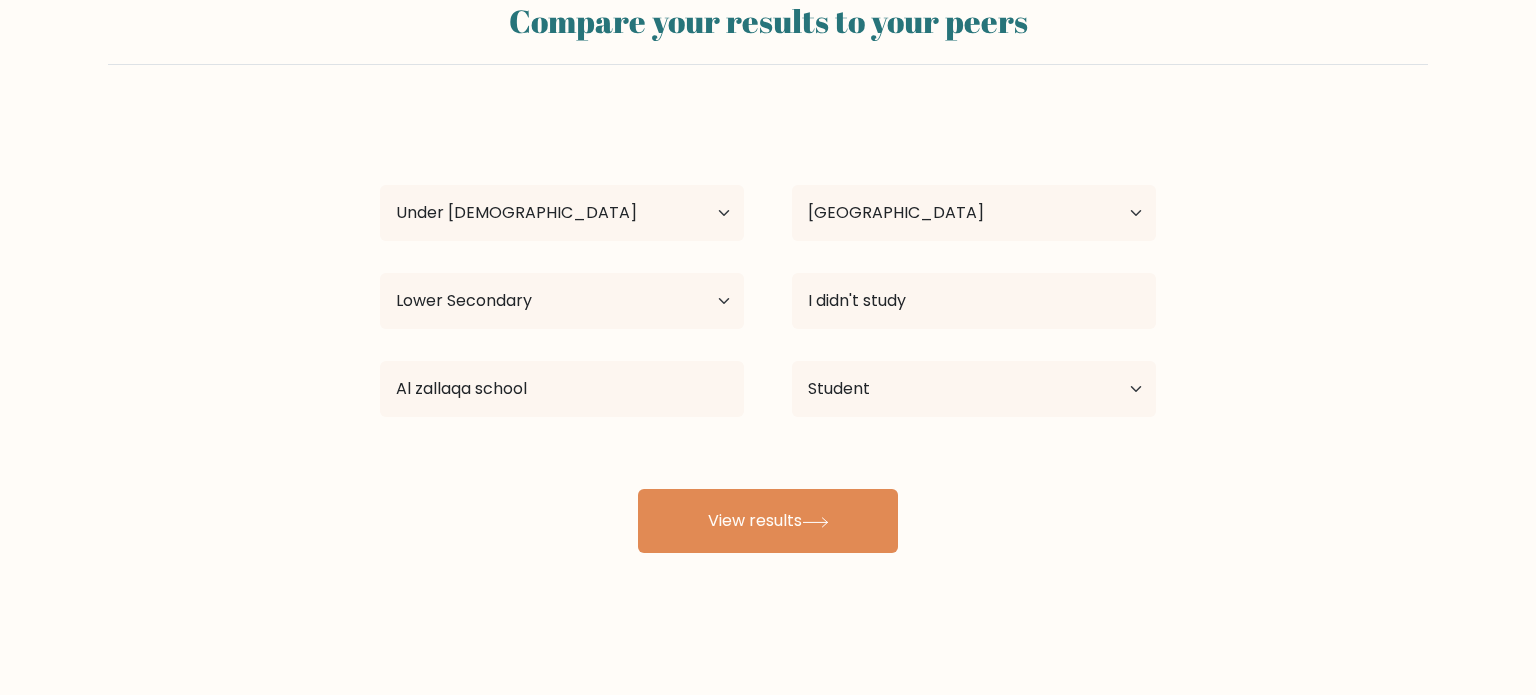 click on "Javina
george
Age
Under 18 years old
18-24 years old
25-34 years old
35-44 years old
45-54 years old
55-64 years old
65 years old and above
Country
Afghanistan
Albania
Algeria
American Samoa
Andorra
Angola
Anguilla
Antarctica
Antigua and Barbuda
Argentina
Armenia
Aruba
Australia
Austria
Azerbaijan
Bahamas
Bahrain
Bangladesh
Barbados
Belarus
Belgium
Belize
Benin
Bermuda
Bhutan
Bolivia
Bonaire, Sint Eustatius and Saba
Bosnia and Herzegovina
Botswana
Bouvet Island
Brazil
Brunei" at bounding box center [768, 333] 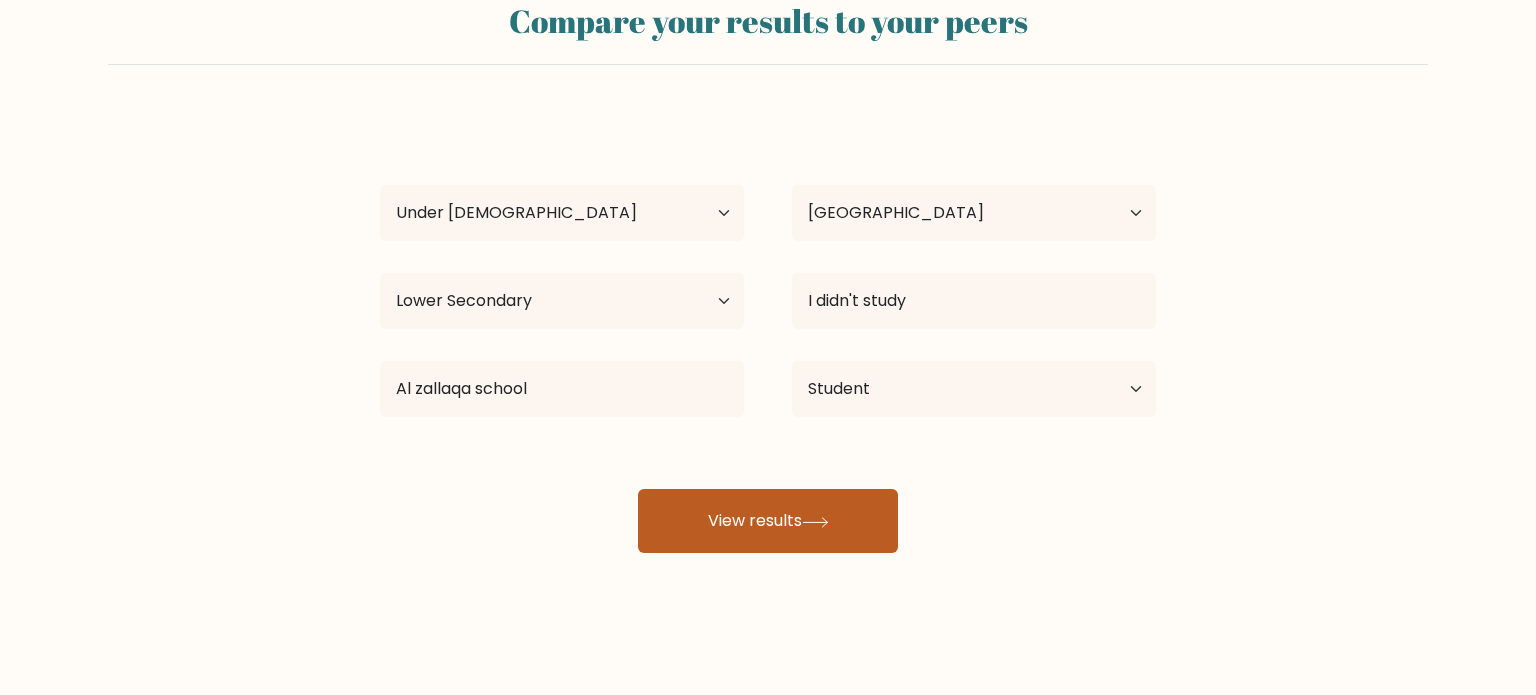 click on "View results" at bounding box center [768, 521] 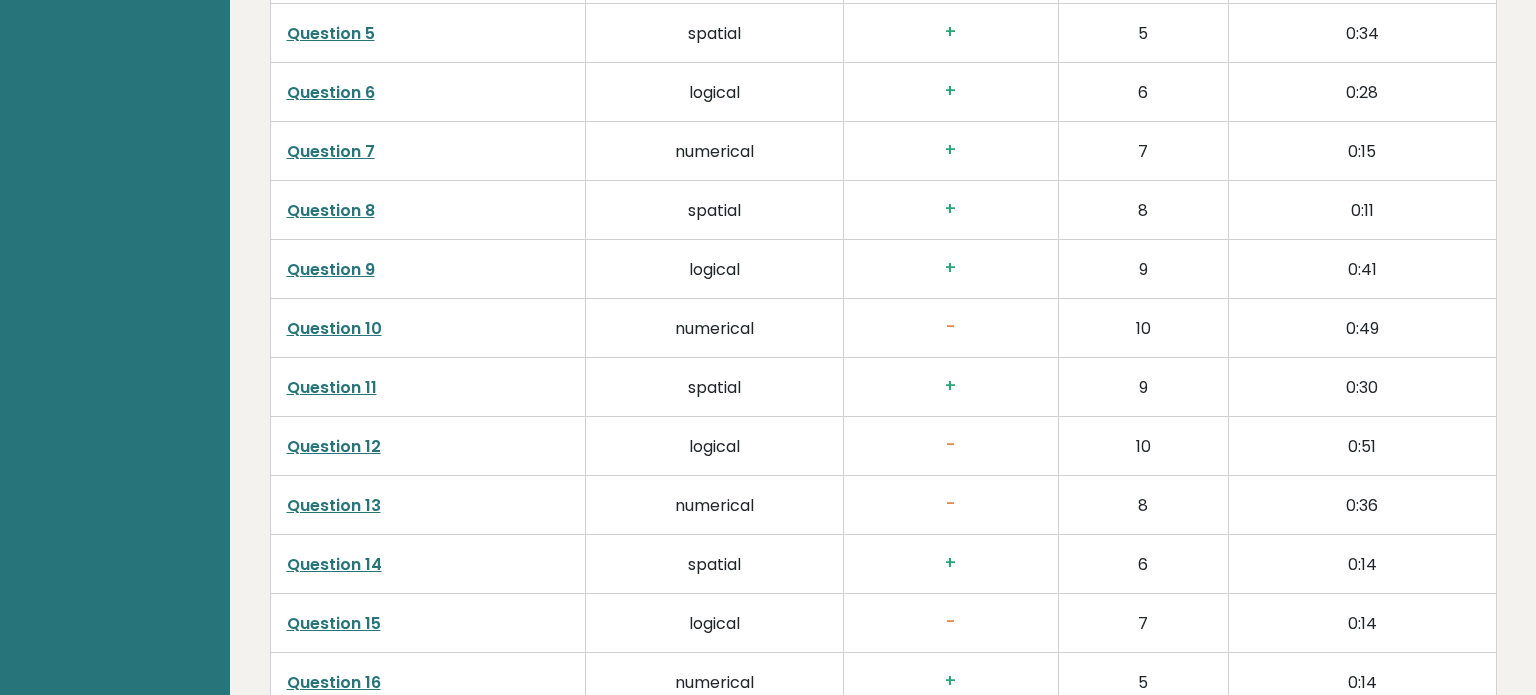 scroll, scrollTop: 3452, scrollLeft: 0, axis: vertical 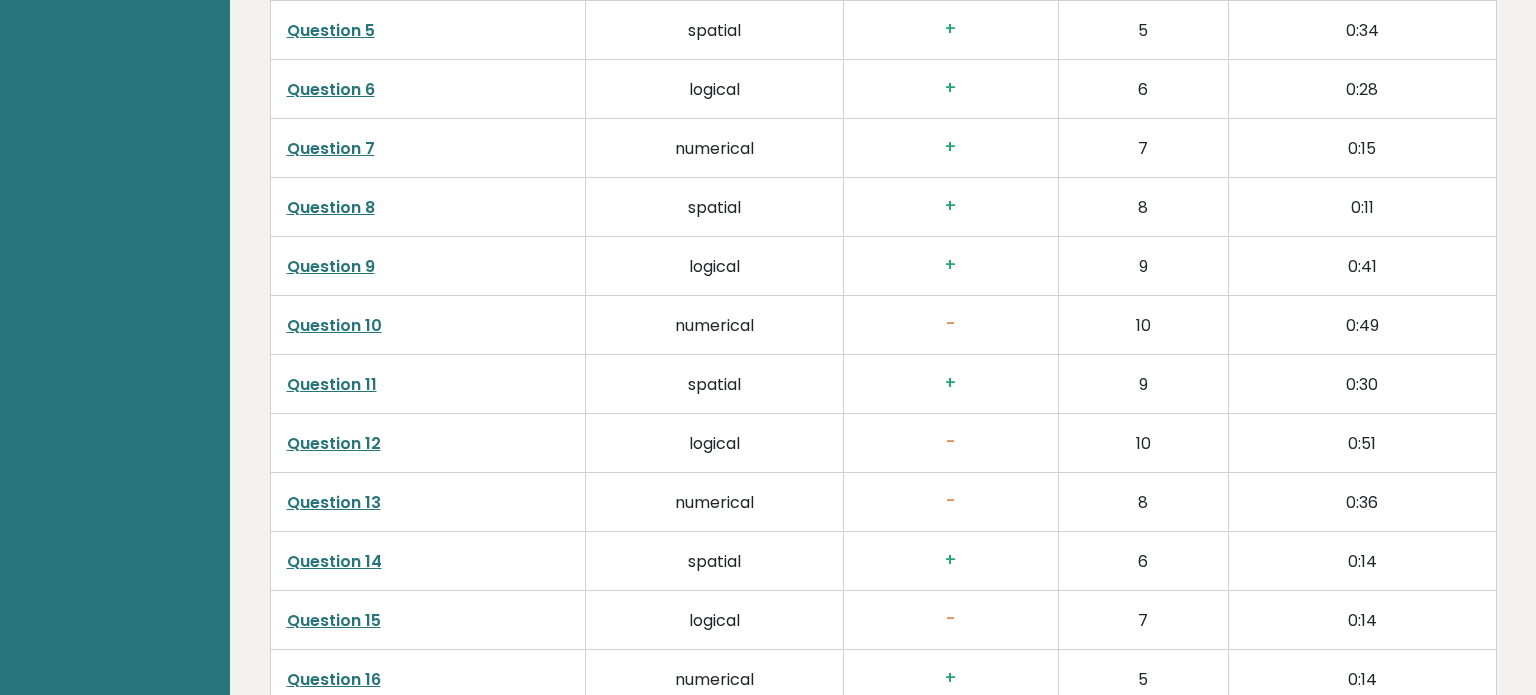 click on "-" at bounding box center [950, 324] 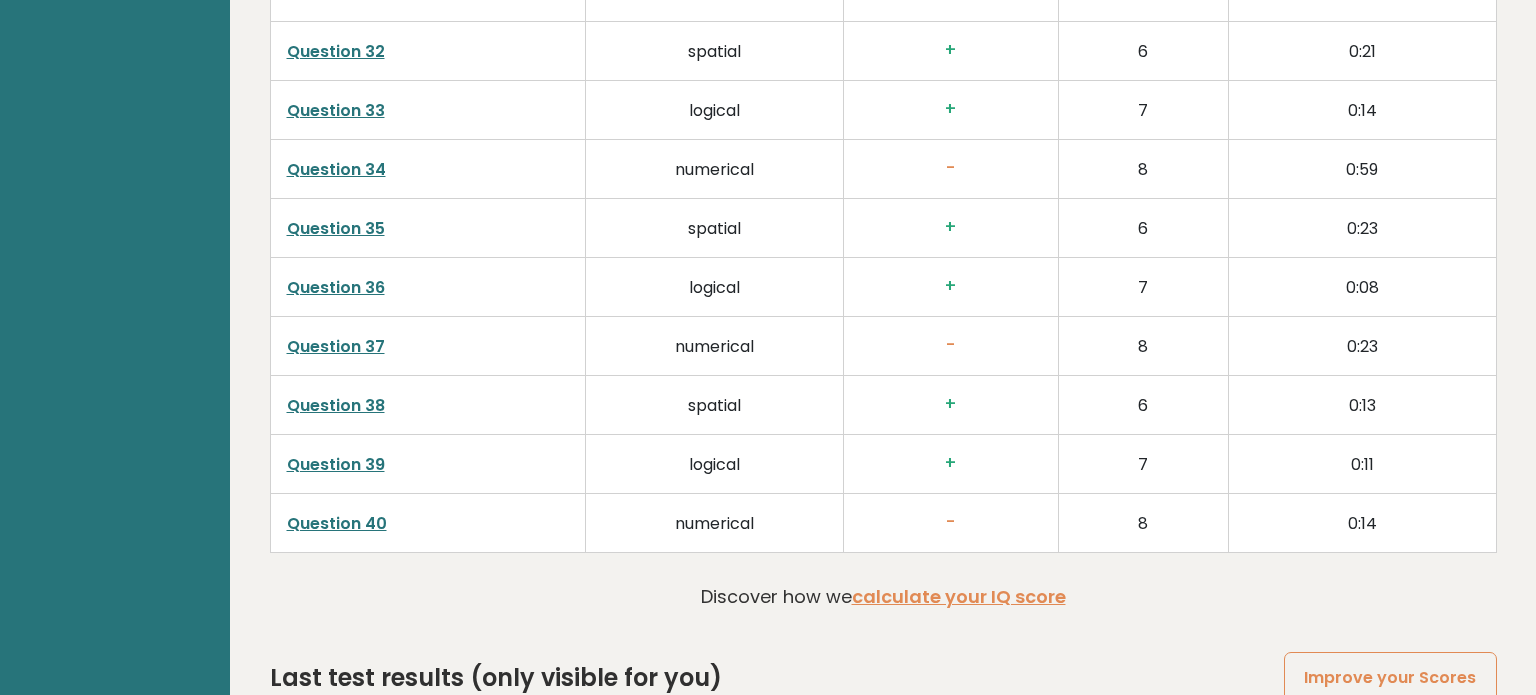 scroll, scrollTop: 5153, scrollLeft: 0, axis: vertical 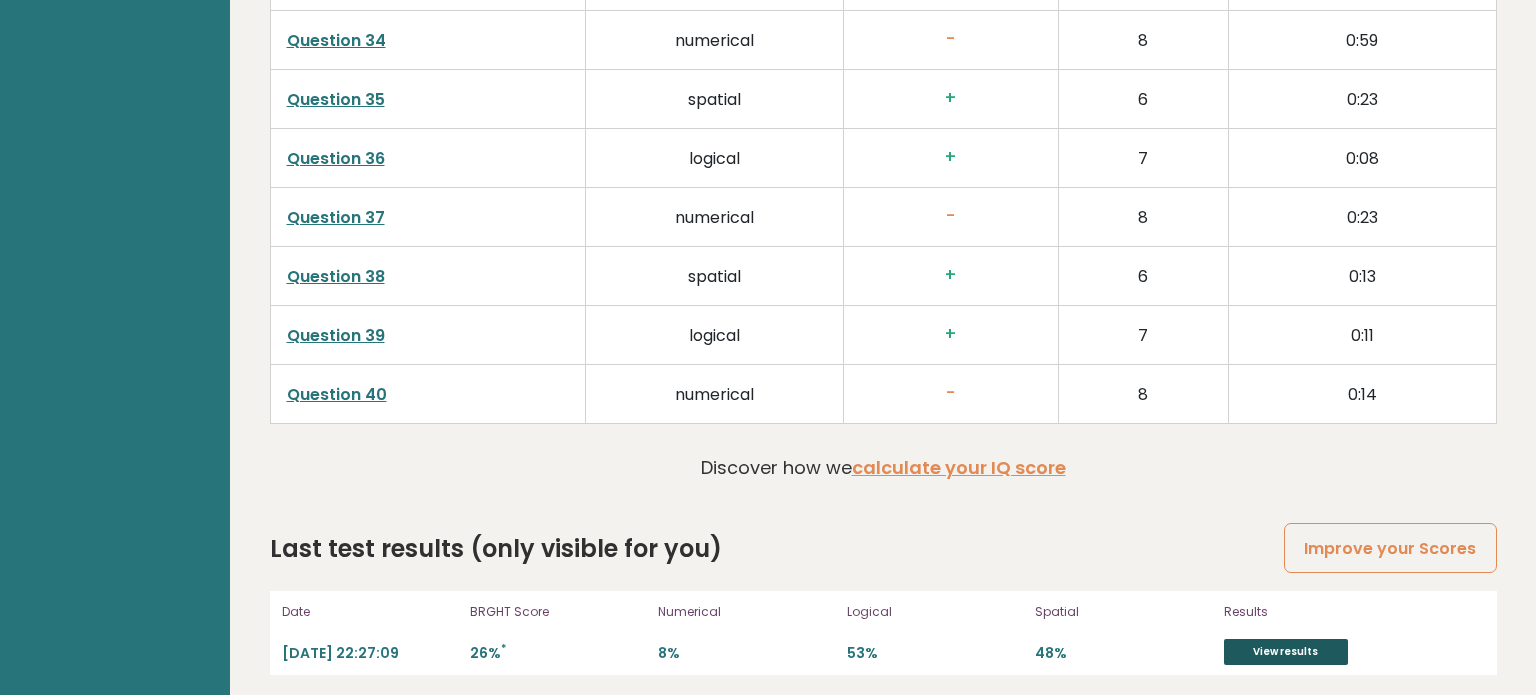 click on "View results" at bounding box center (1286, 652) 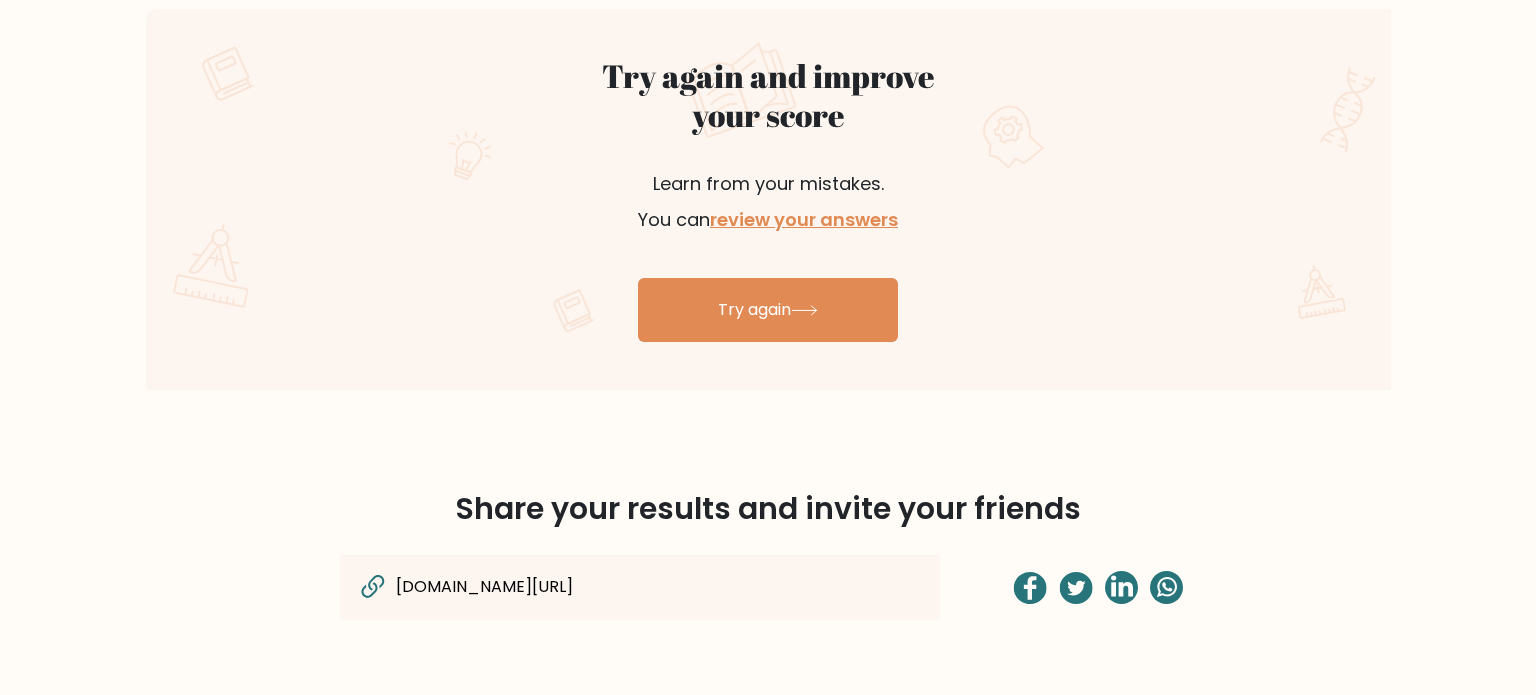 scroll, scrollTop: 1142, scrollLeft: 0, axis: vertical 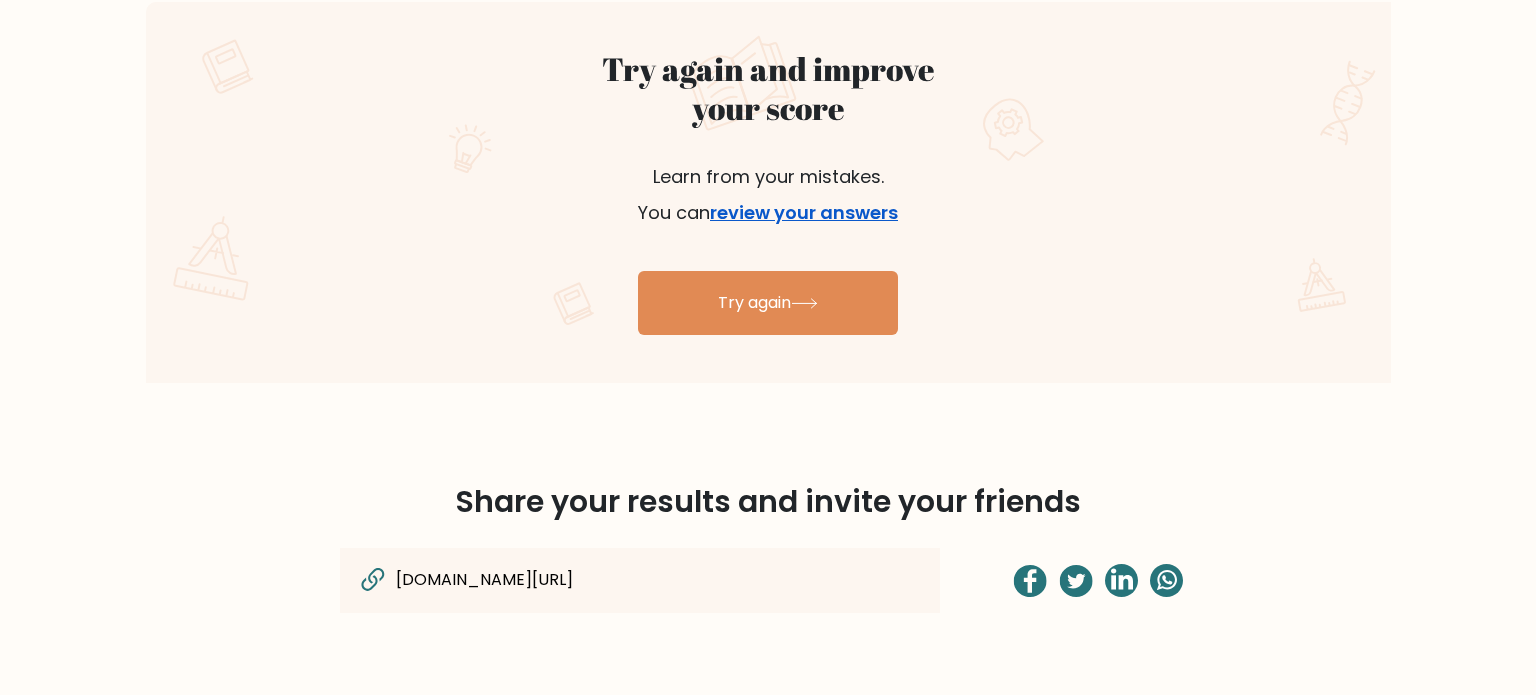 click on "review your answers" at bounding box center [804, 212] 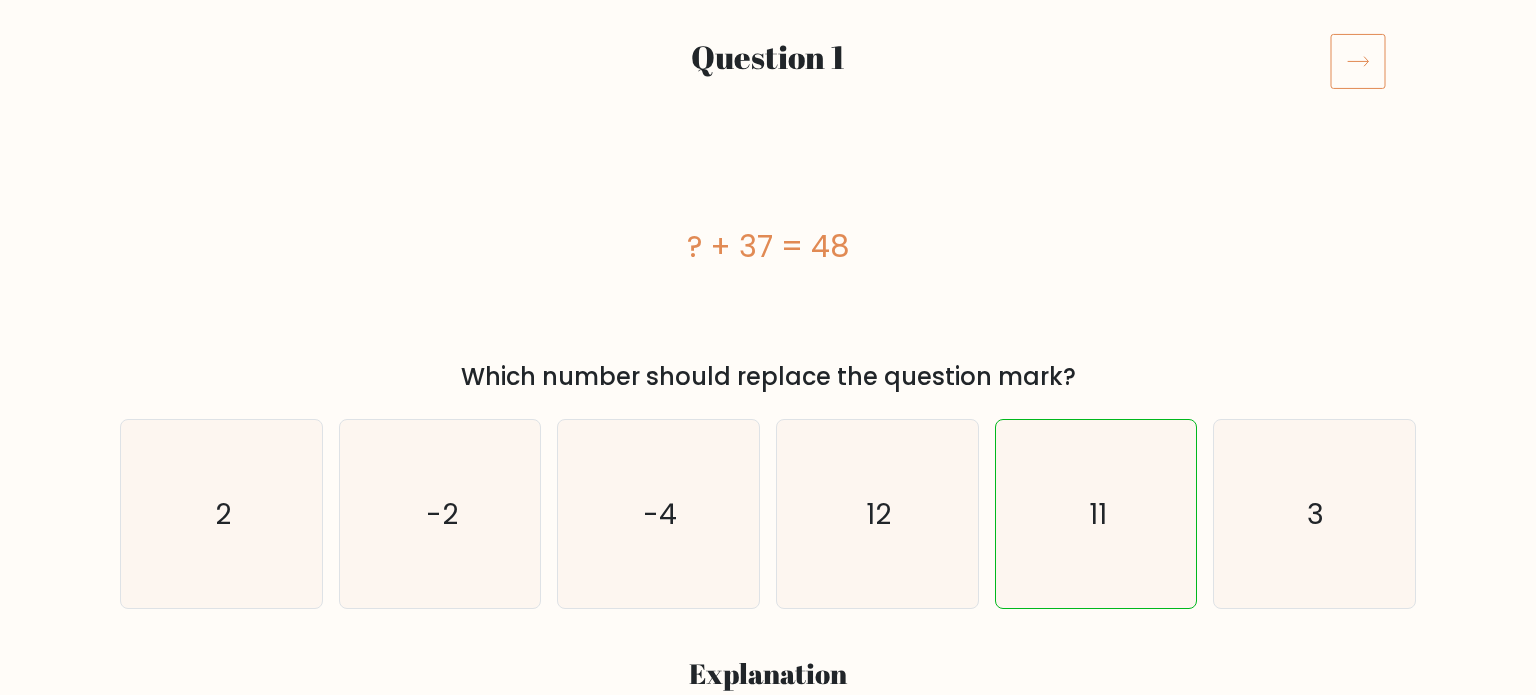 scroll, scrollTop: 242, scrollLeft: 0, axis: vertical 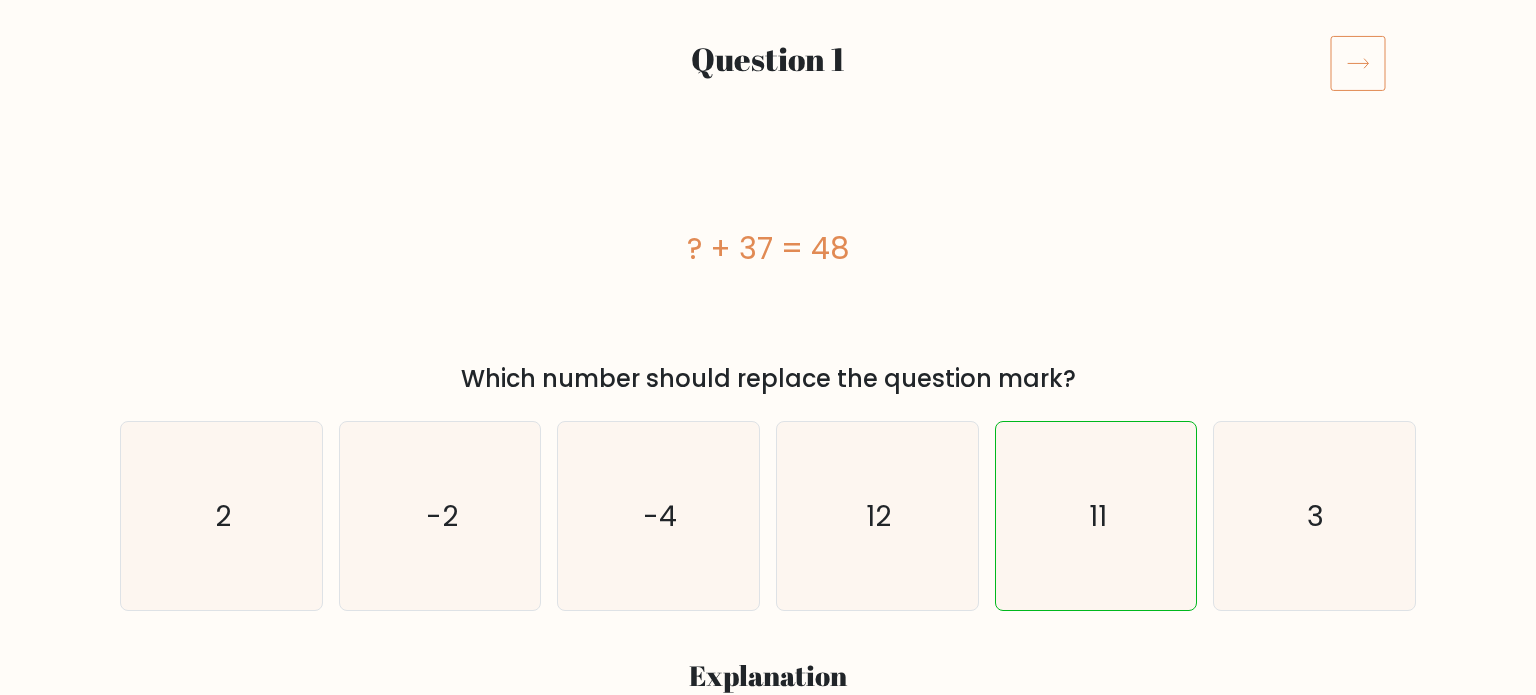 click at bounding box center [1373, 63] 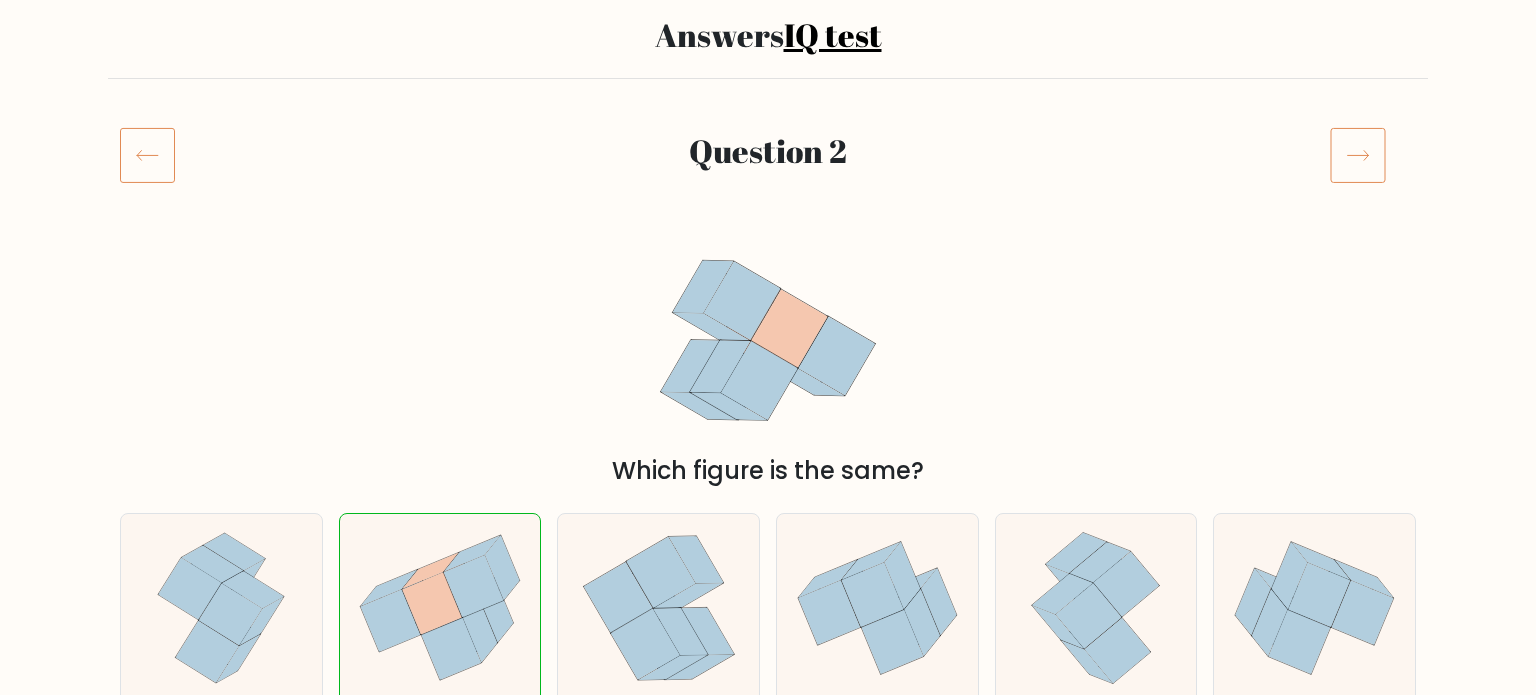 scroll, scrollTop: 151, scrollLeft: 0, axis: vertical 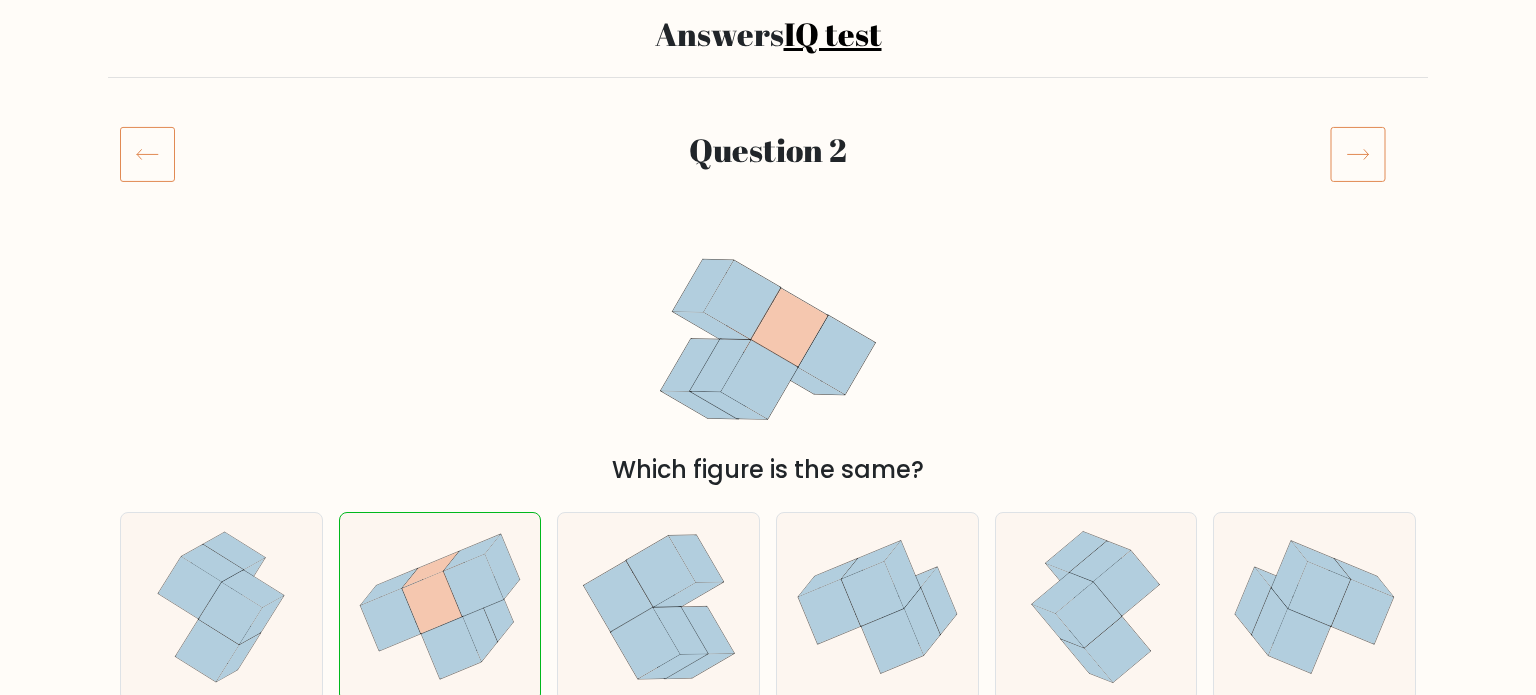 click 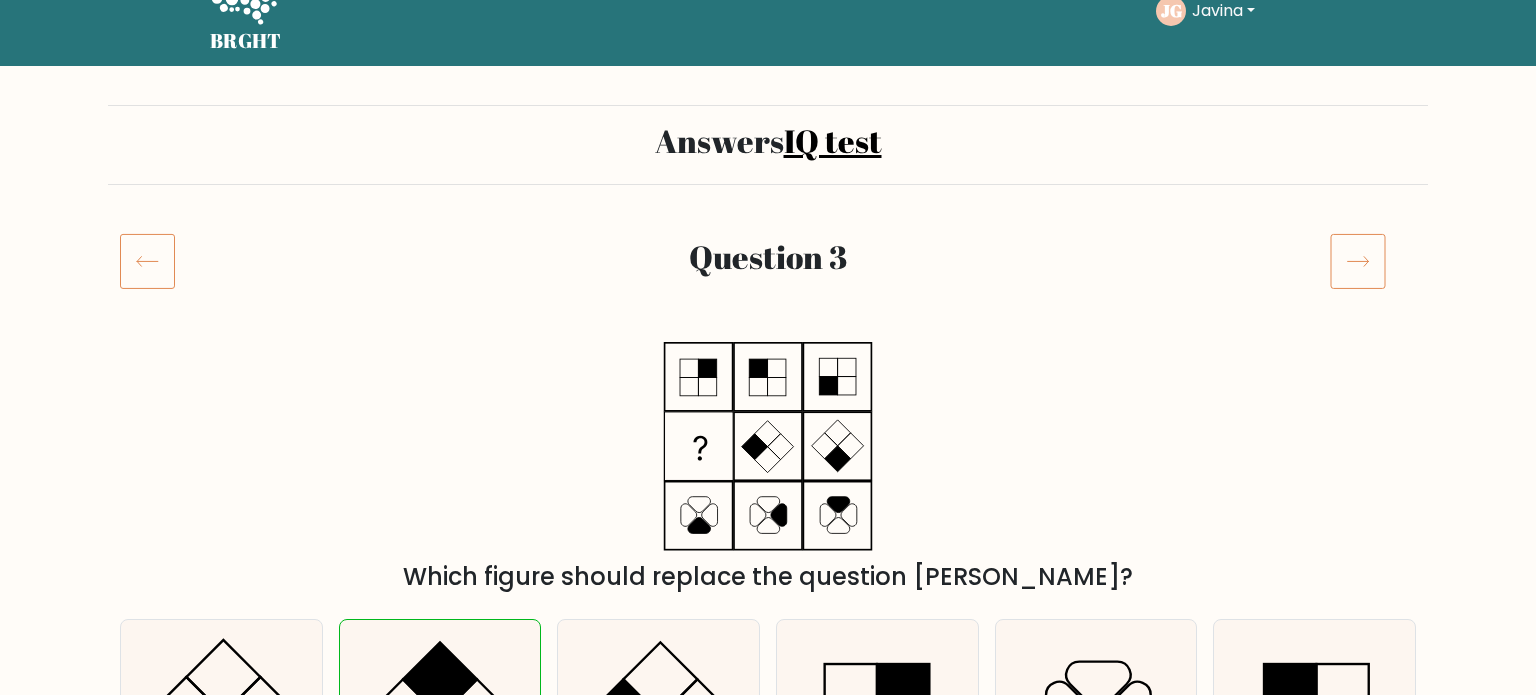 scroll, scrollTop: 48, scrollLeft: 0, axis: vertical 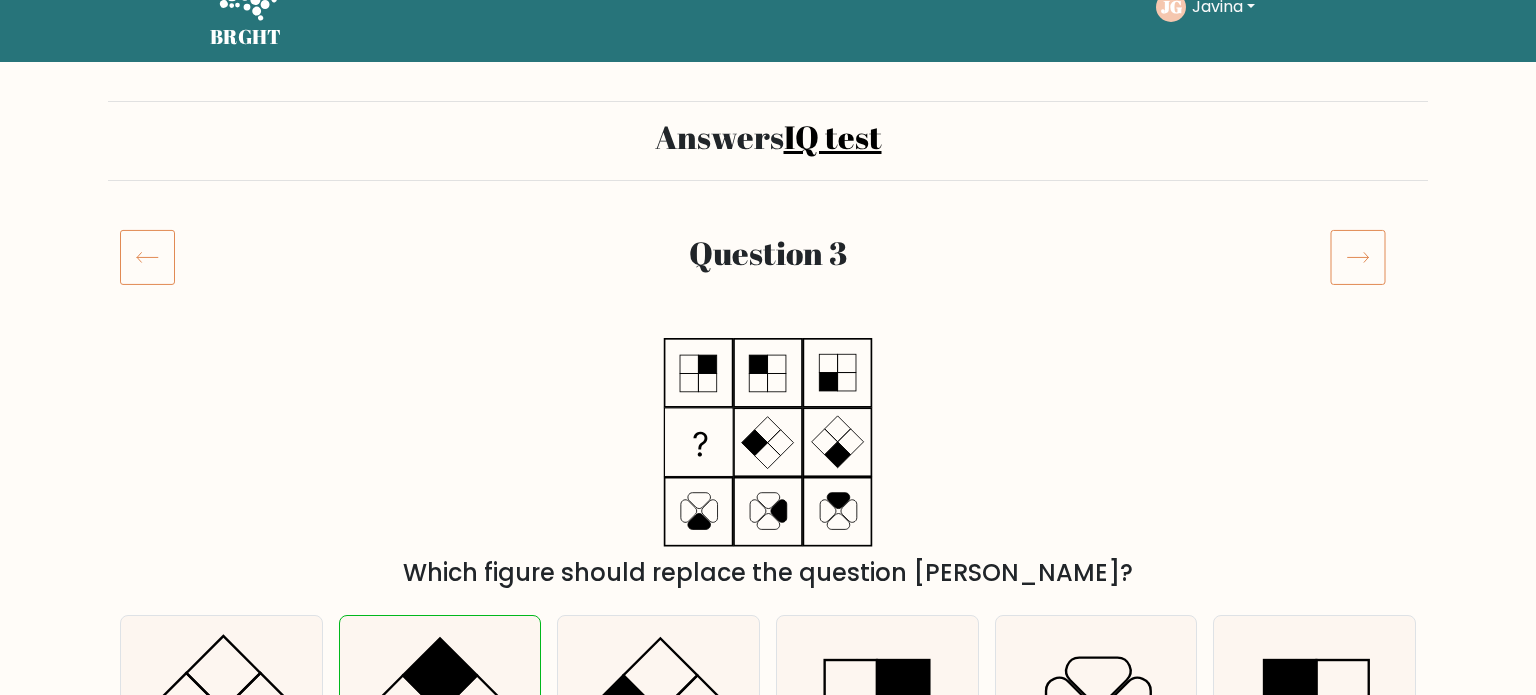 click 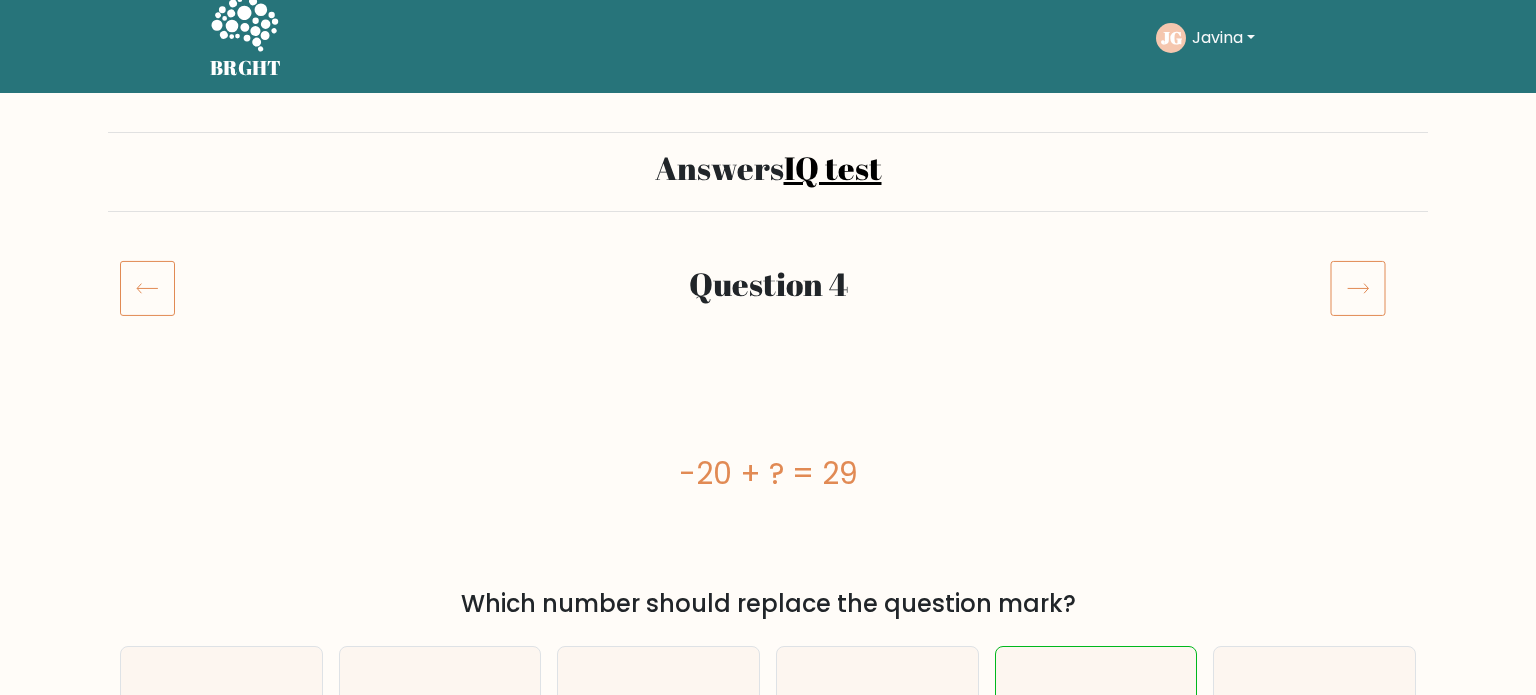 scroll, scrollTop: 18, scrollLeft: 0, axis: vertical 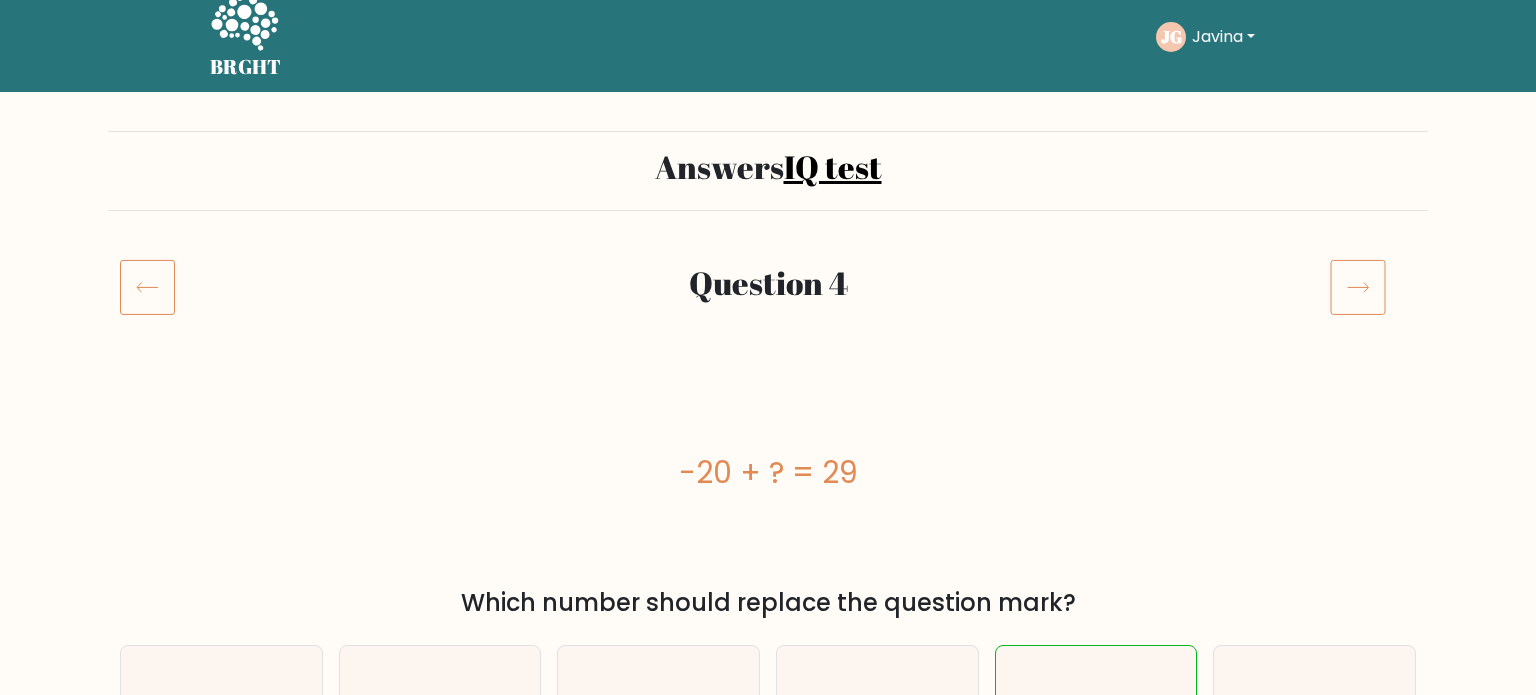 click 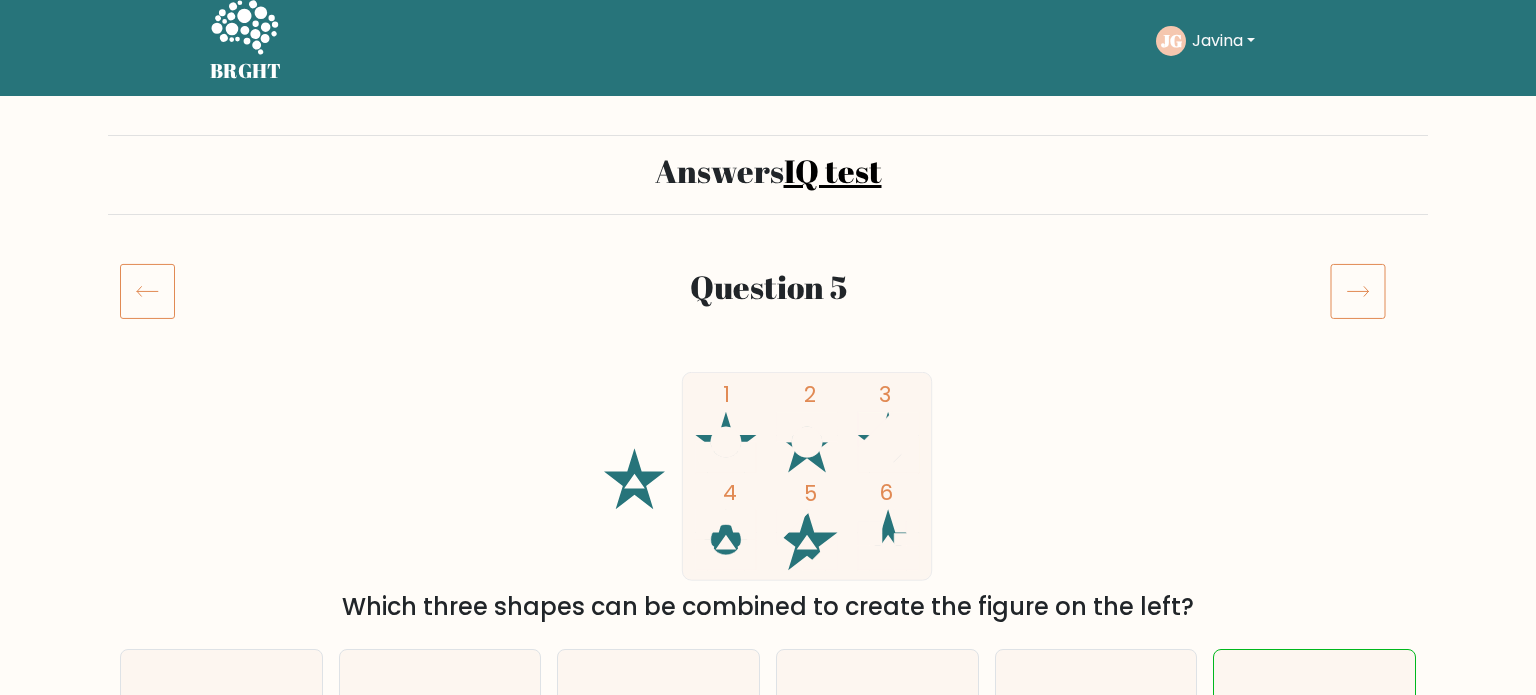 scroll, scrollTop: 20, scrollLeft: 0, axis: vertical 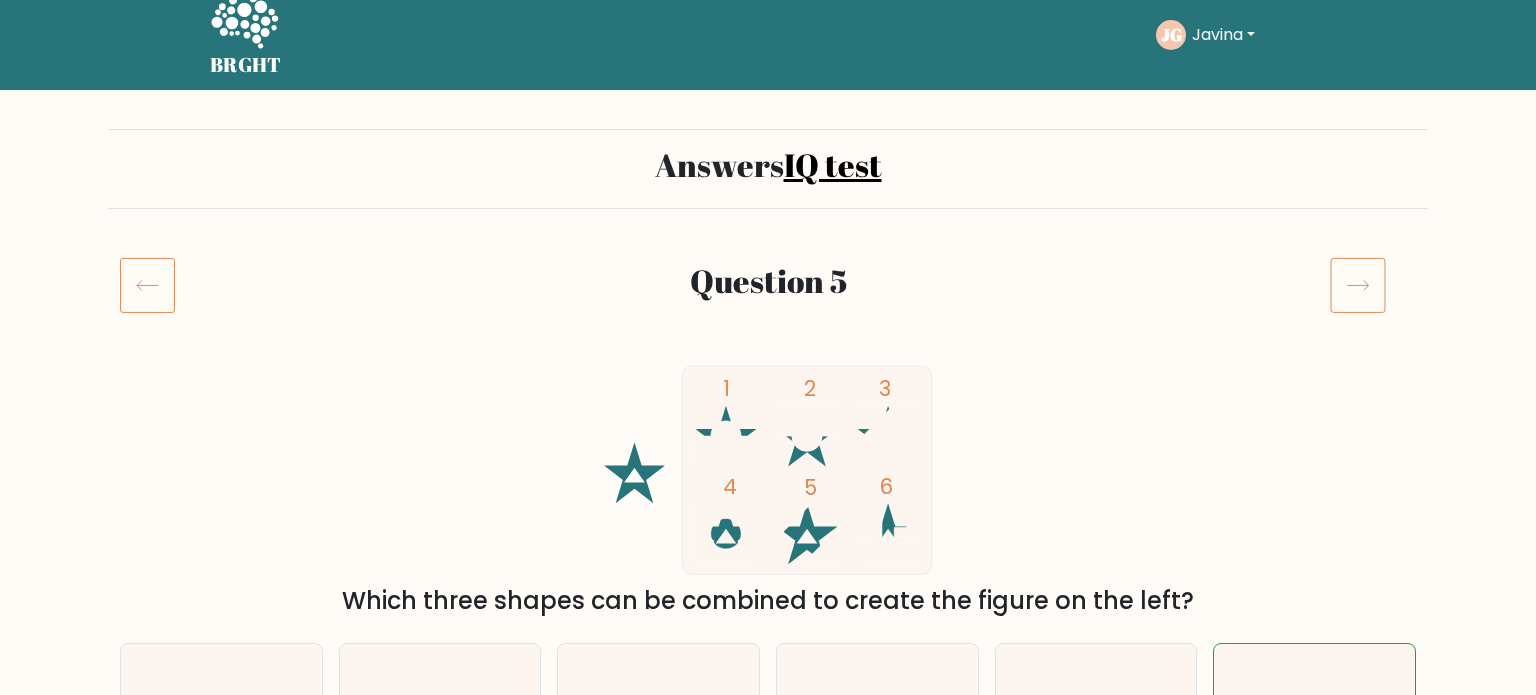 click 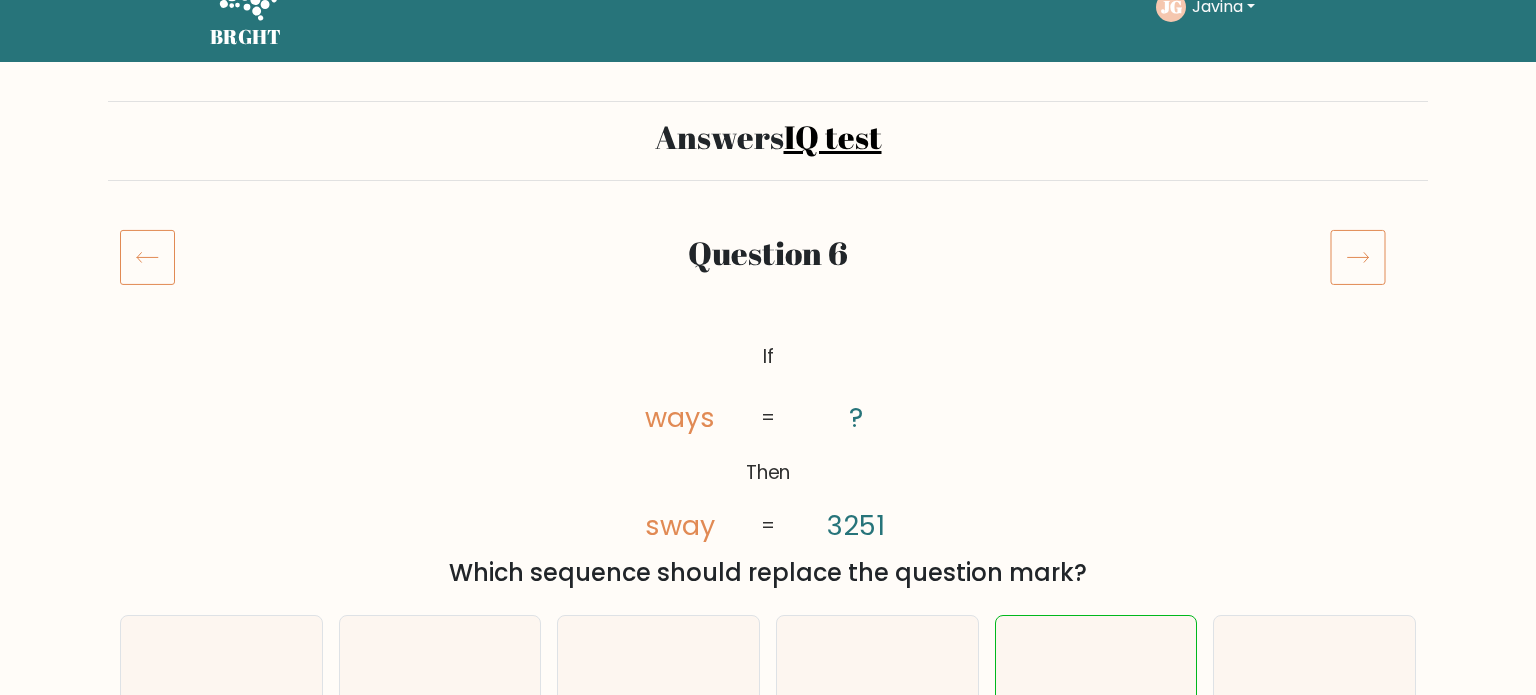 scroll, scrollTop: 54, scrollLeft: 0, axis: vertical 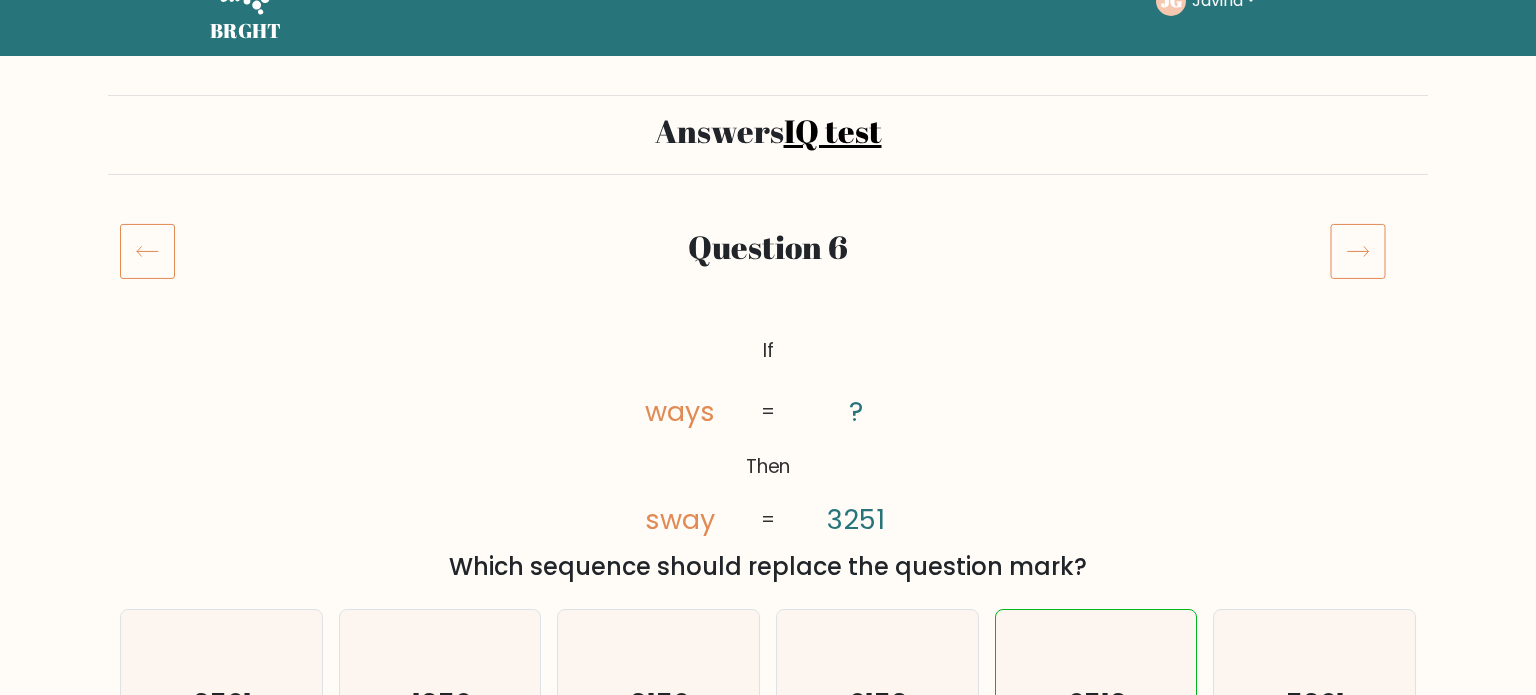 click 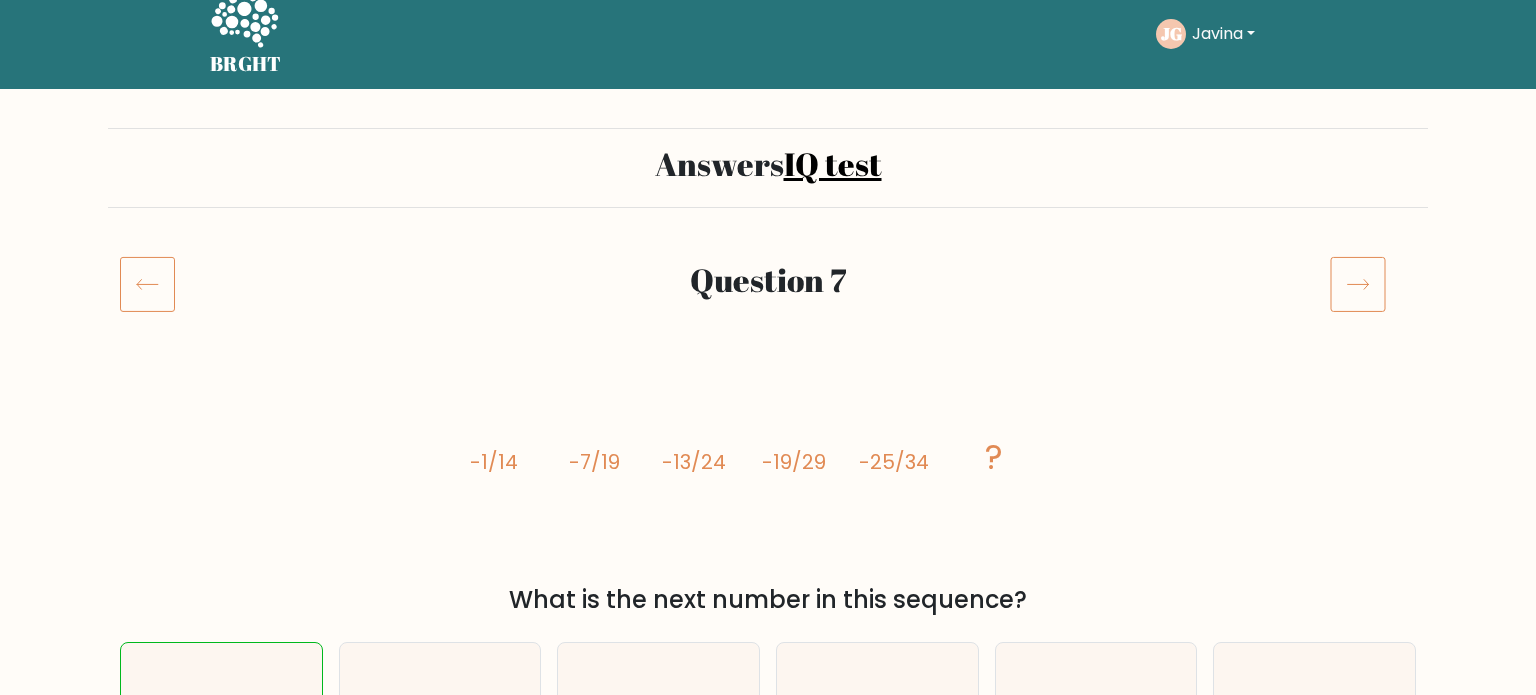 scroll, scrollTop: 23, scrollLeft: 0, axis: vertical 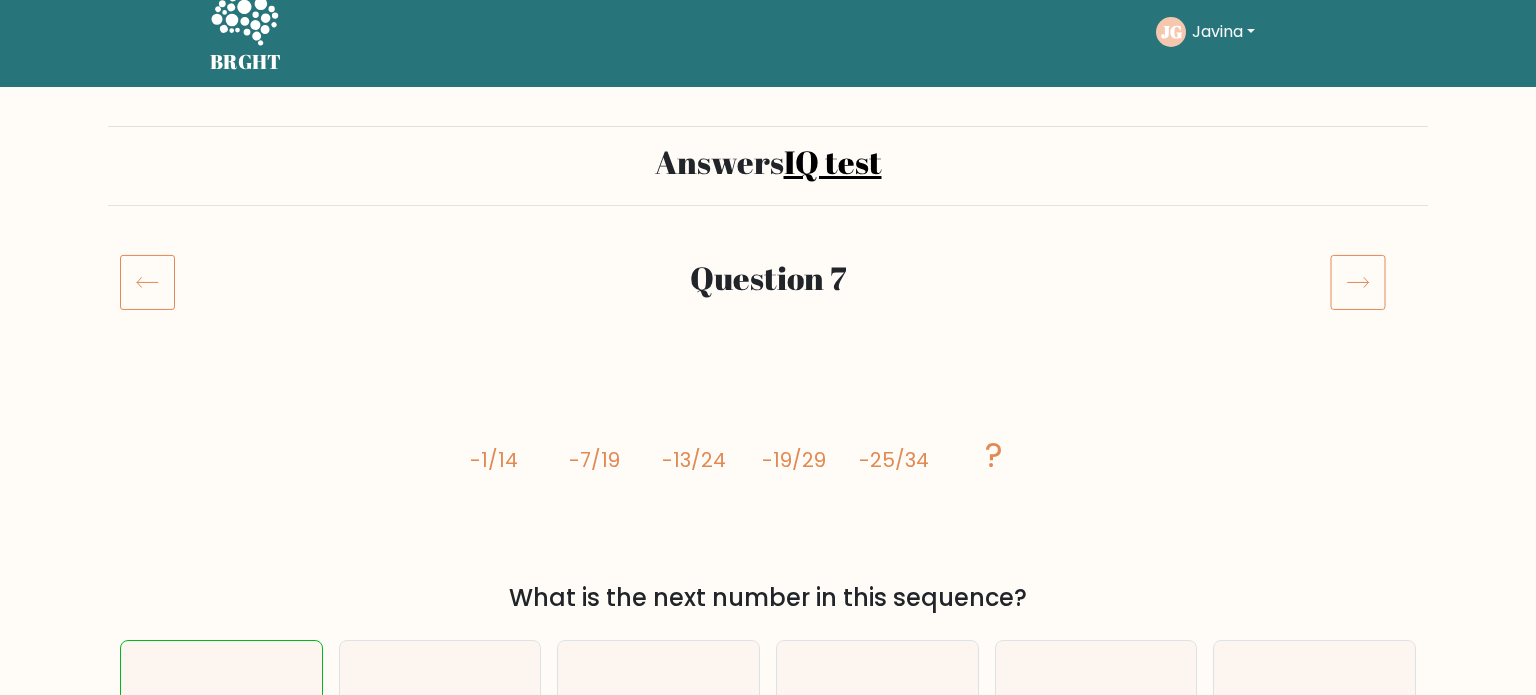 click 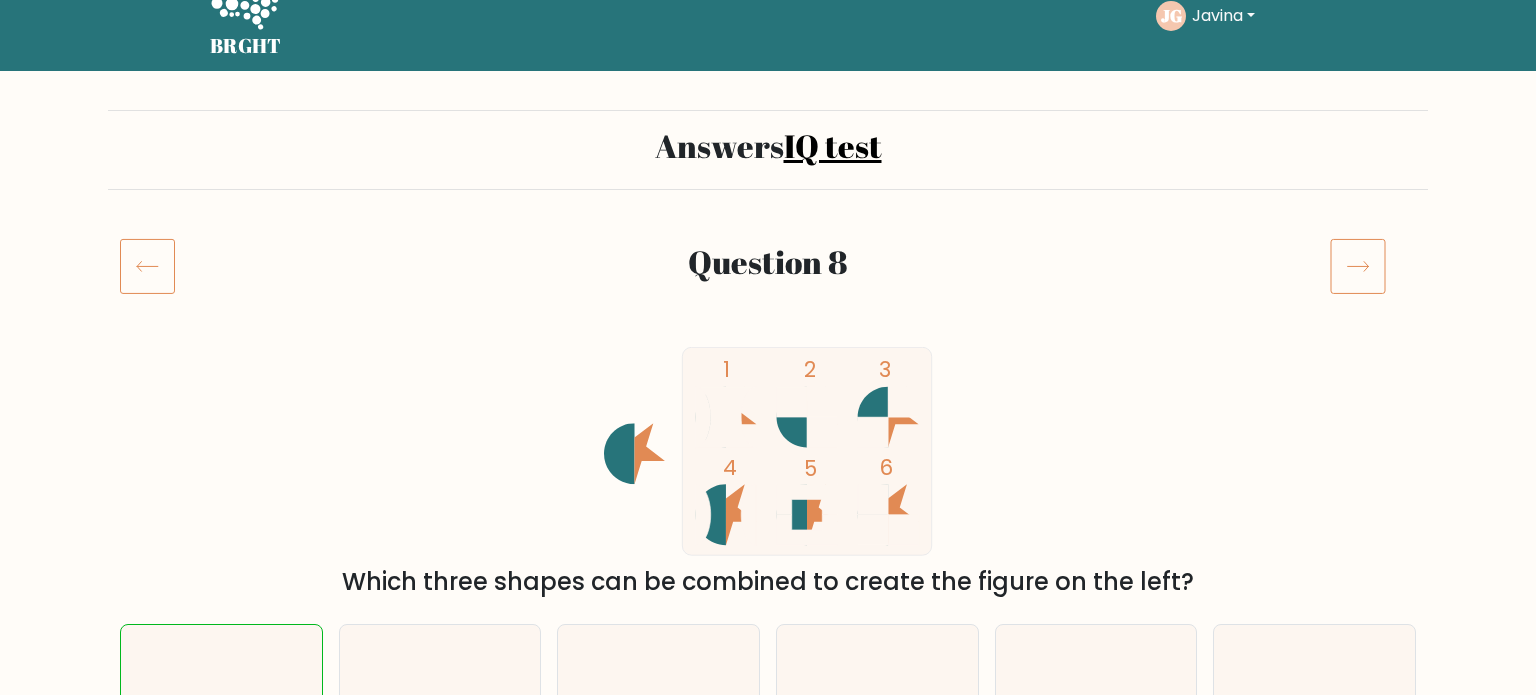scroll, scrollTop: 38, scrollLeft: 0, axis: vertical 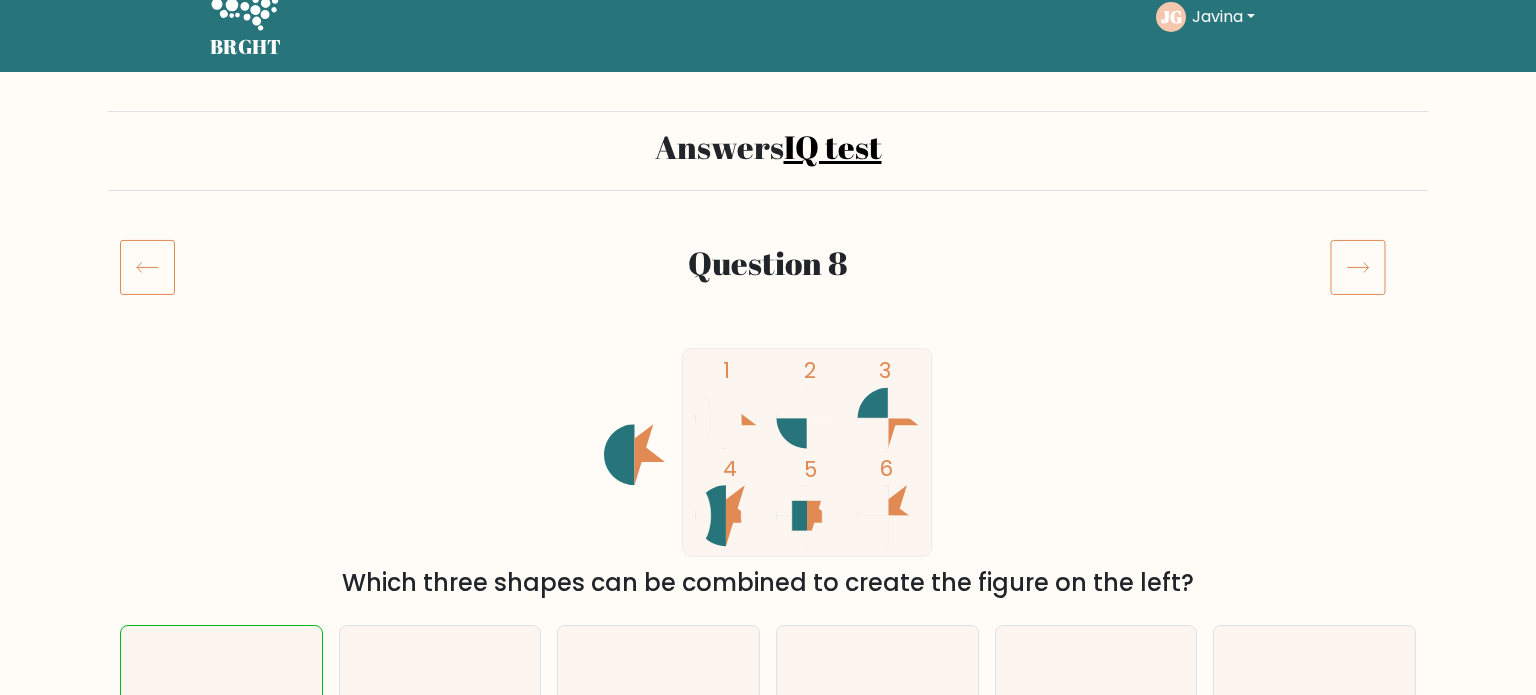 click 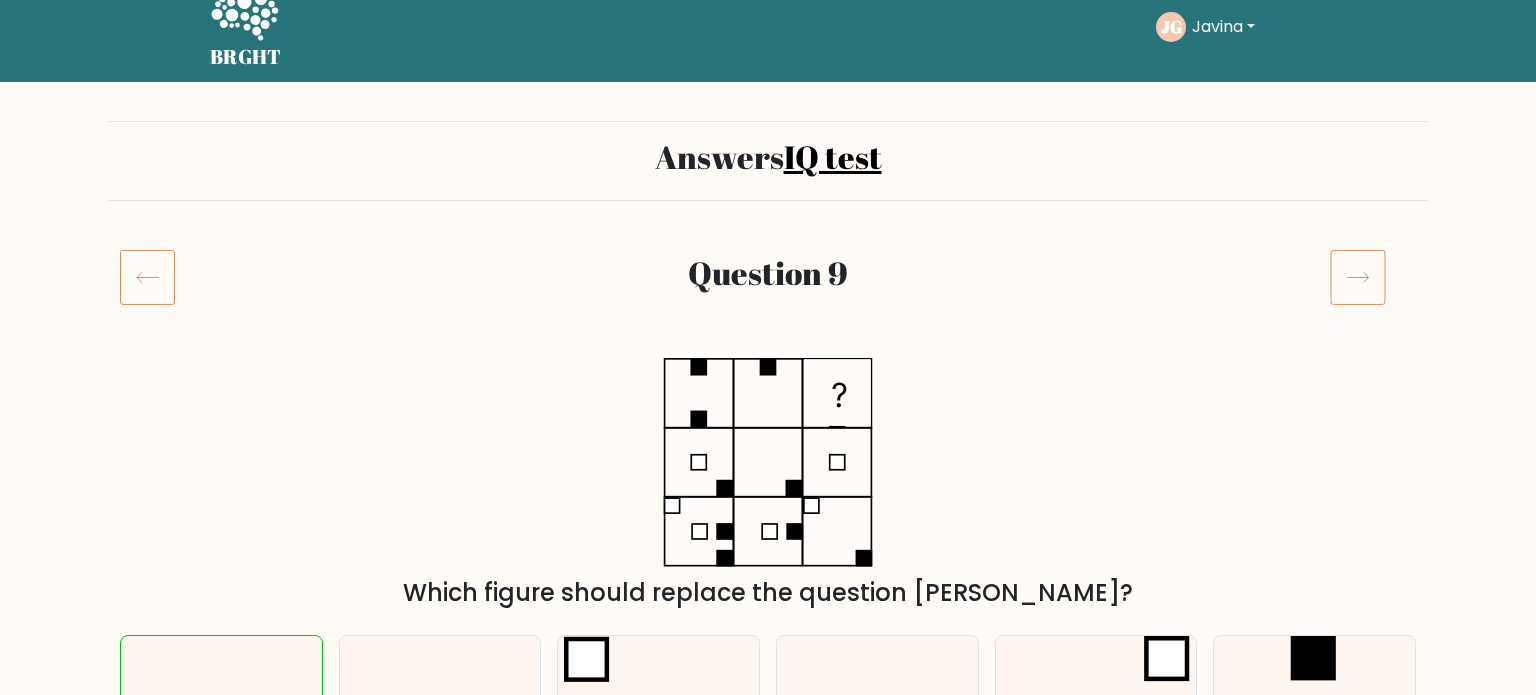 scroll, scrollTop: 28, scrollLeft: 0, axis: vertical 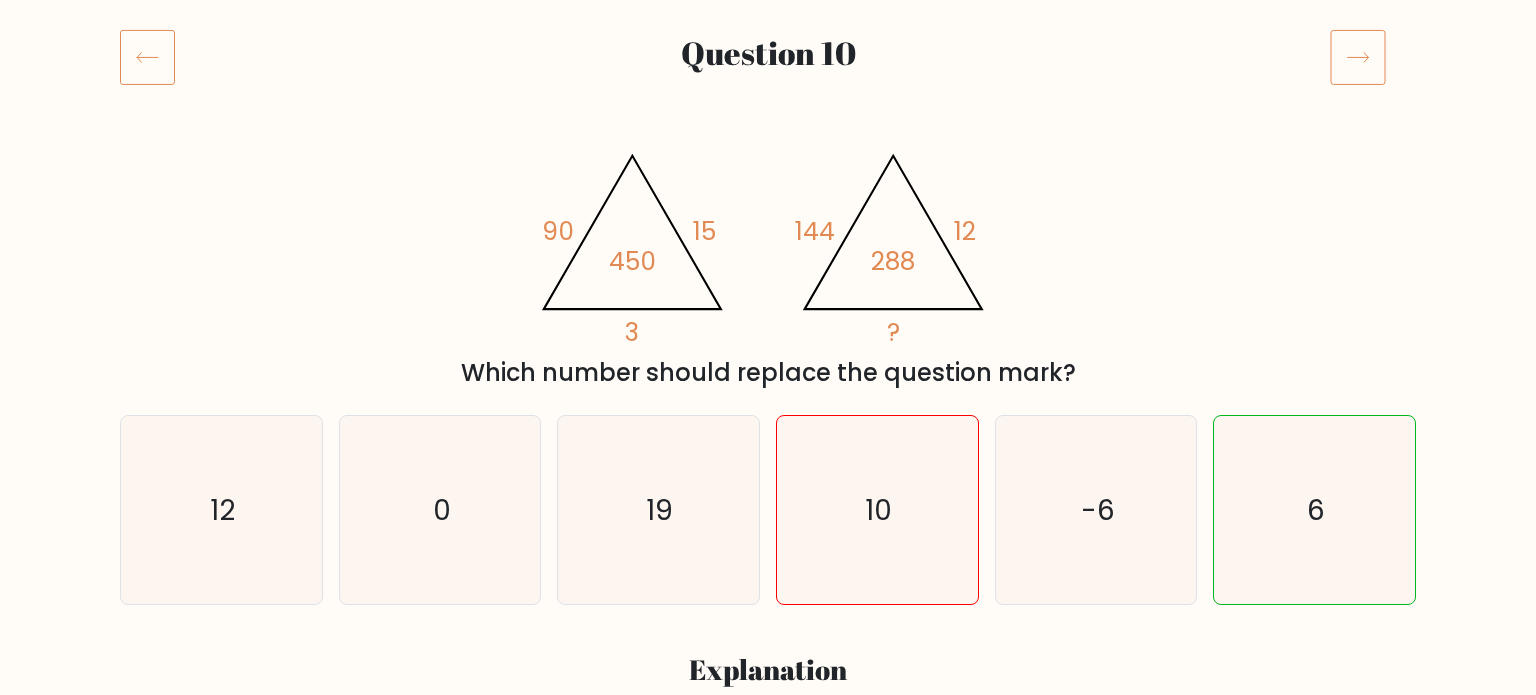 click 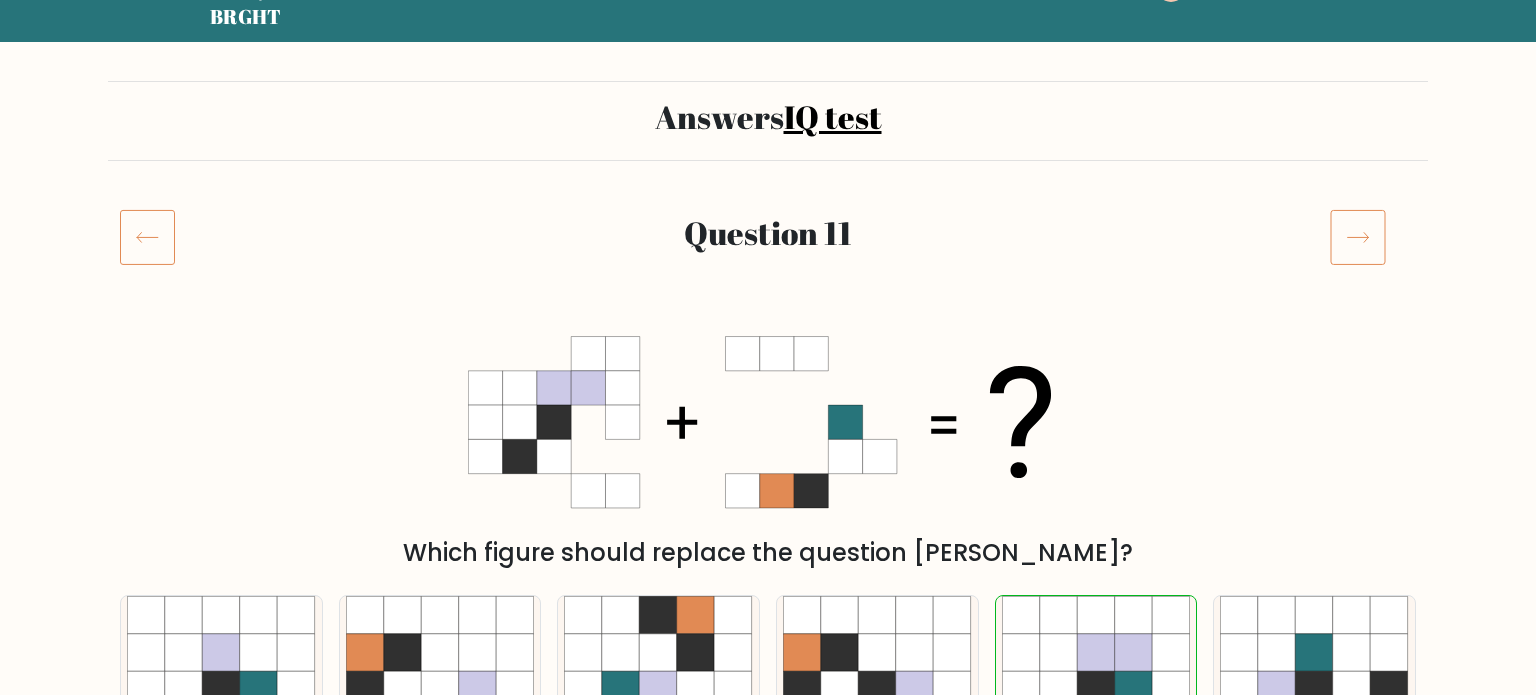 scroll, scrollTop: 2, scrollLeft: 0, axis: vertical 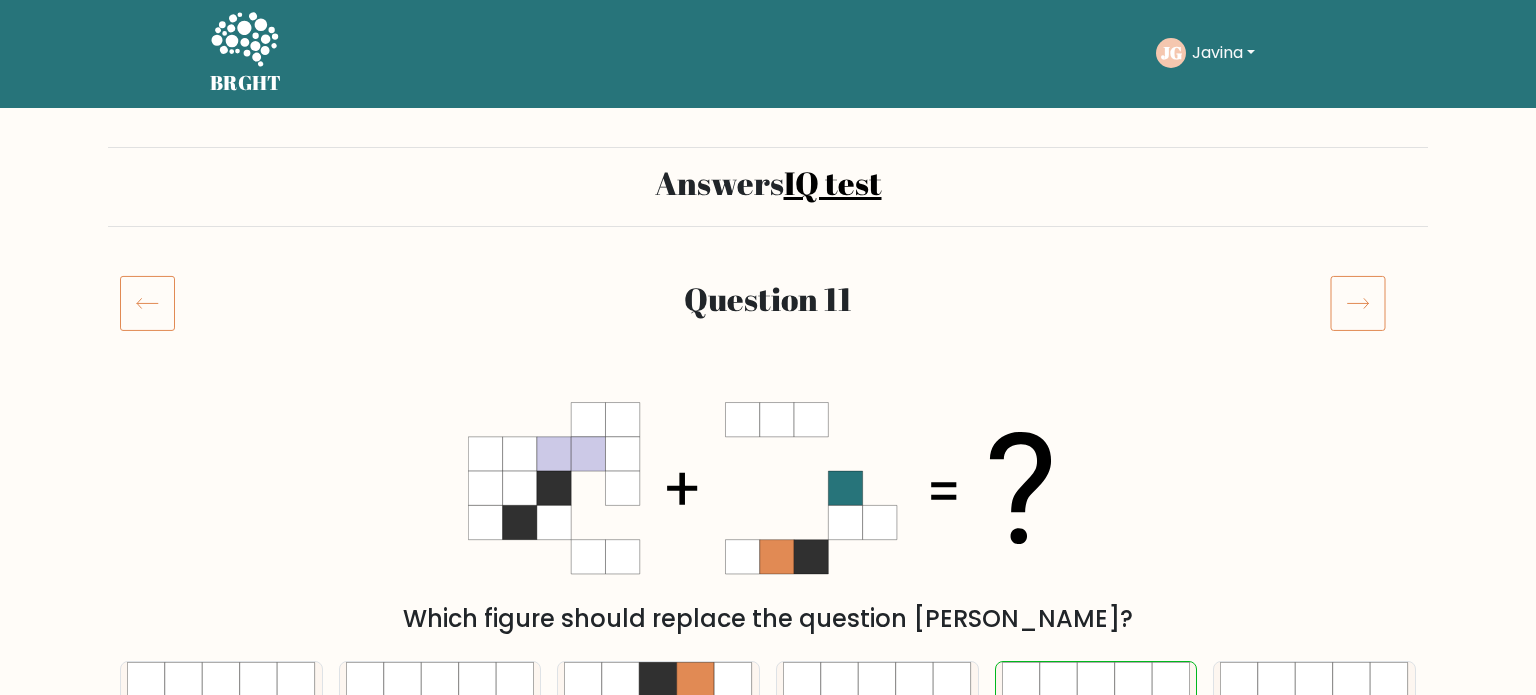 click 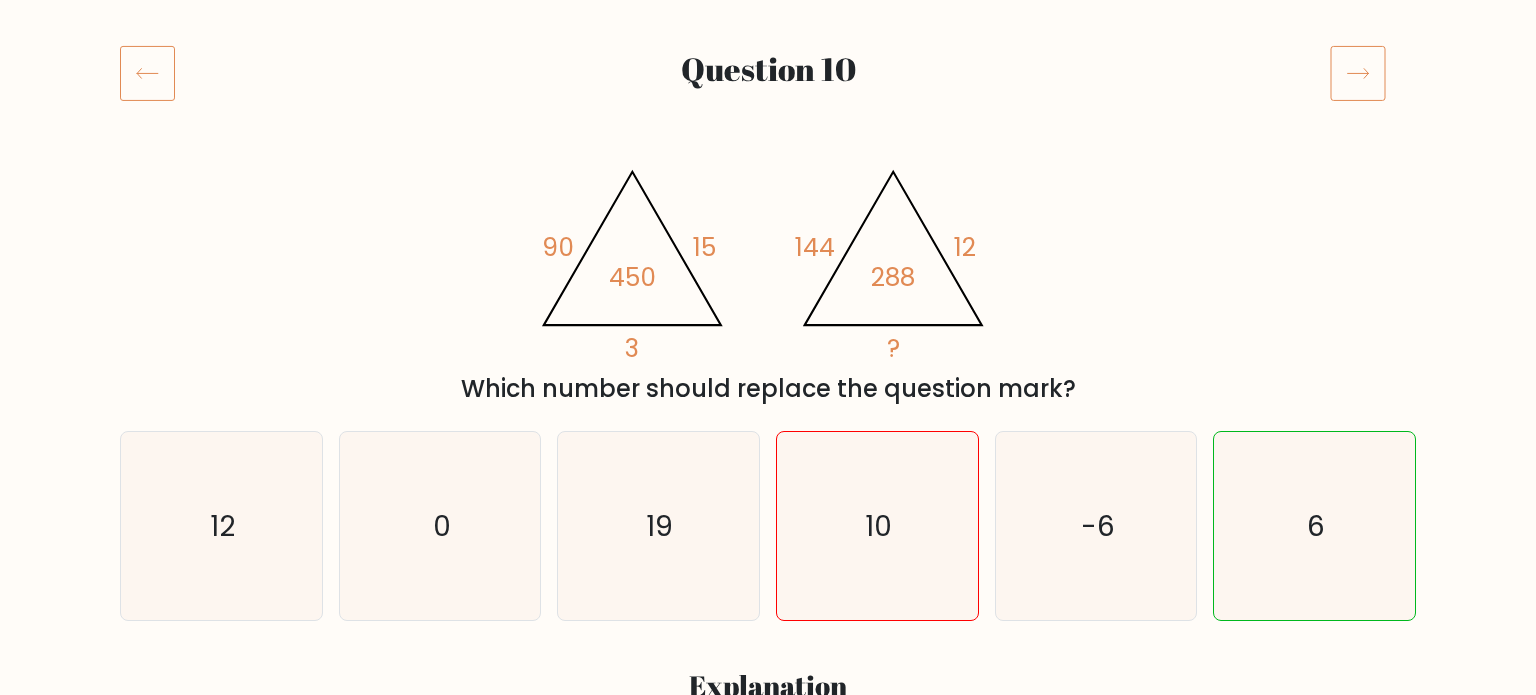 scroll, scrollTop: 233, scrollLeft: 0, axis: vertical 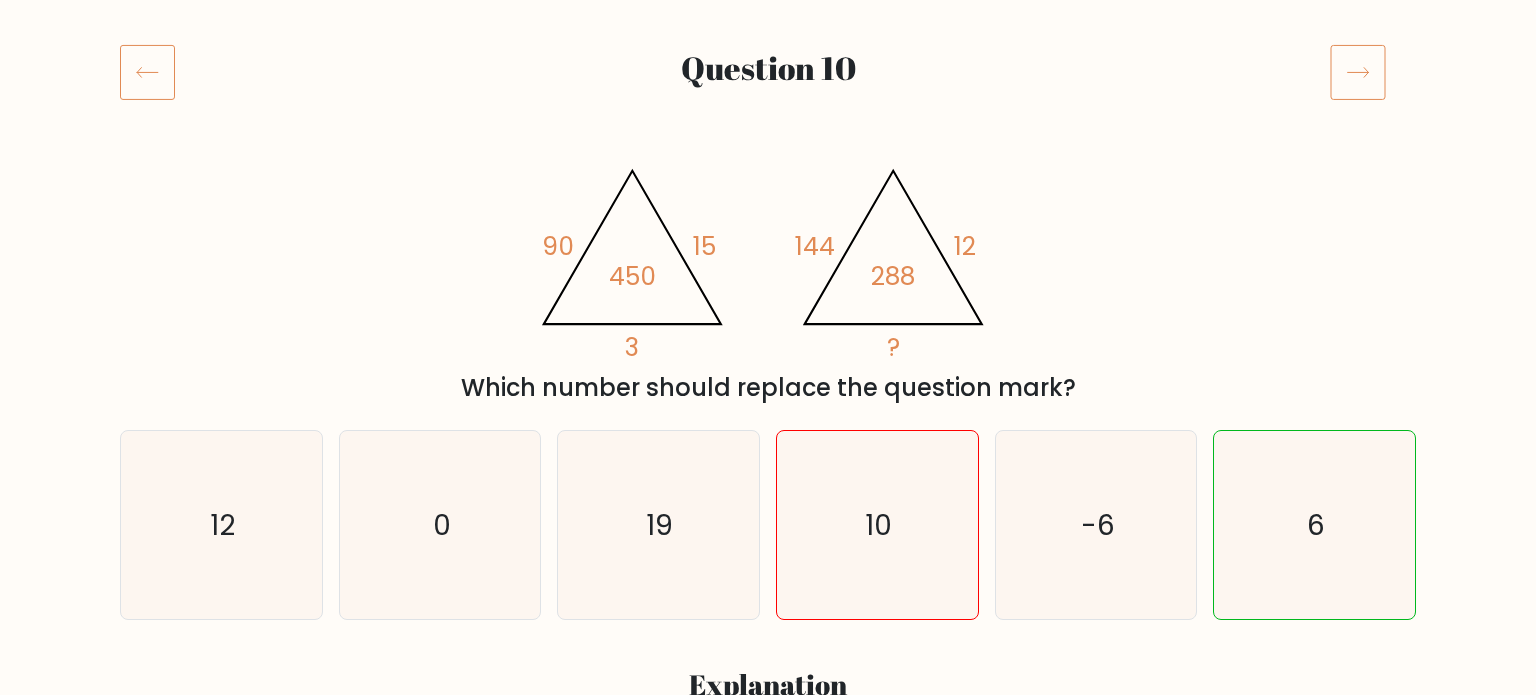 click 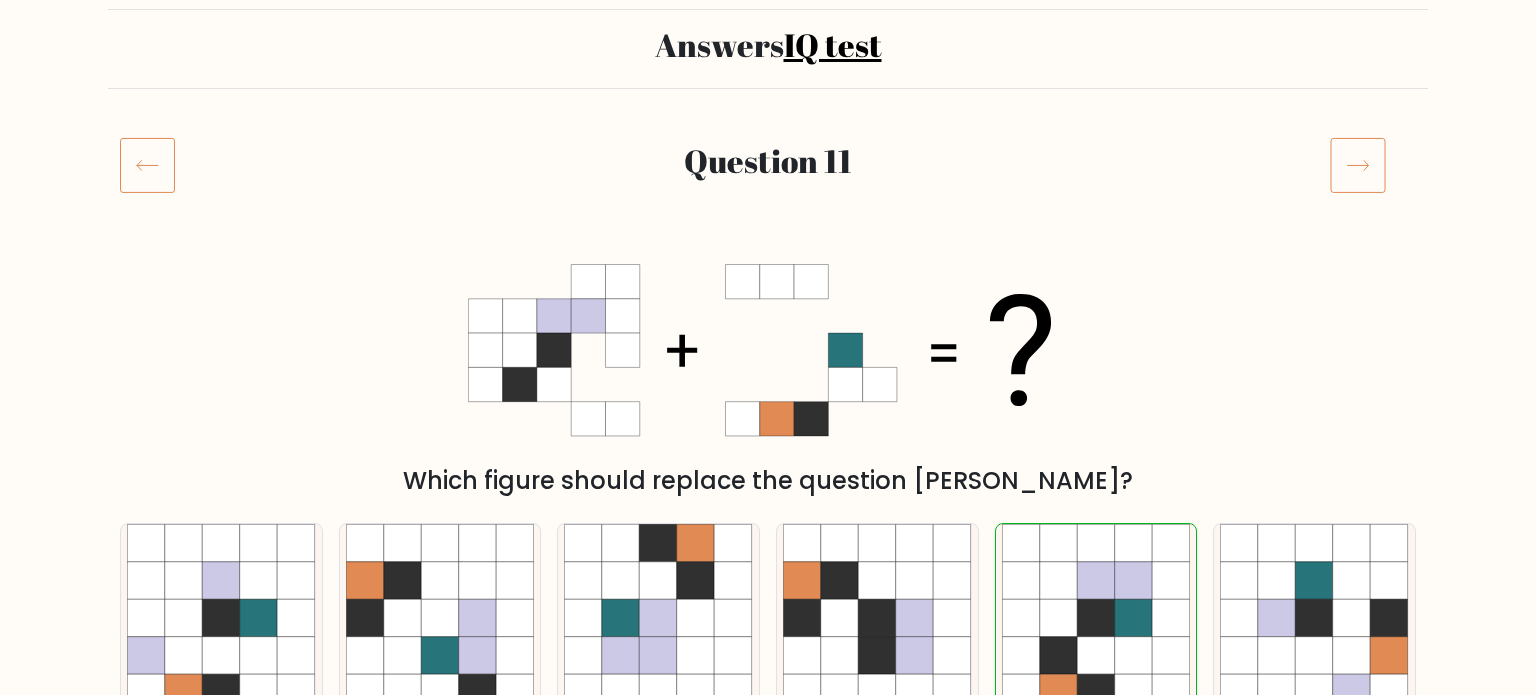 scroll, scrollTop: 0, scrollLeft: 0, axis: both 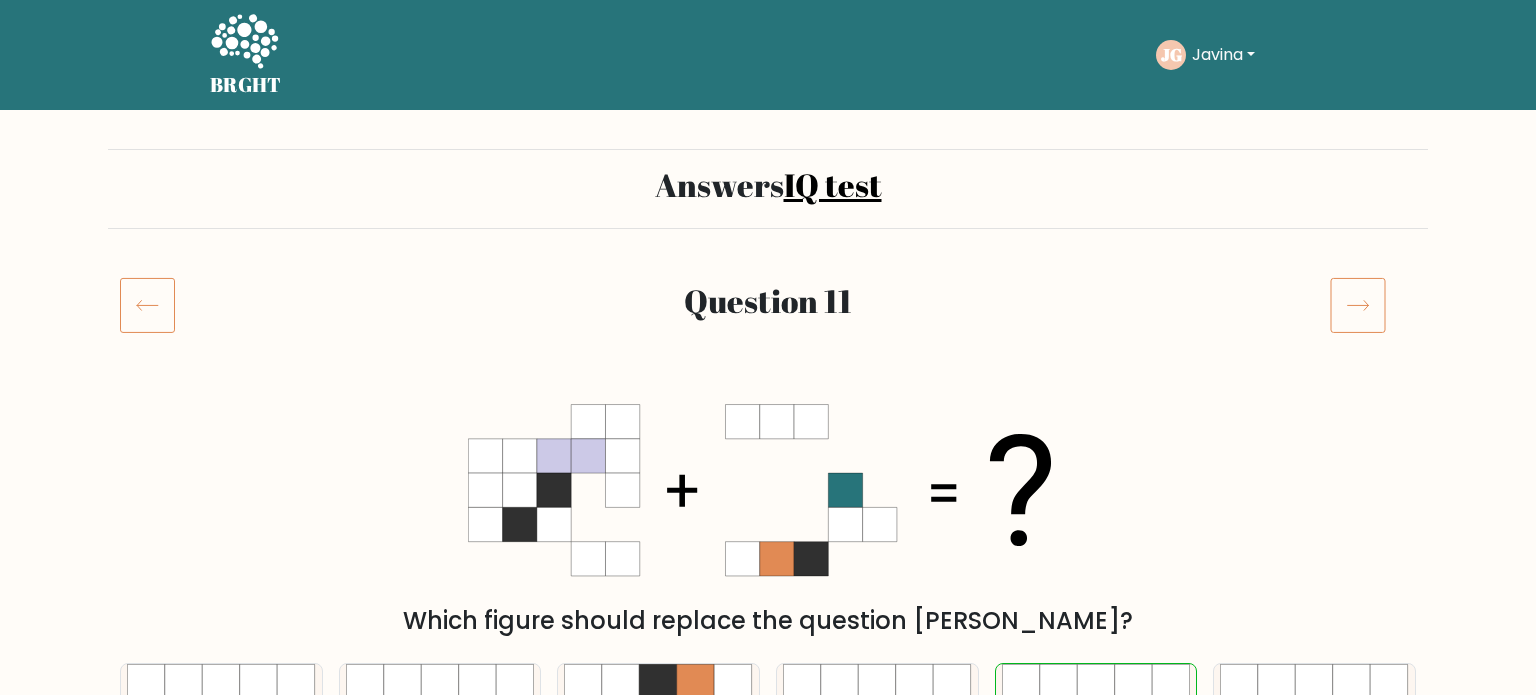 click 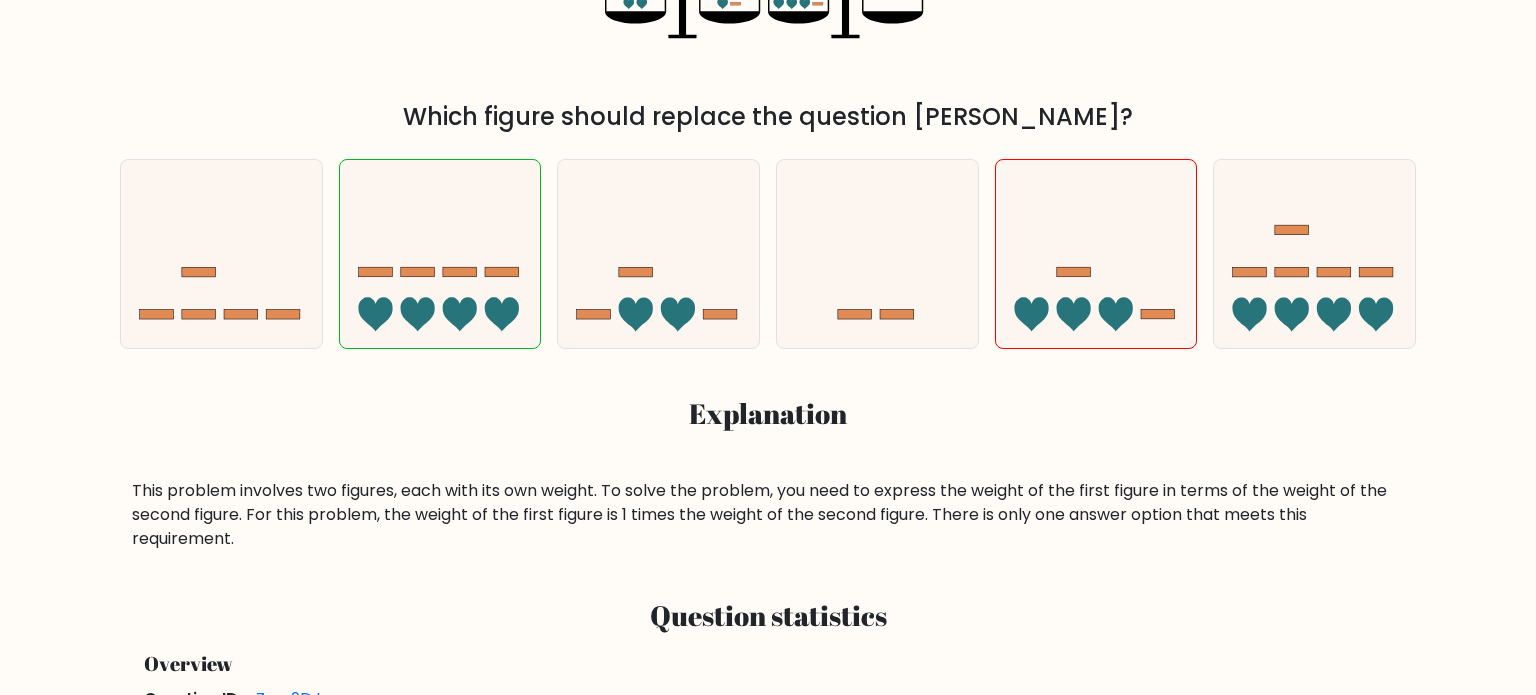 scroll, scrollTop: 0, scrollLeft: 0, axis: both 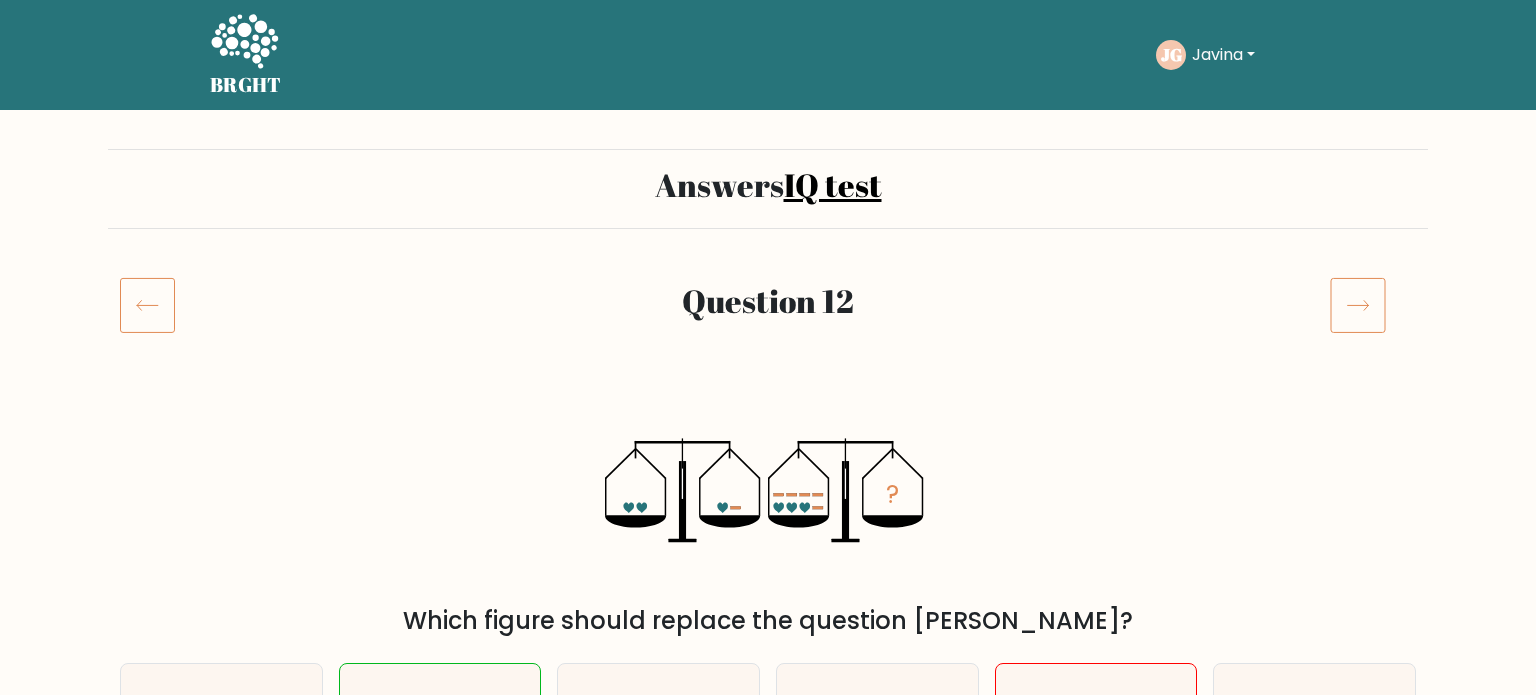 click 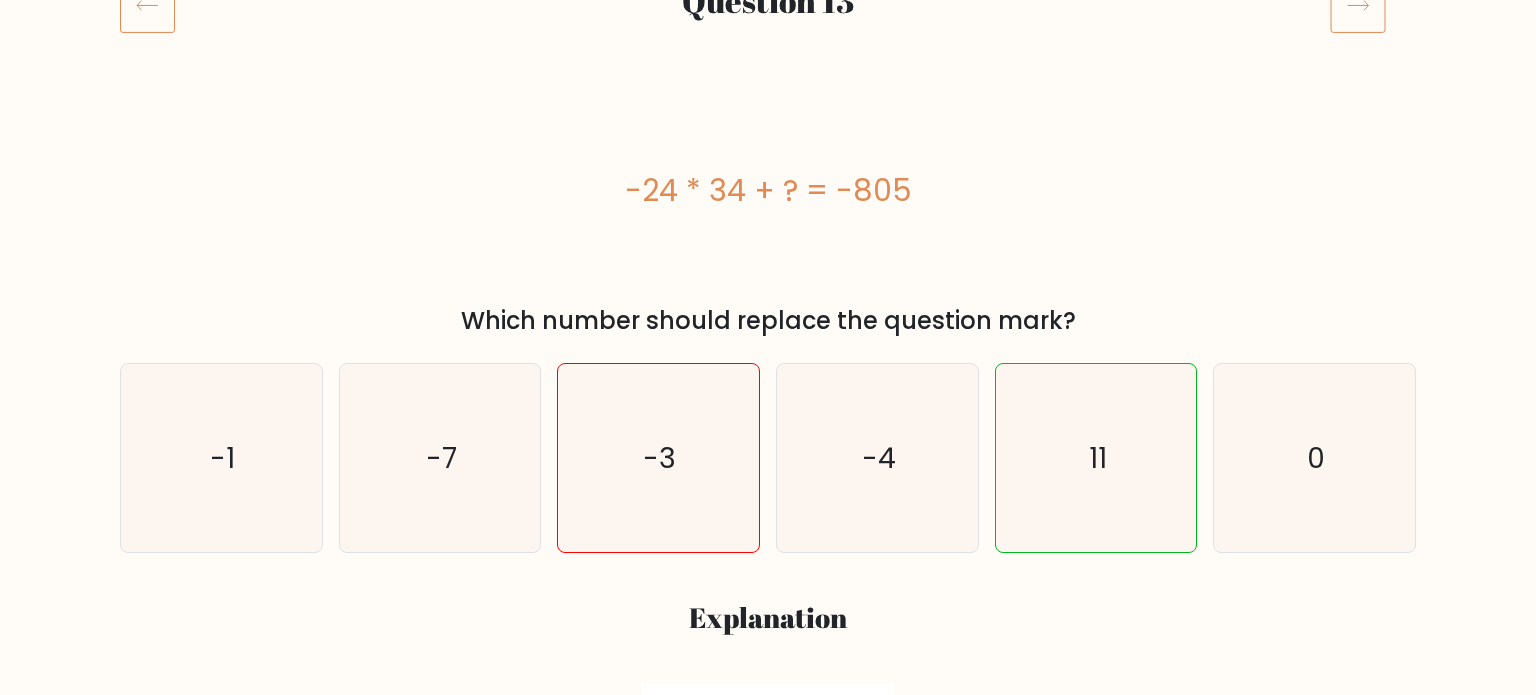 scroll, scrollTop: 0, scrollLeft: 0, axis: both 